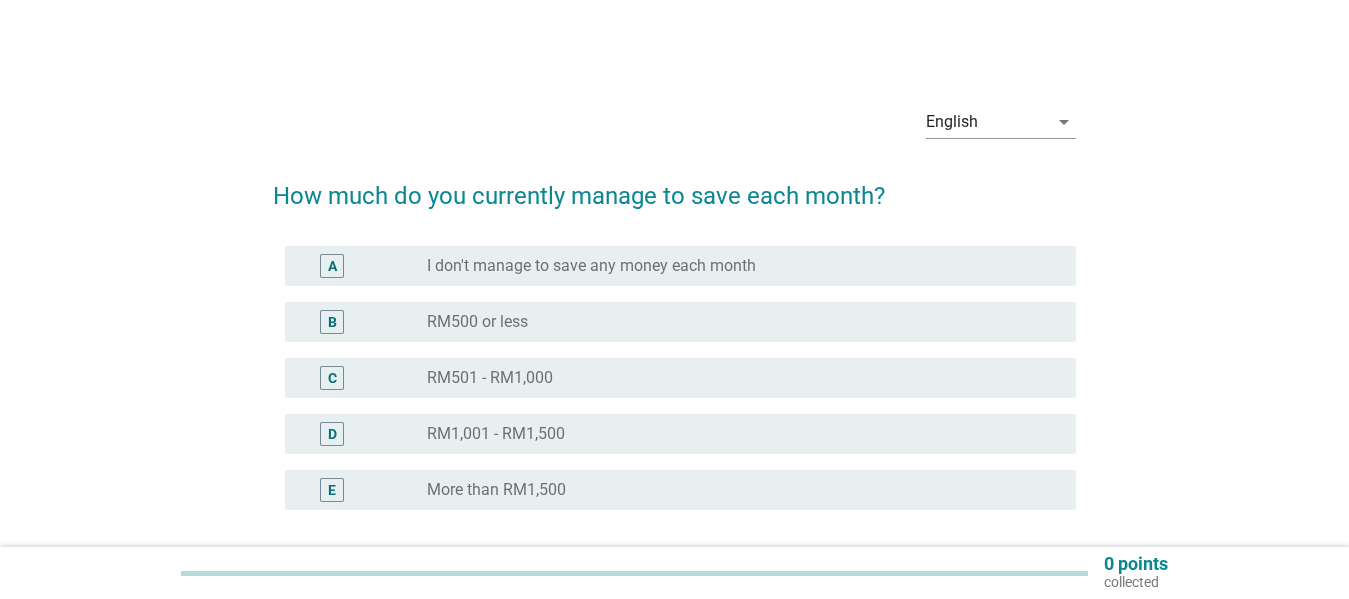 scroll, scrollTop: 0, scrollLeft: 0, axis: both 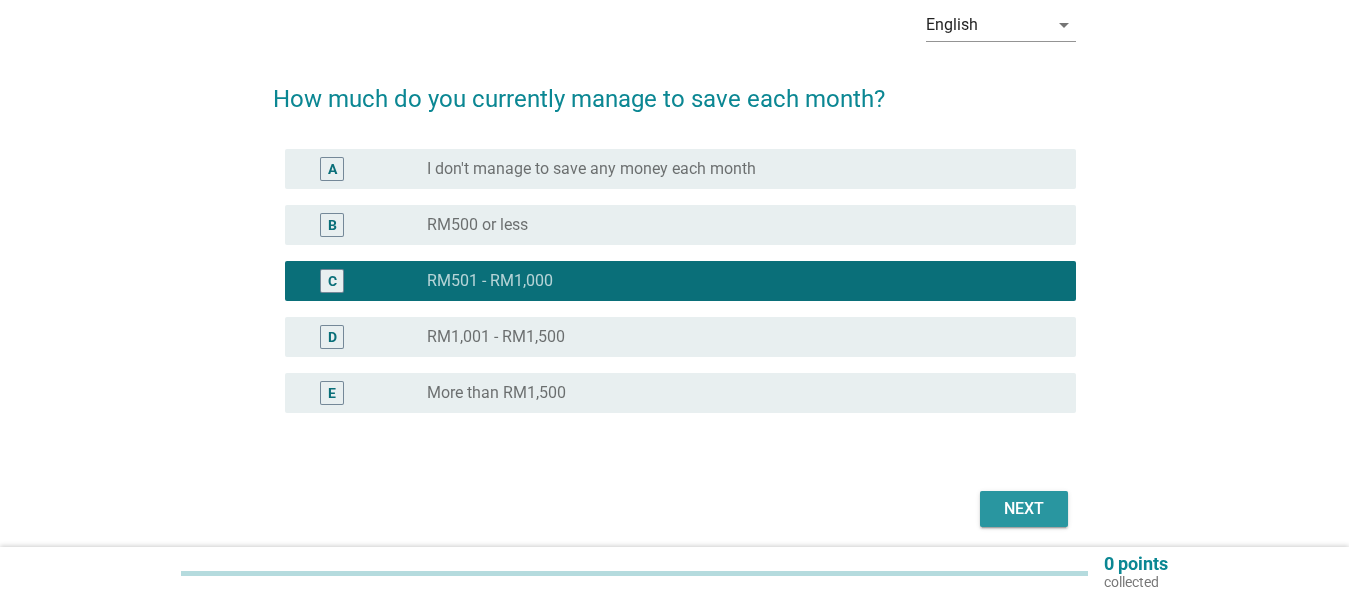 click on "Next" at bounding box center [1024, 509] 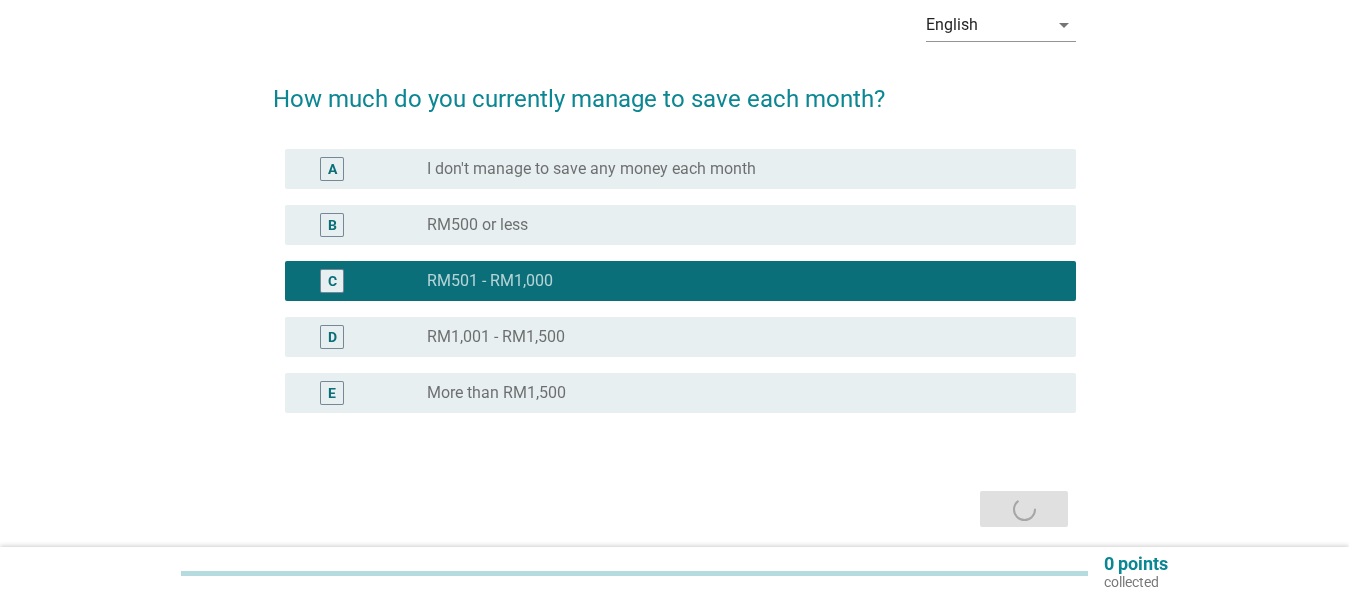 scroll, scrollTop: 0, scrollLeft: 0, axis: both 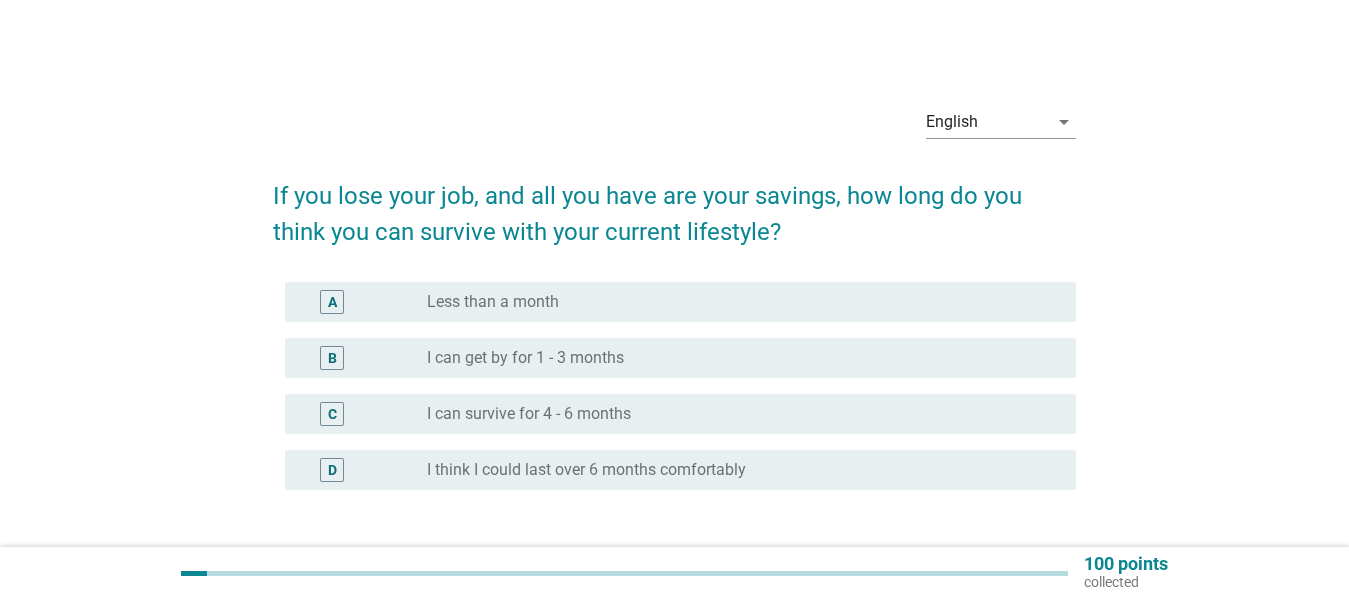click on "radio_button_unchecked I can survive for 4 - 6 months" at bounding box center (735, 414) 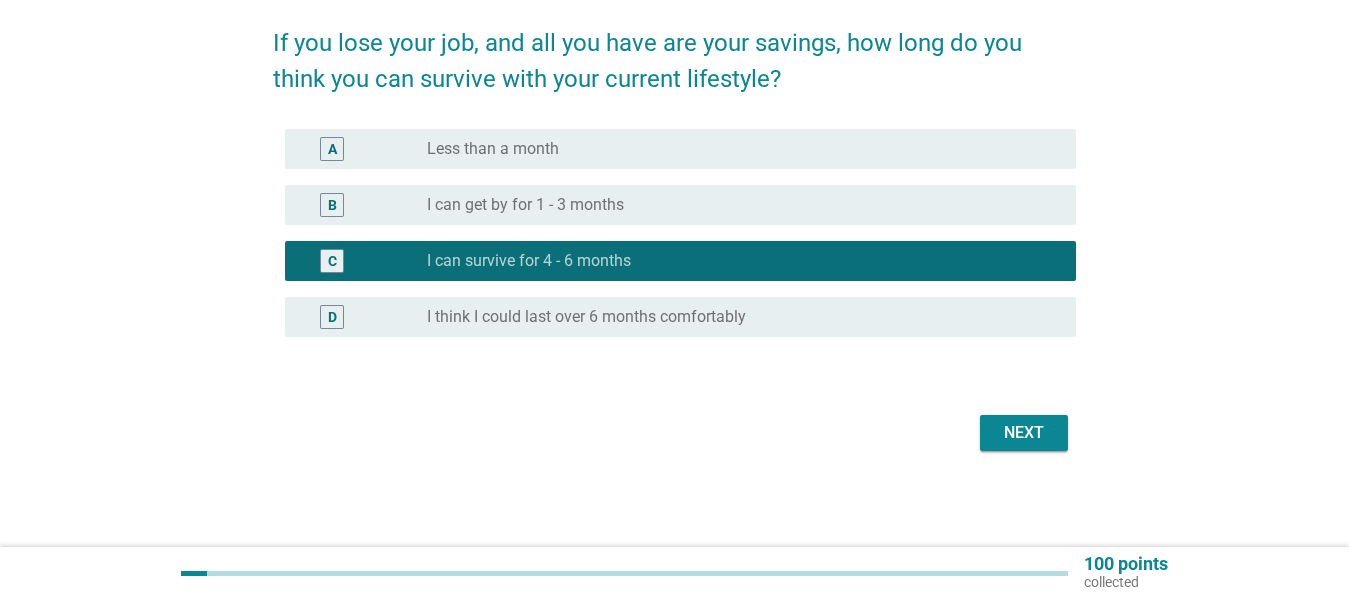 scroll, scrollTop: 152, scrollLeft: 0, axis: vertical 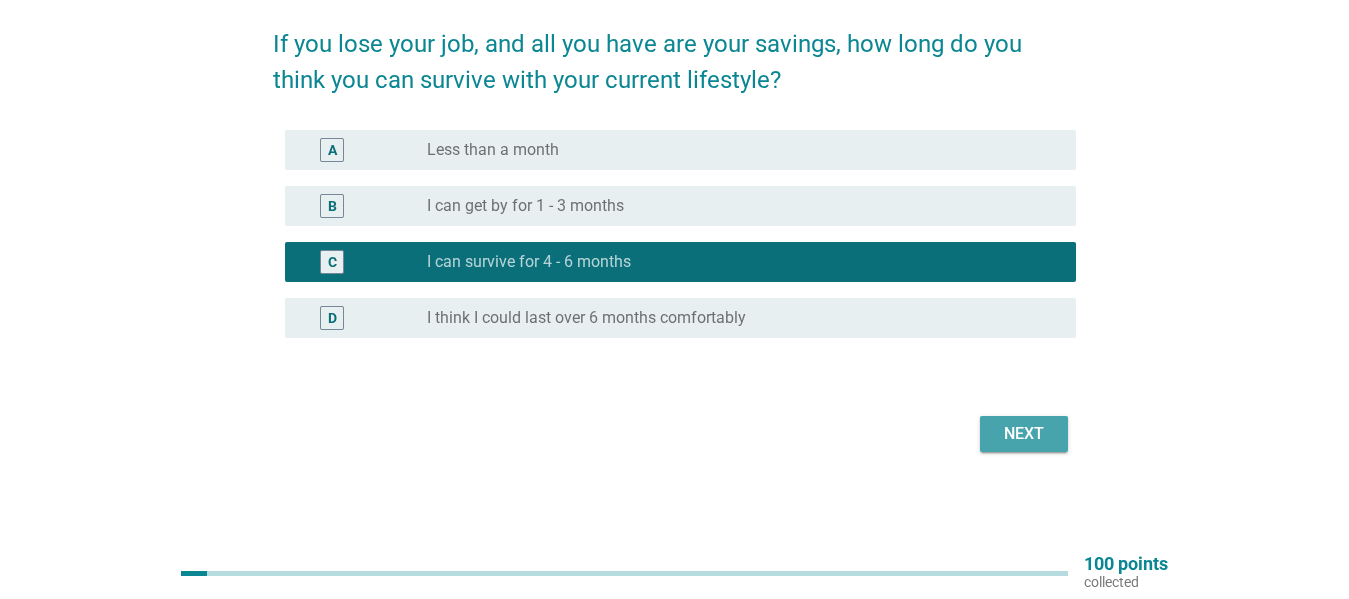 click on "Next" at bounding box center (1024, 434) 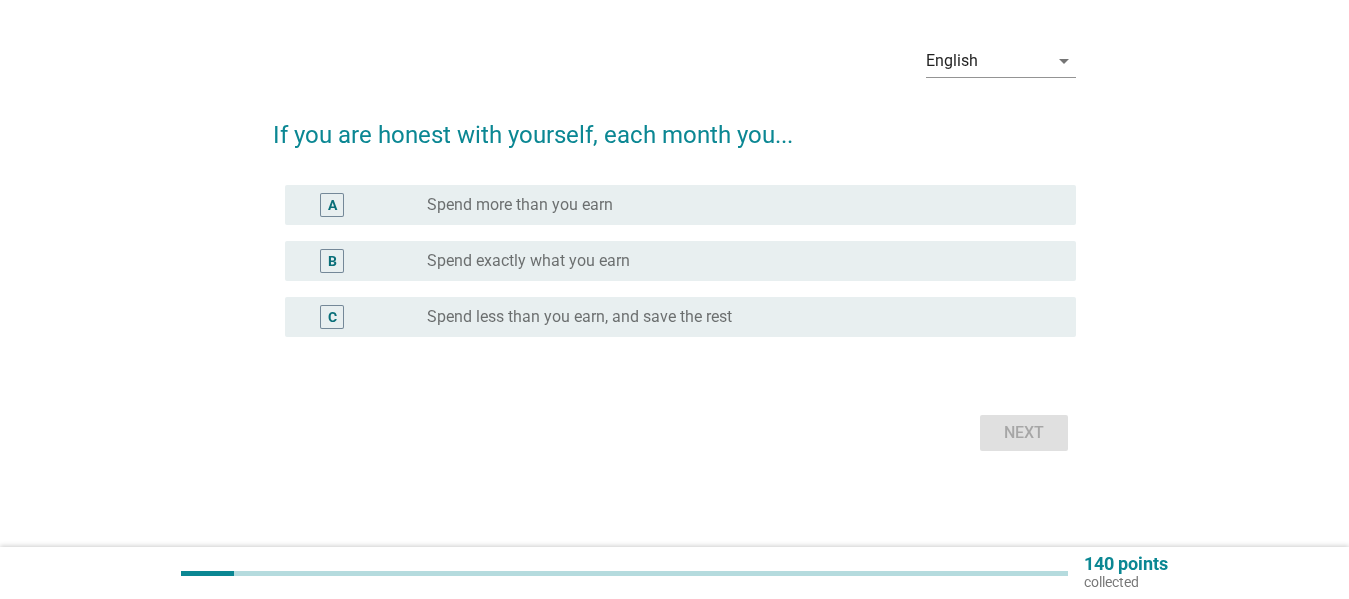scroll, scrollTop: 0, scrollLeft: 0, axis: both 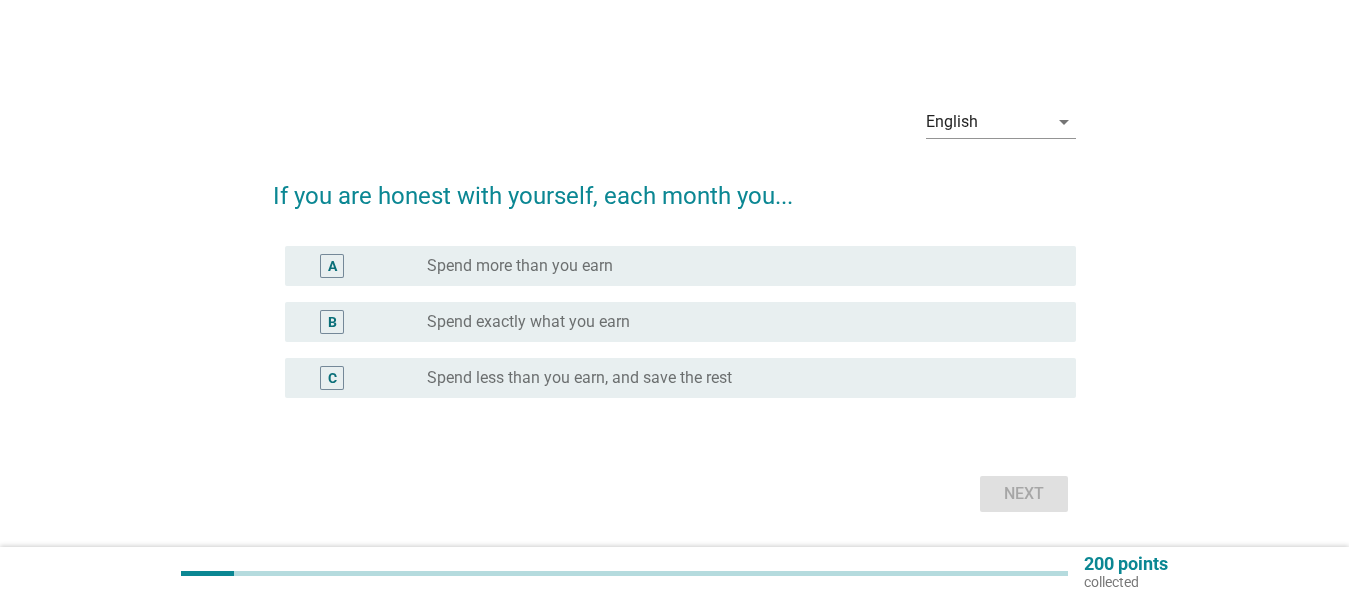 click on "Spend less than you earn, and save the rest" at bounding box center (579, 378) 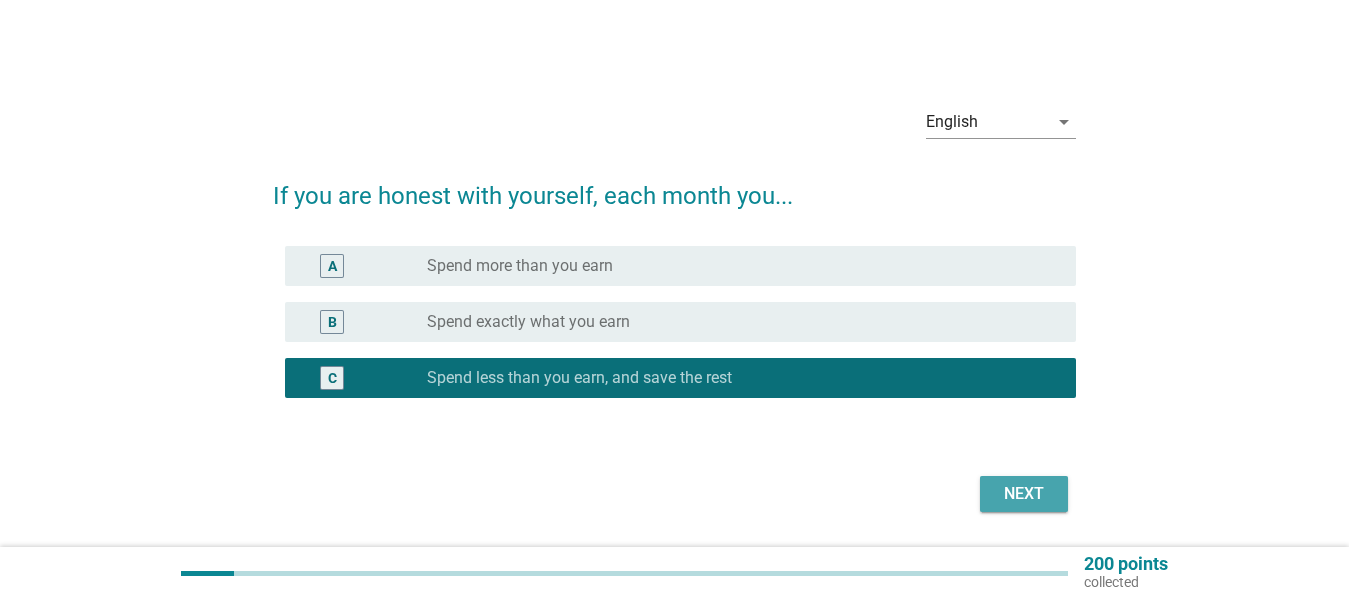 click on "Next" at bounding box center (1024, 494) 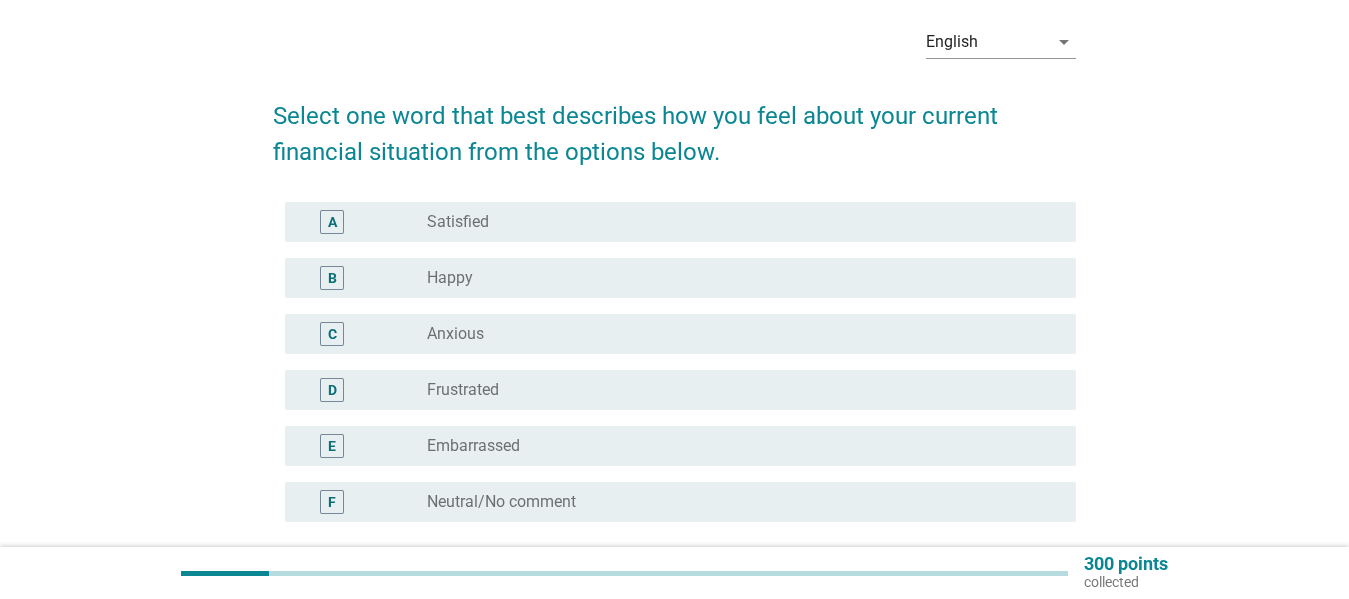 scroll, scrollTop: 74, scrollLeft: 0, axis: vertical 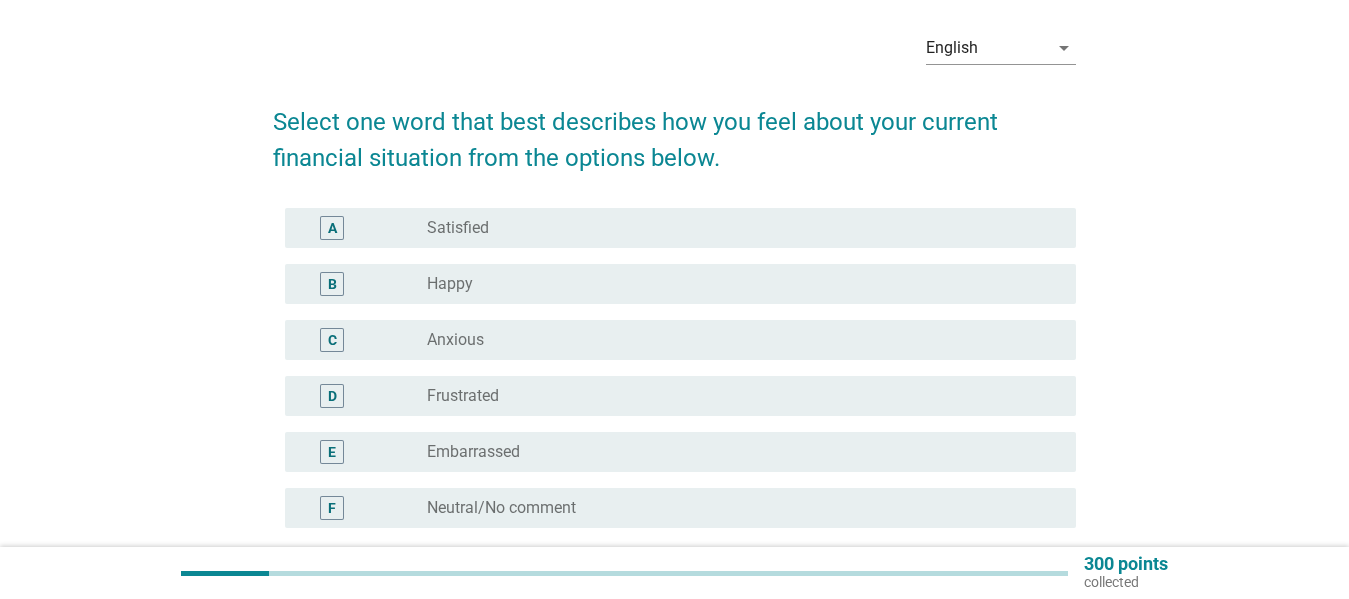 click on "radio_button_unchecked Happy" at bounding box center (735, 284) 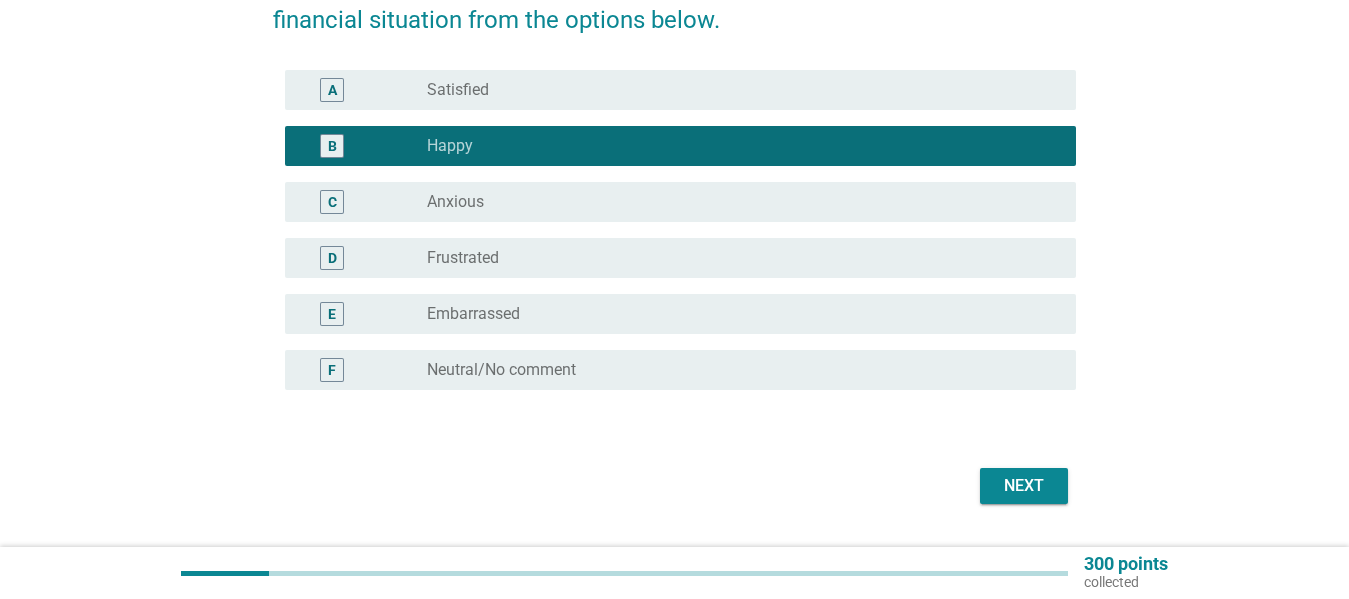 scroll, scrollTop: 213, scrollLeft: 0, axis: vertical 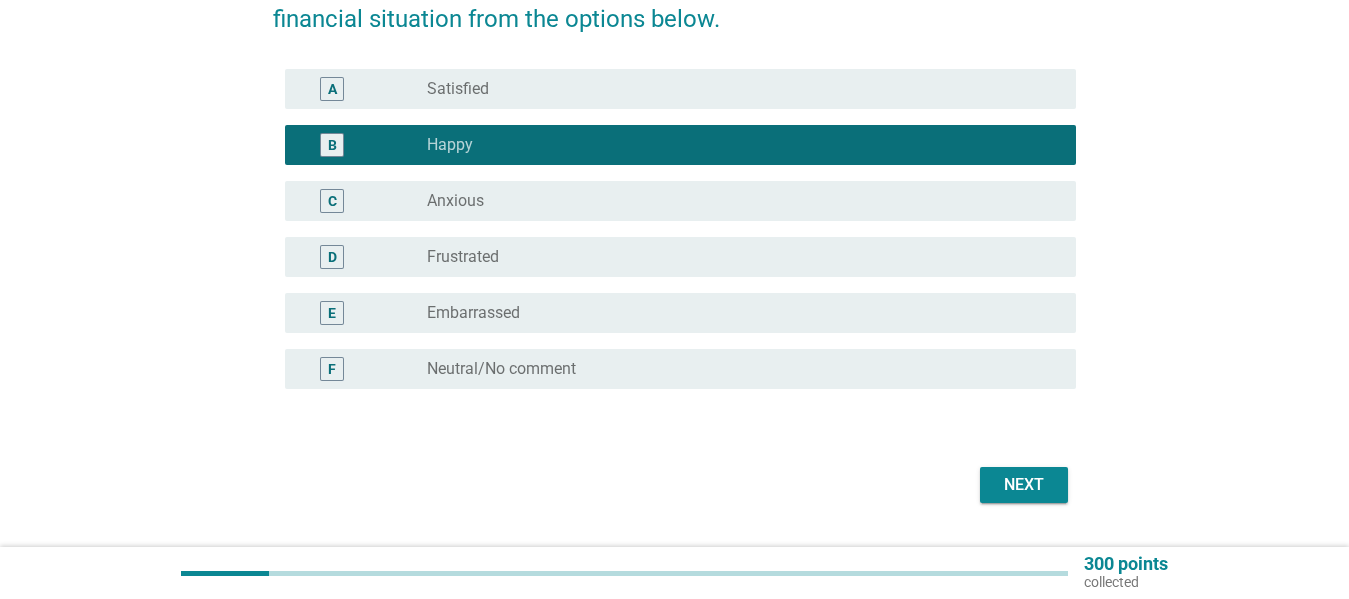 drag, startPoint x: 1033, startPoint y: 491, endPoint x: 1002, endPoint y: 473, distance: 35.846897 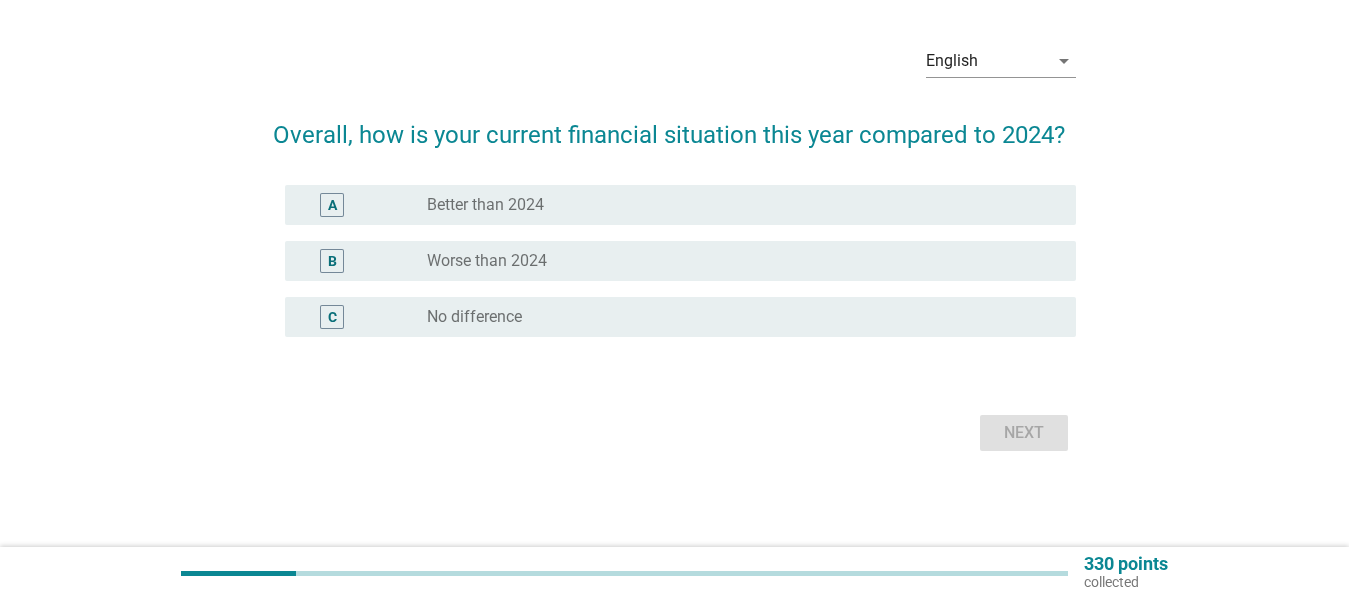 scroll, scrollTop: 0, scrollLeft: 0, axis: both 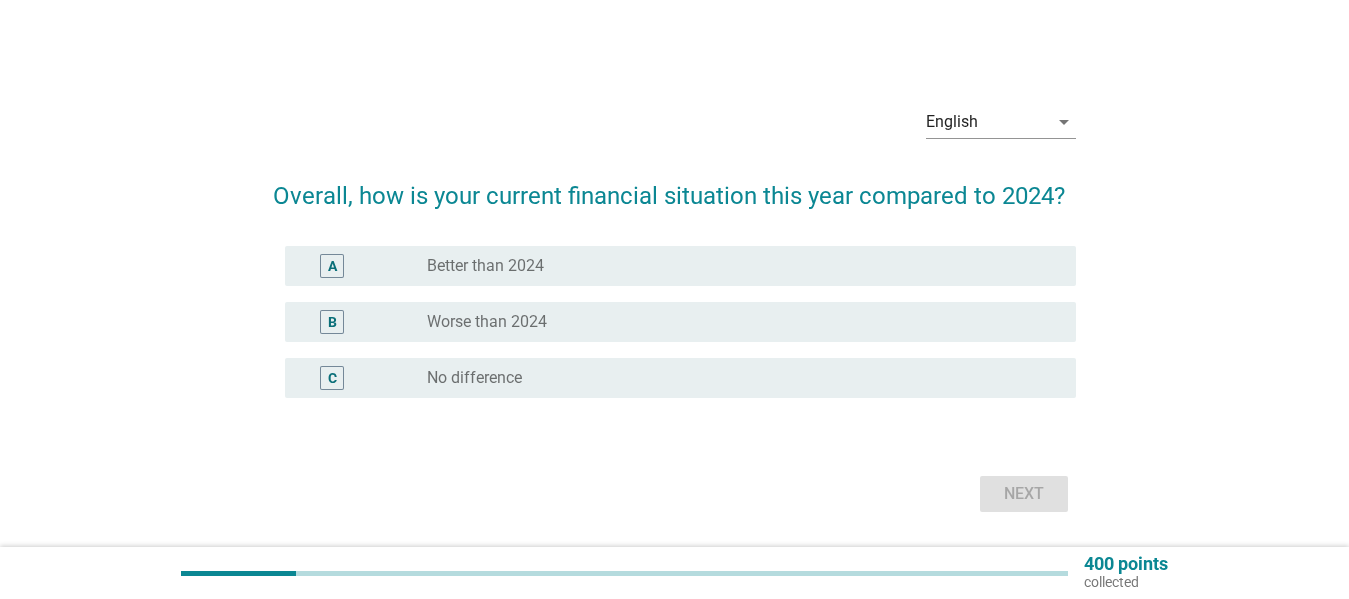click on "radio_button_unchecked Worse than 2024" at bounding box center [735, 322] 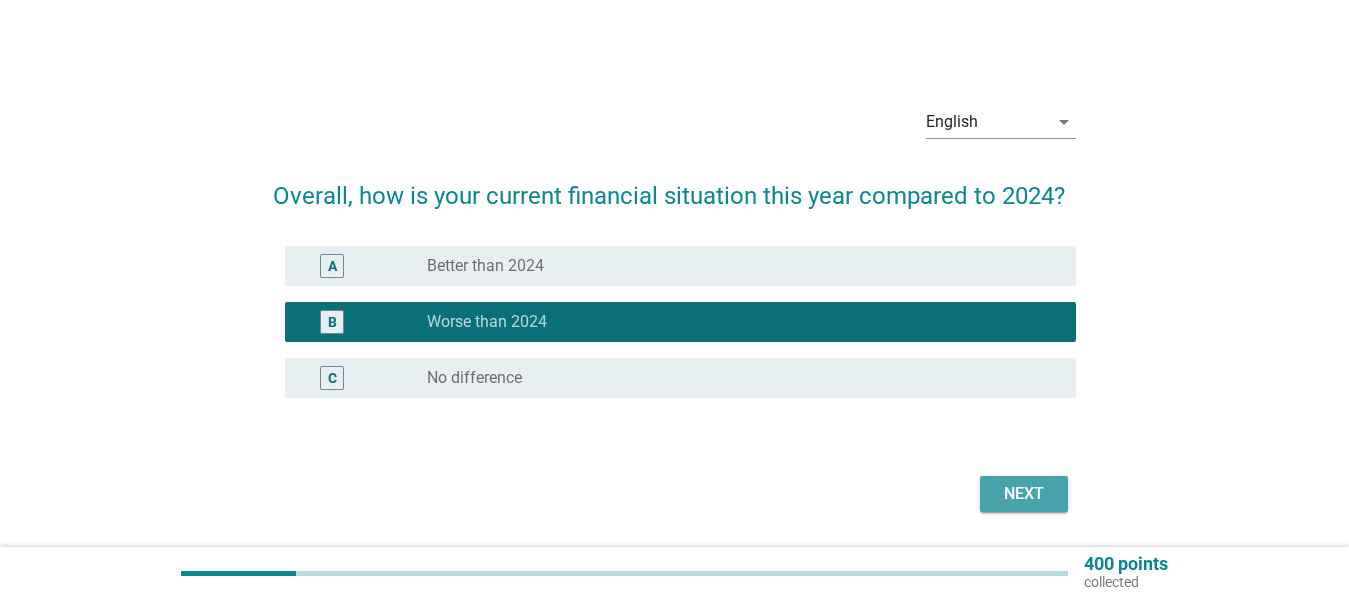 click on "Next" at bounding box center [1024, 494] 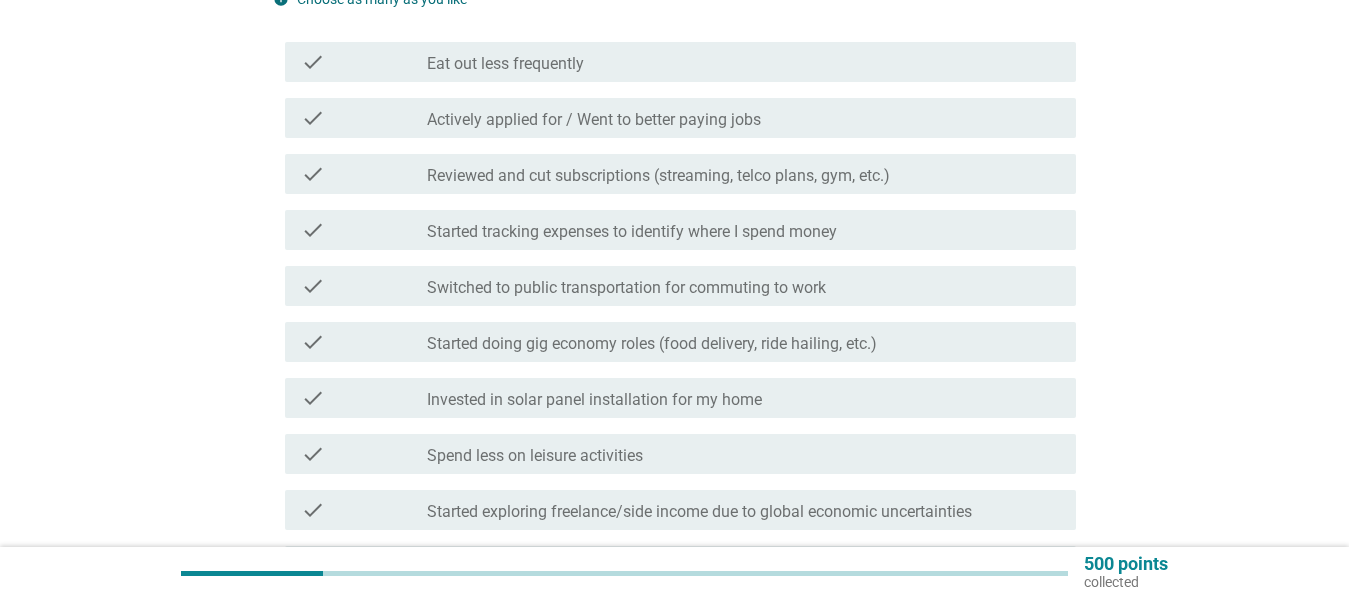 scroll, scrollTop: 219, scrollLeft: 0, axis: vertical 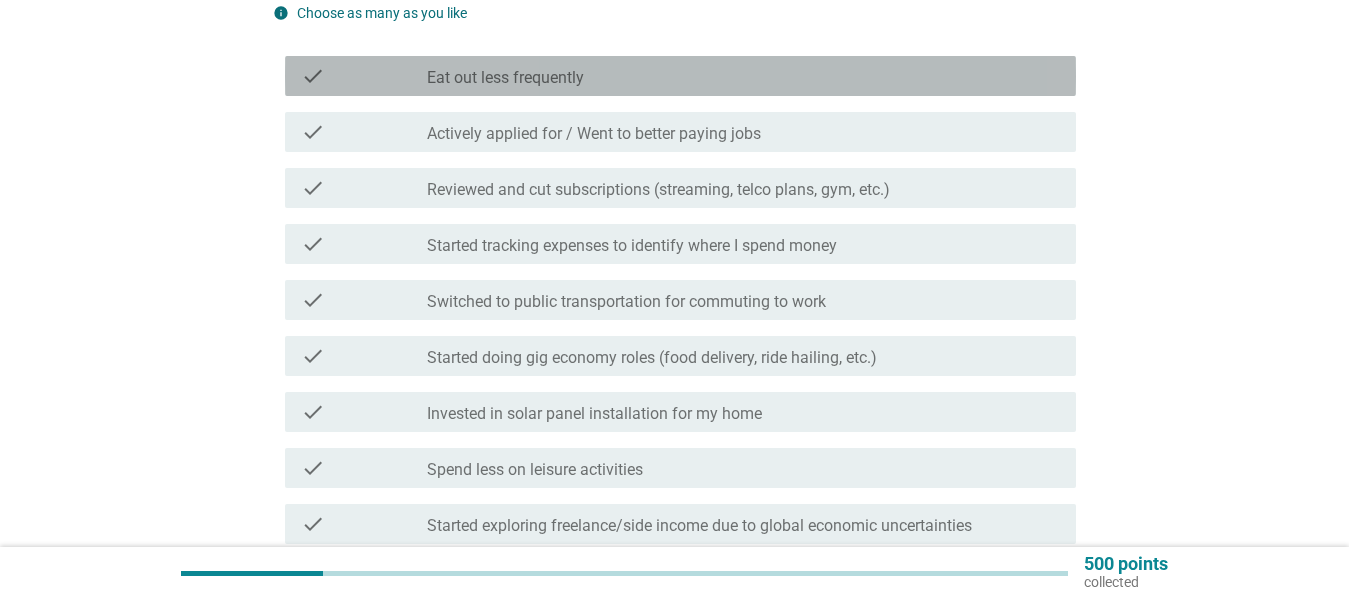 click on "check_box_outline_blank Eat out less frequently" at bounding box center (743, 76) 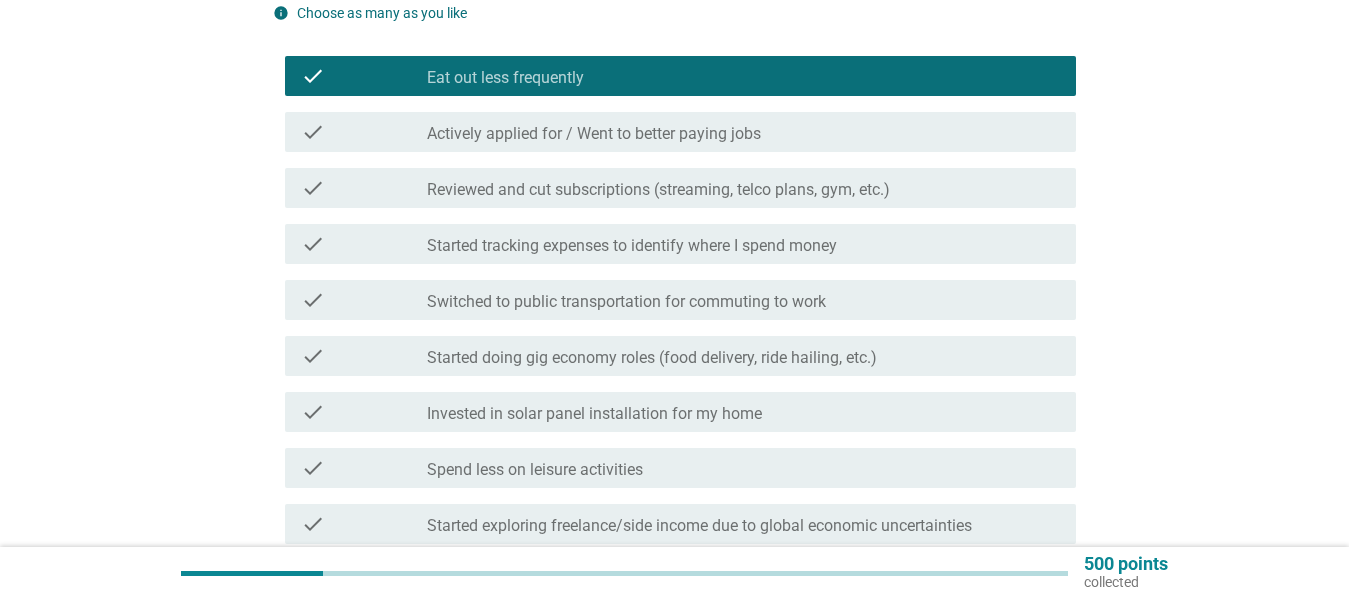 click on "Reviewed and cut subscriptions (streaming, telco plans, gym, etc.)" at bounding box center (658, 190) 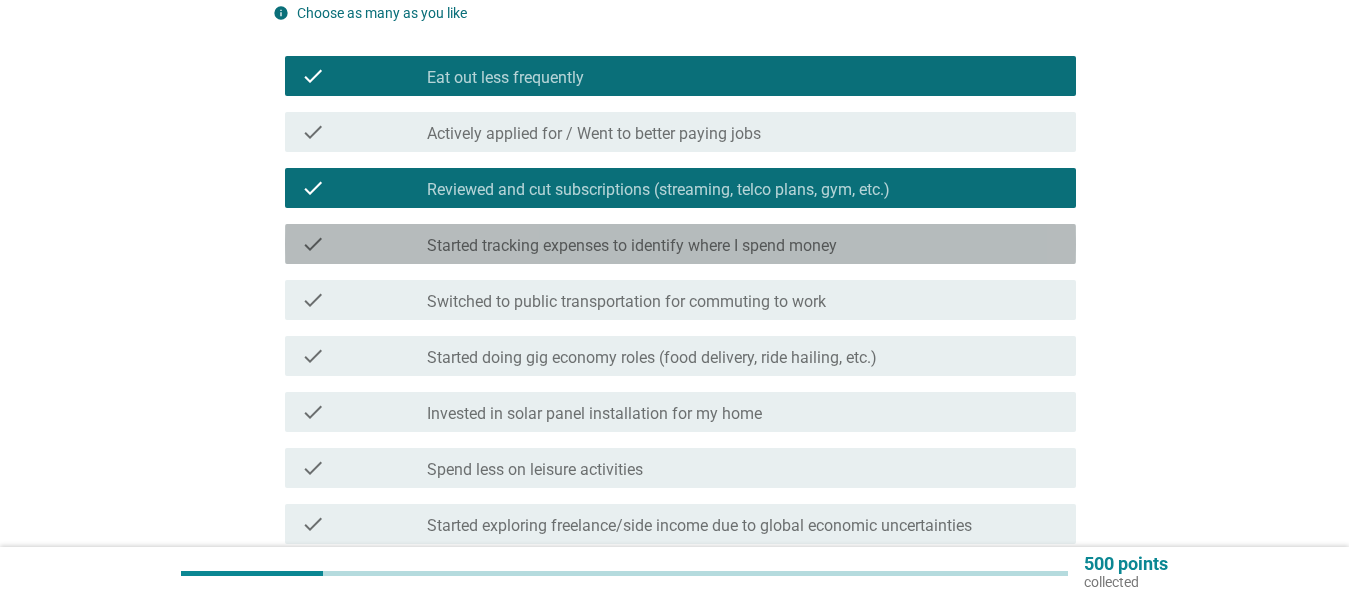 click on "check_box_outline_blank Started tracking expenses to identify where I spend money" at bounding box center (743, 244) 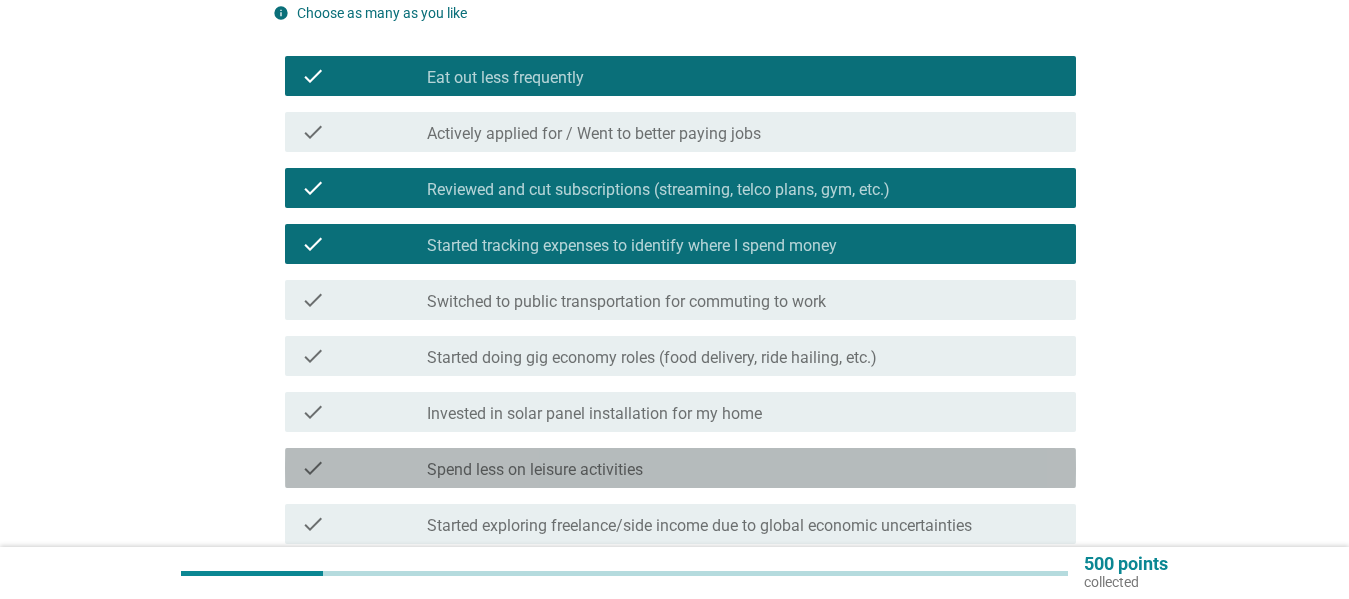 click on "check     check_box_outline_blank Spend less on leisure activities" at bounding box center (680, 468) 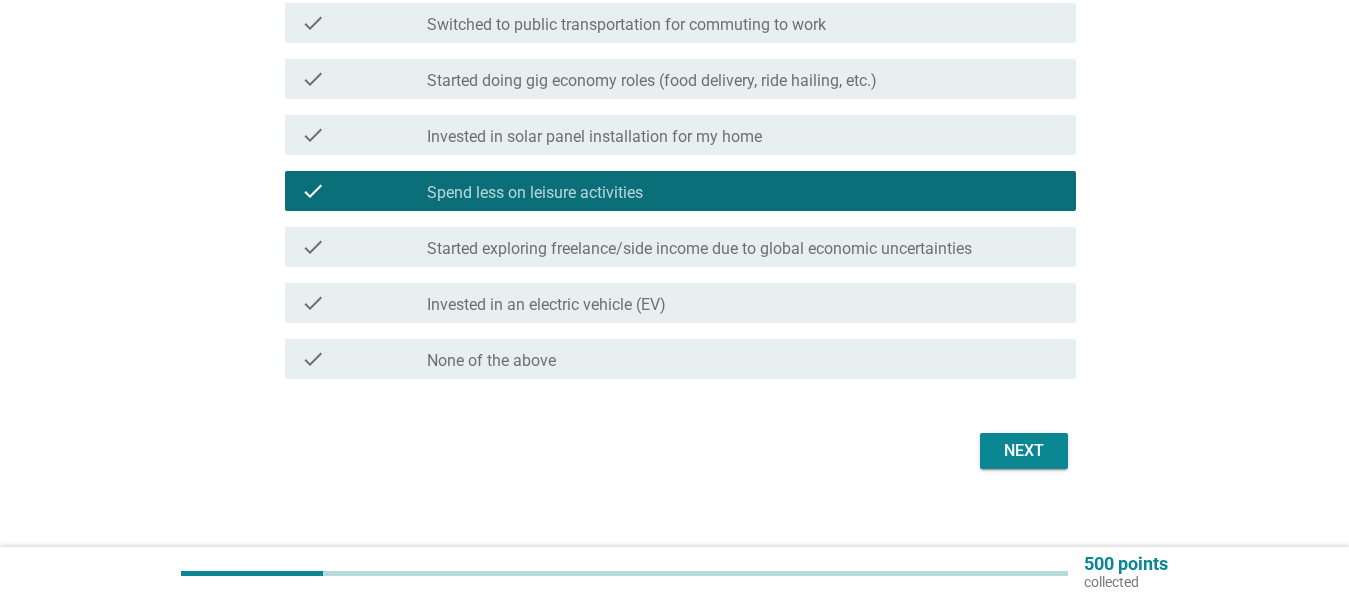 scroll, scrollTop: 502, scrollLeft: 0, axis: vertical 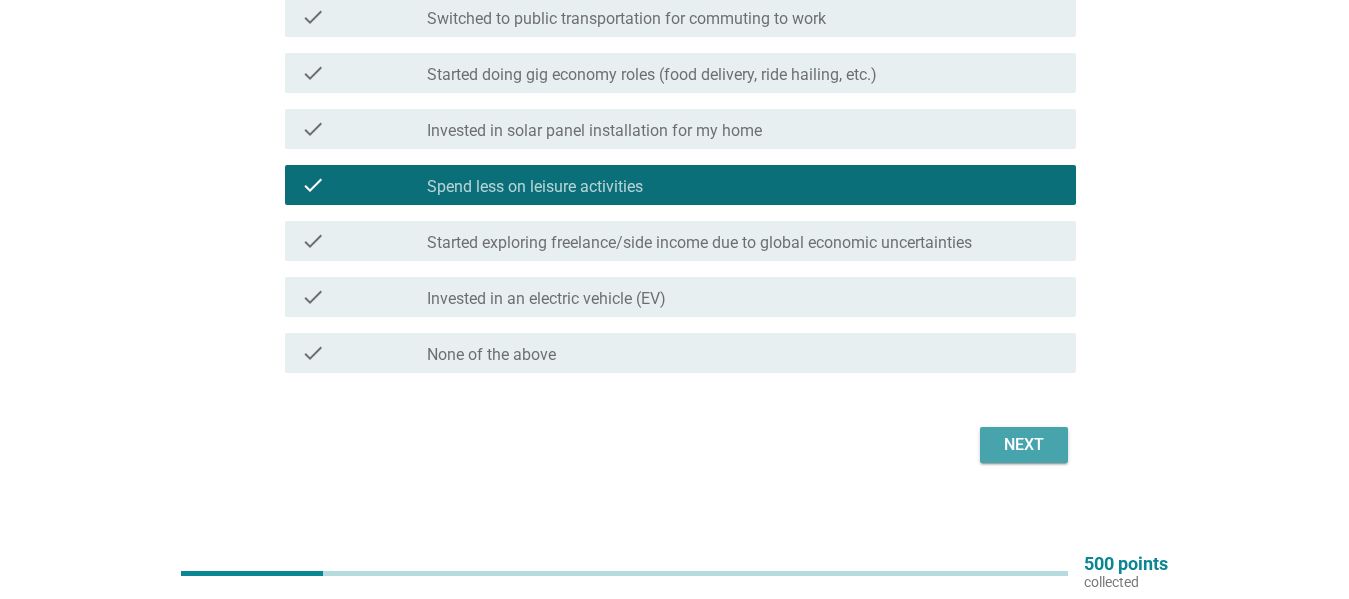 click on "Next" at bounding box center [1024, 445] 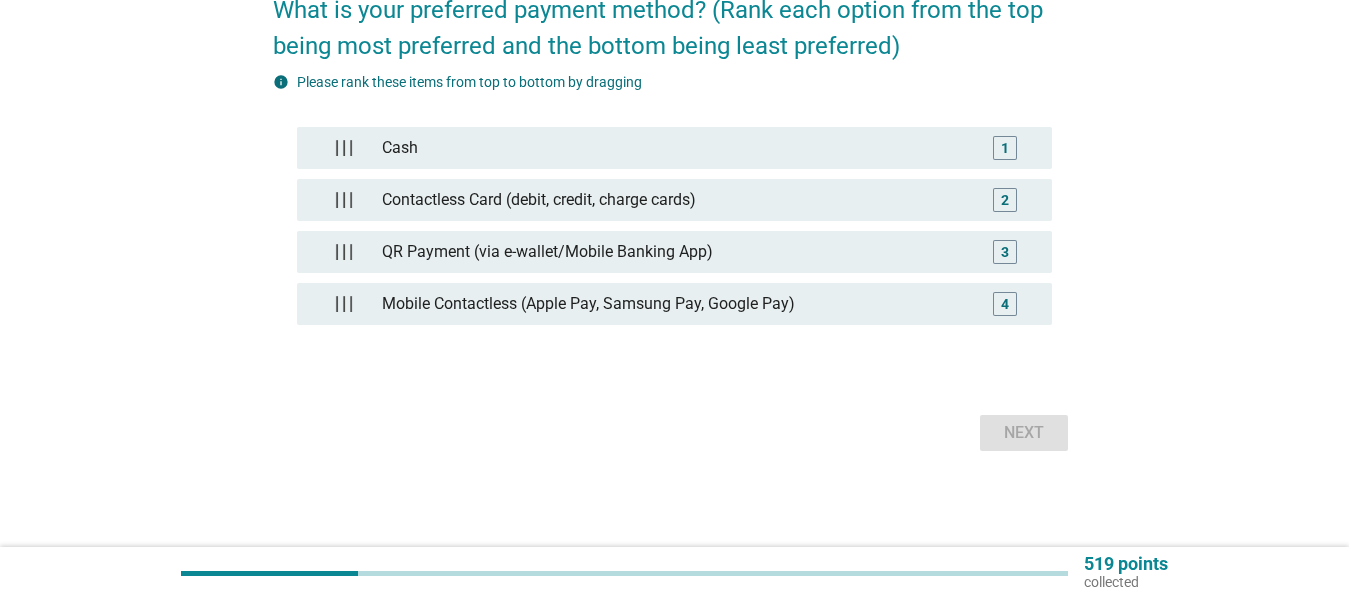 scroll, scrollTop: 0, scrollLeft: 0, axis: both 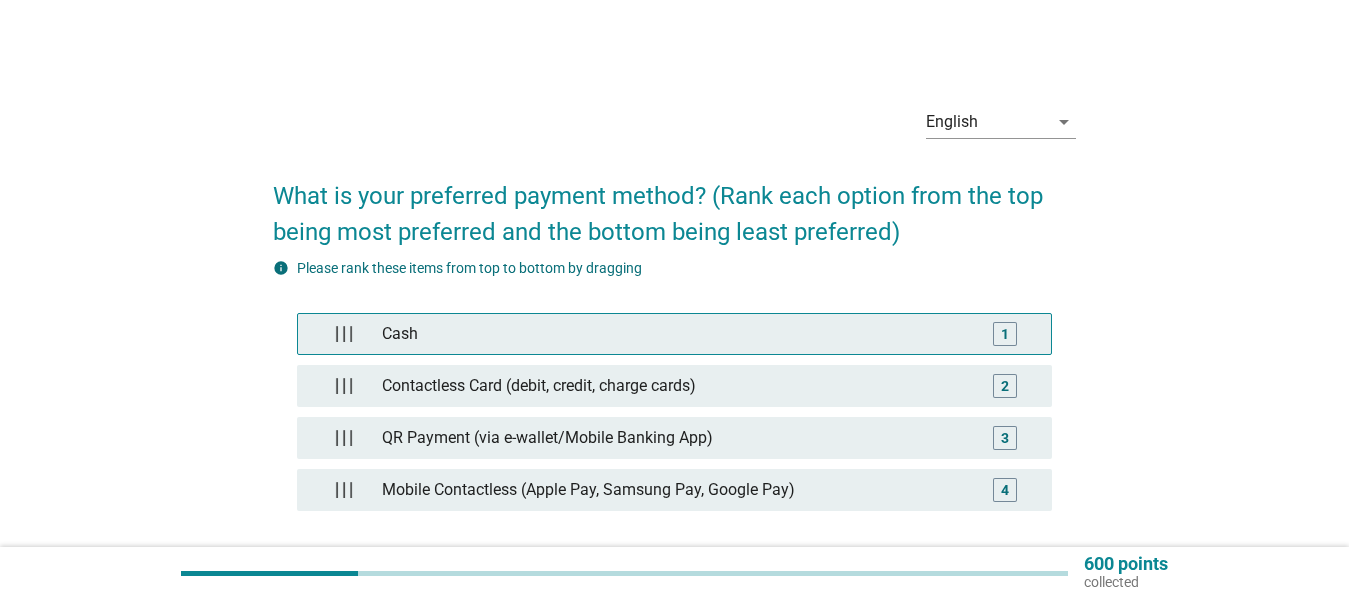 type 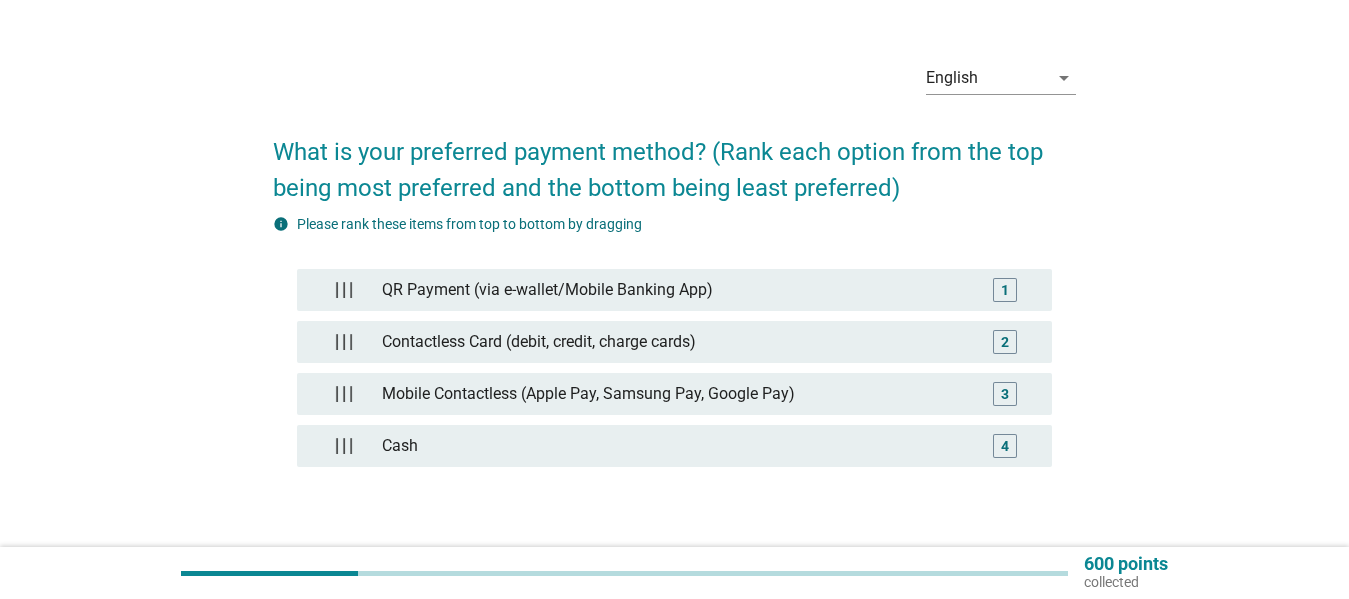 scroll, scrollTop: 186, scrollLeft: 0, axis: vertical 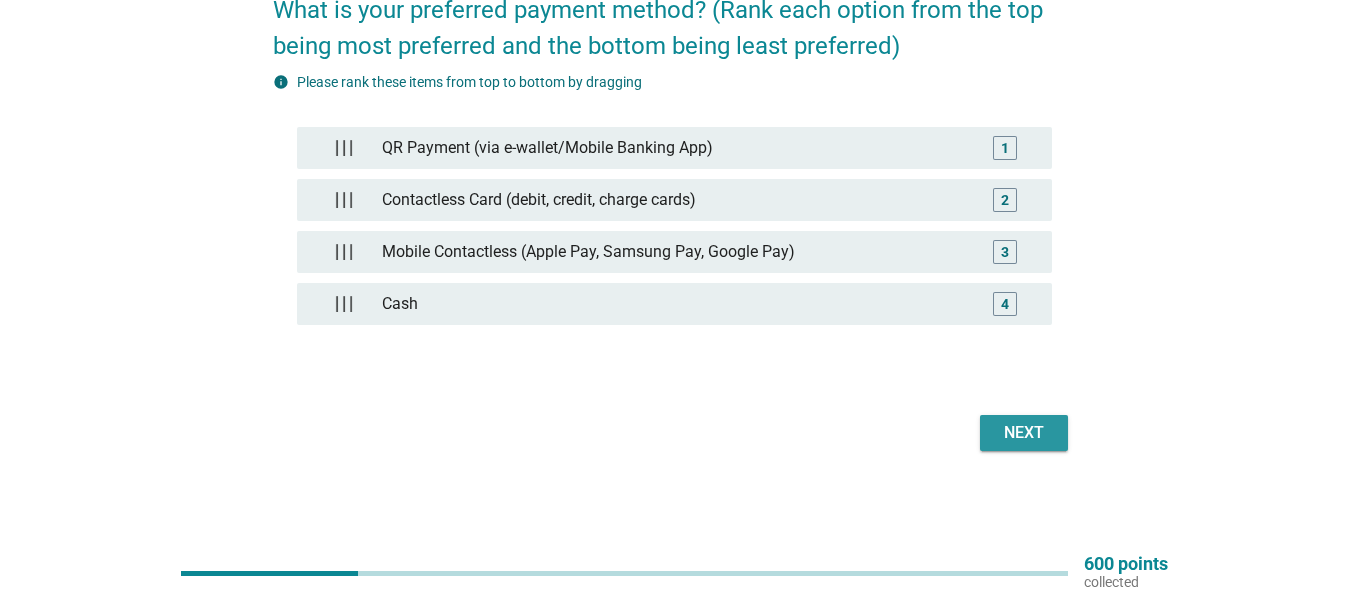 click on "Next" at bounding box center [1024, 433] 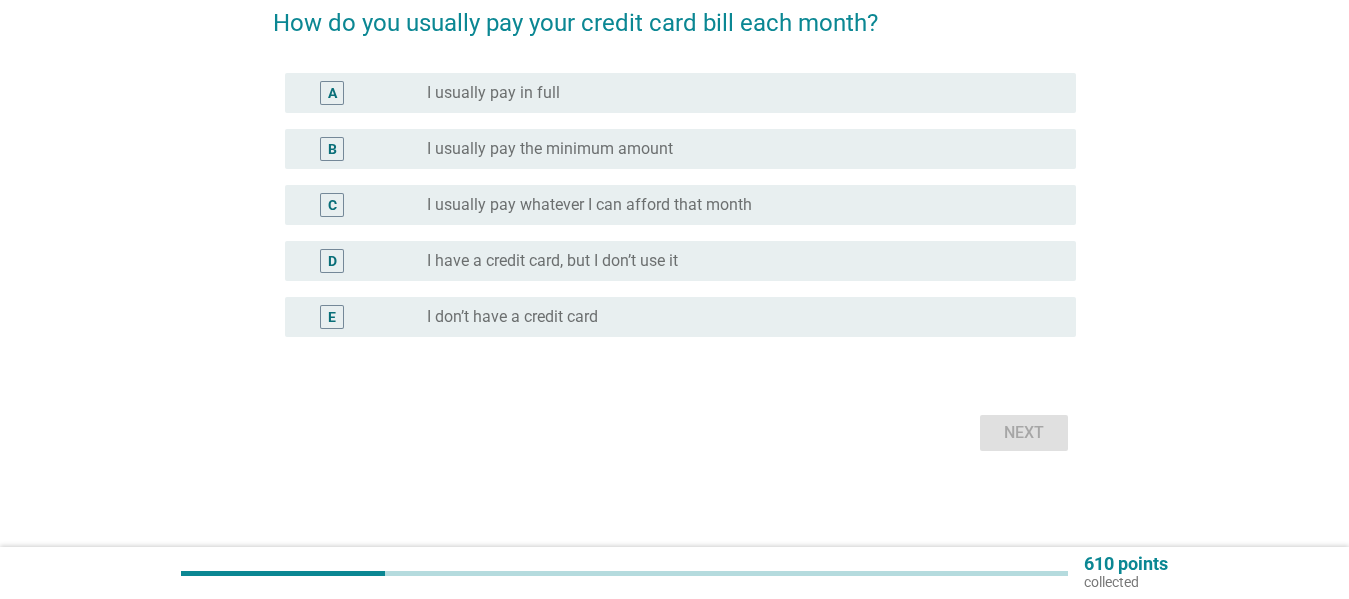 scroll, scrollTop: 0, scrollLeft: 0, axis: both 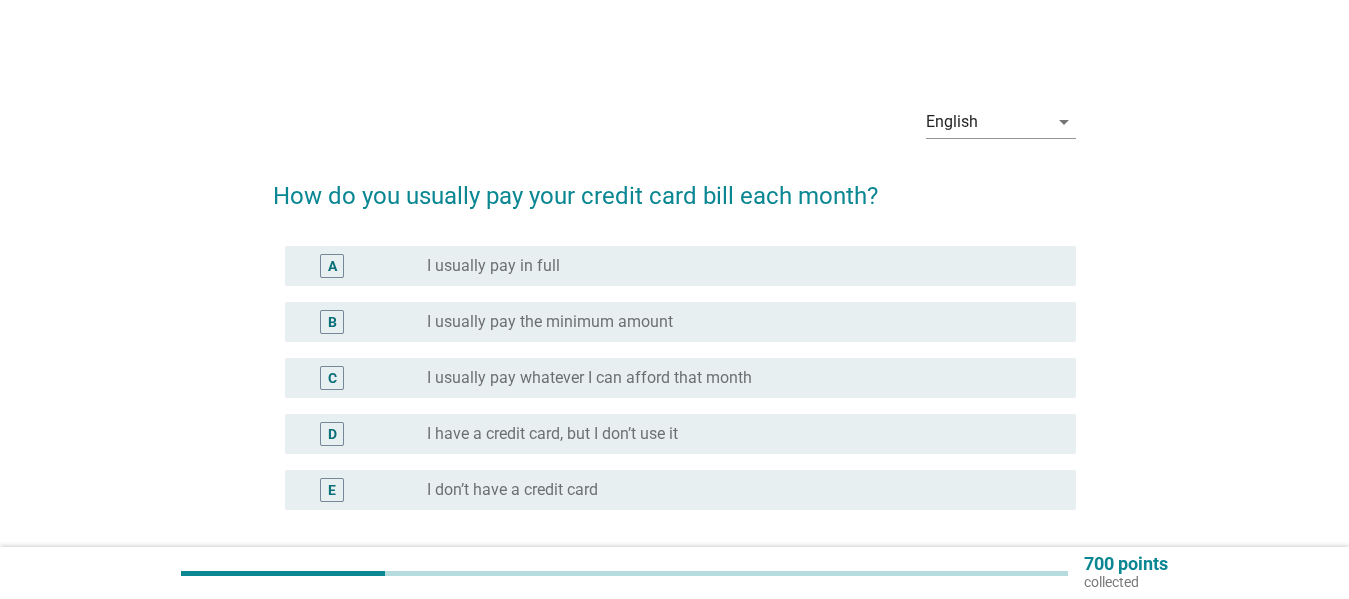 click on "radio_button_unchecked I usually pay in full" at bounding box center [743, 266] 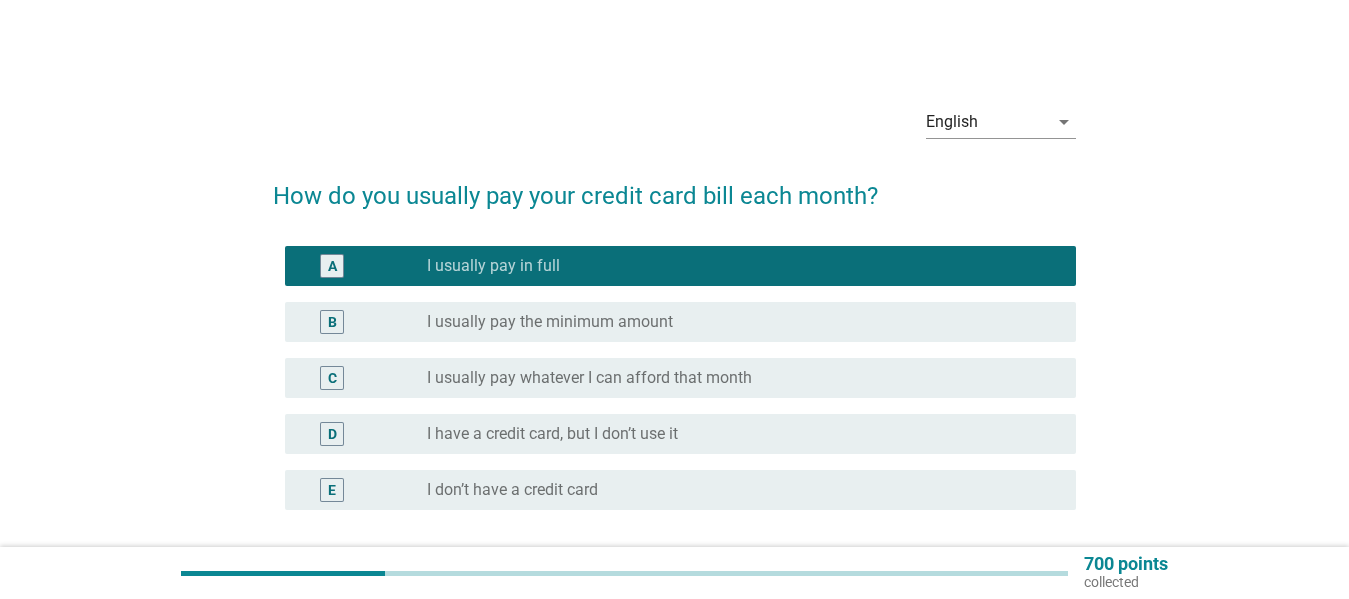 scroll, scrollTop: 173, scrollLeft: 0, axis: vertical 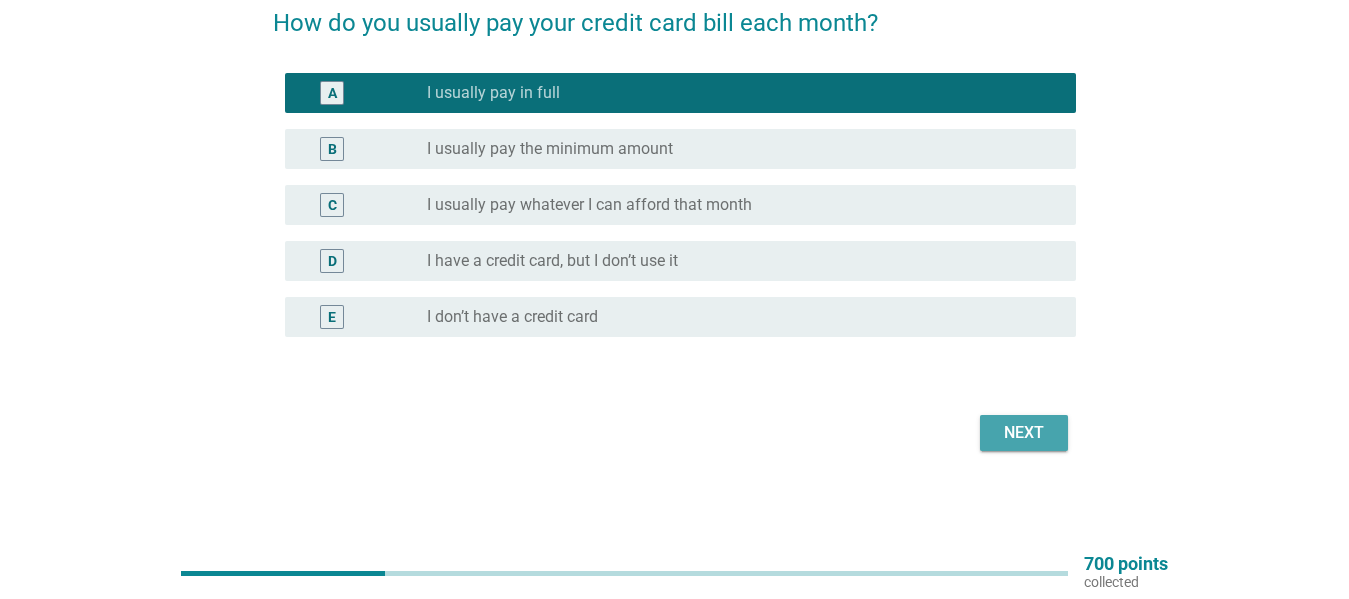click on "Next" at bounding box center [1024, 433] 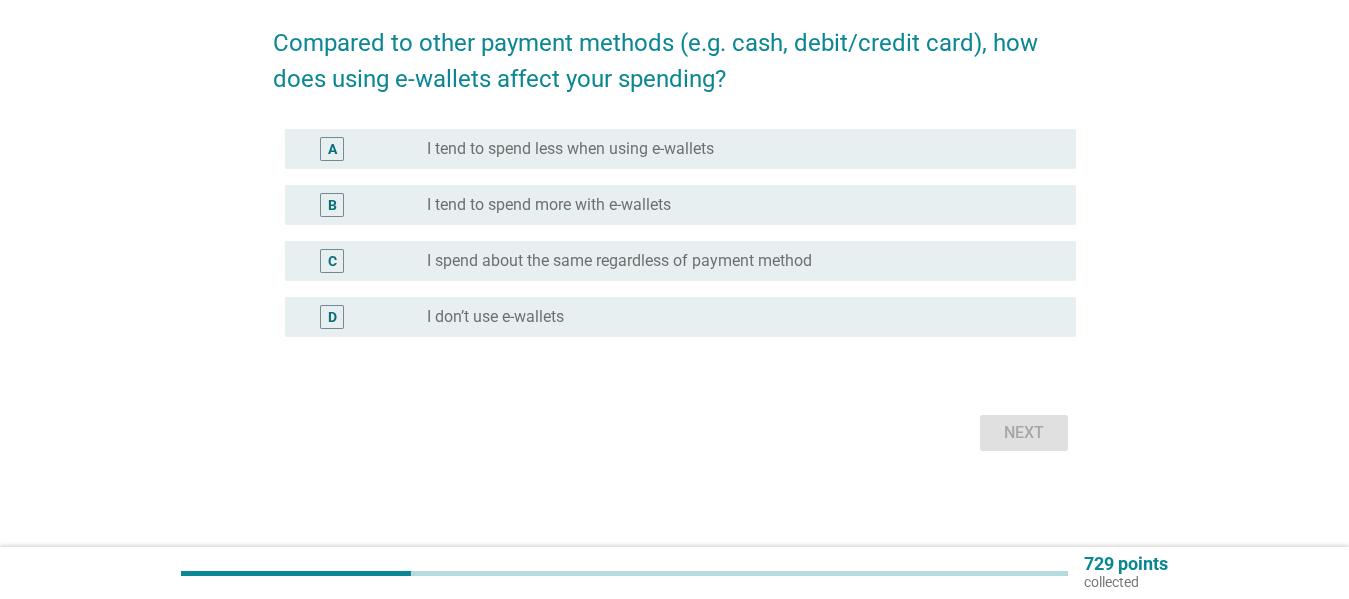 scroll, scrollTop: 0, scrollLeft: 0, axis: both 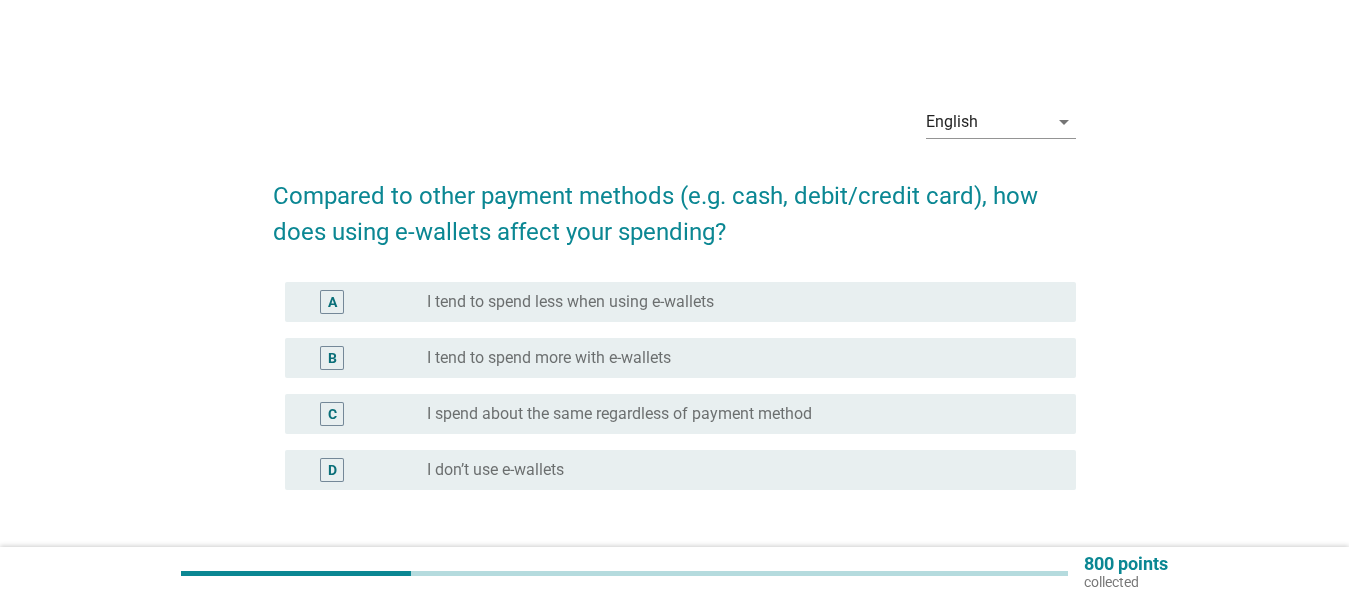 click on "radio_button_unchecked I spend about the same regardless of payment method" at bounding box center [735, 414] 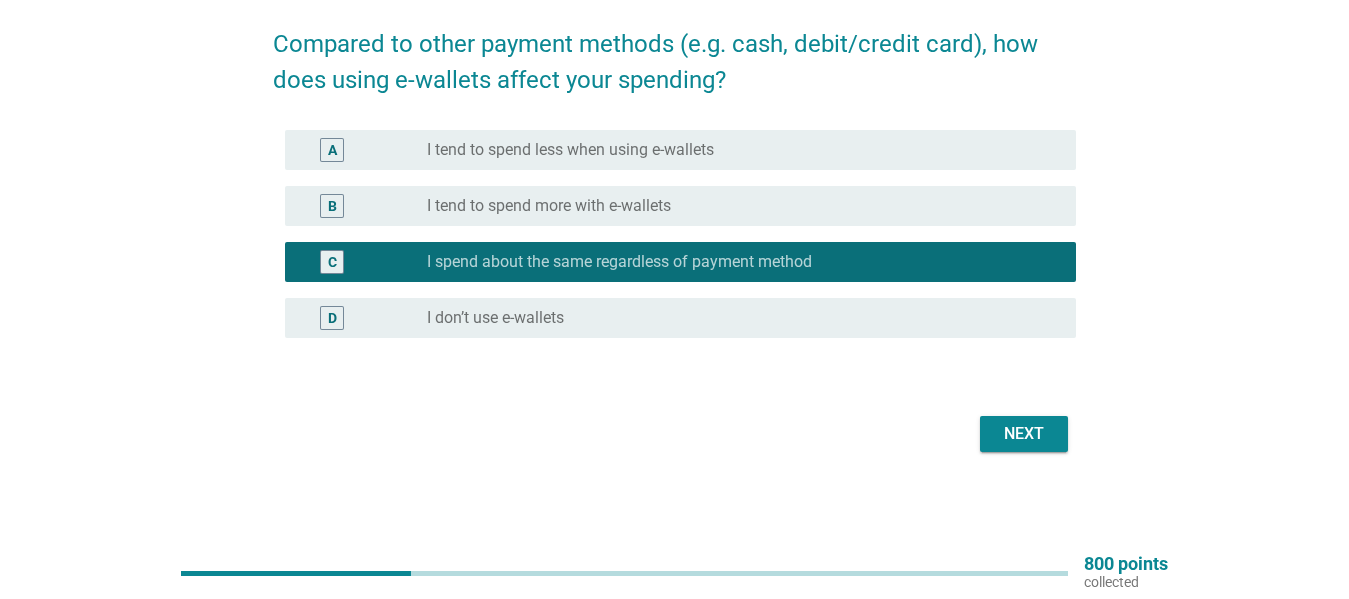 scroll, scrollTop: 153, scrollLeft: 0, axis: vertical 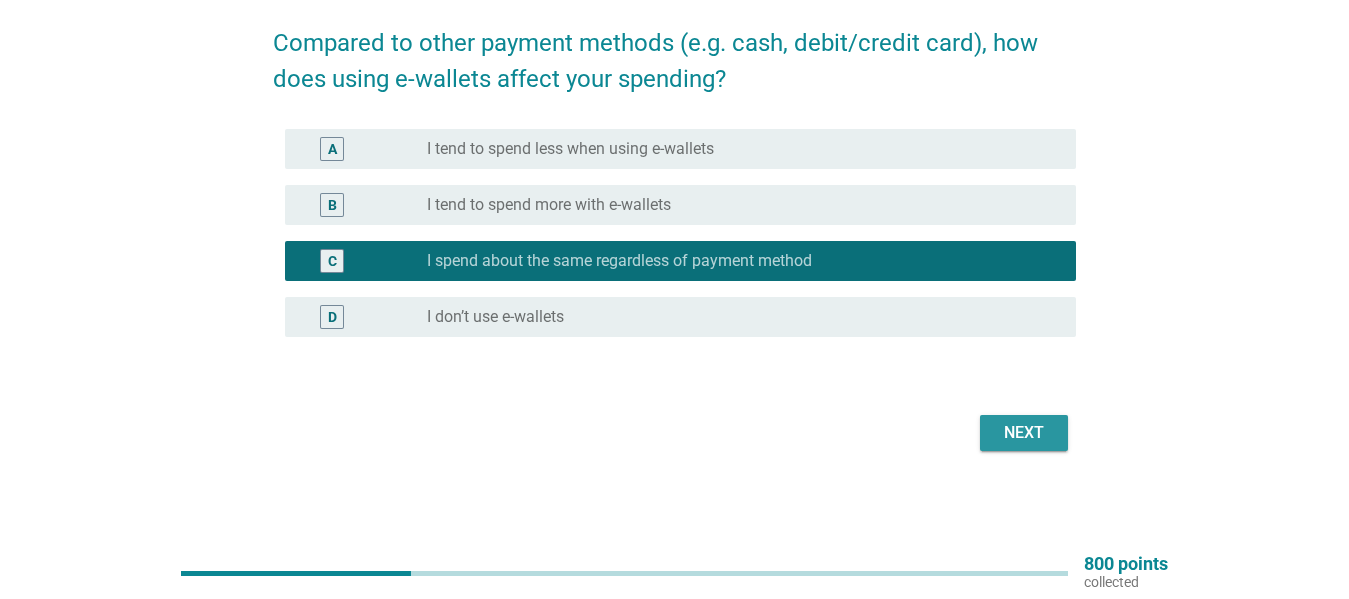 drag, startPoint x: 1038, startPoint y: 433, endPoint x: 1028, endPoint y: 431, distance: 10.198039 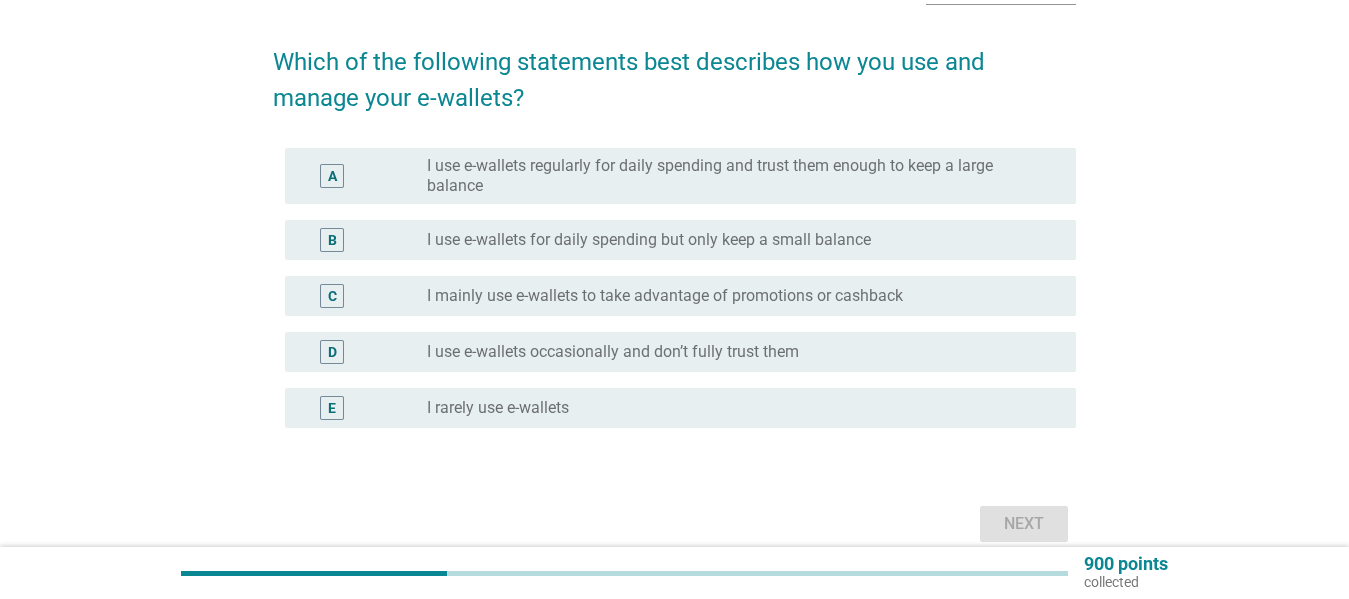 scroll, scrollTop: 135, scrollLeft: 0, axis: vertical 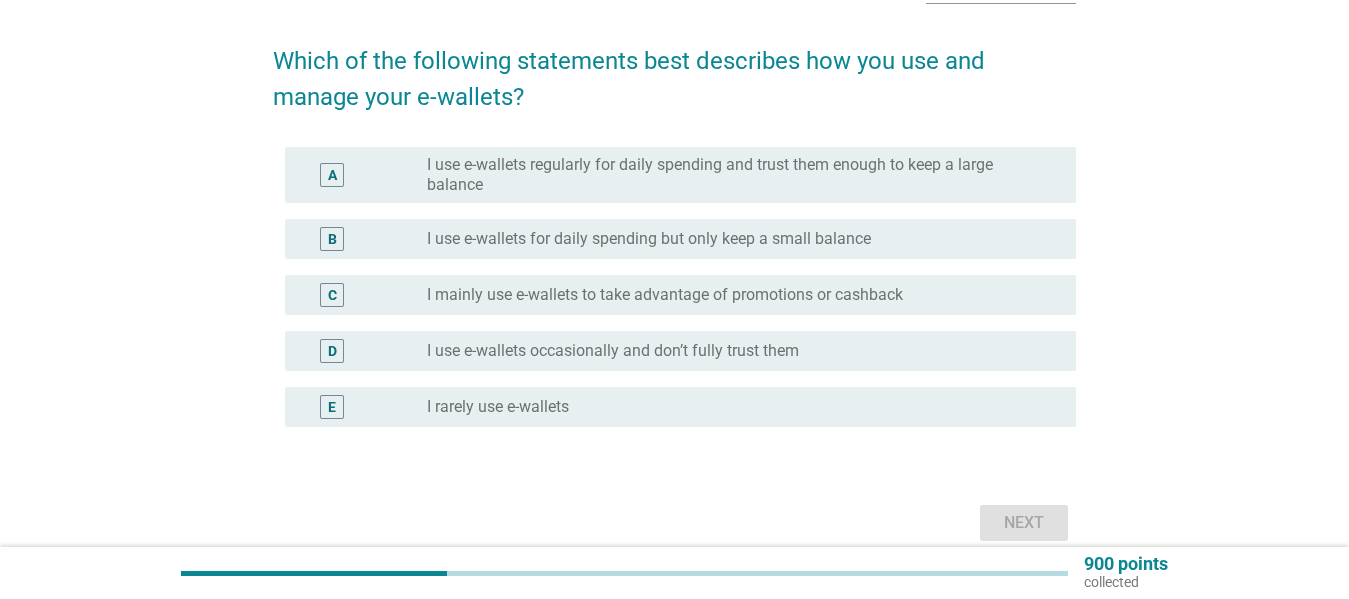click on "radio_button_unchecked I use e-wallets for daily spending but only keep a small balance" at bounding box center (735, 239) 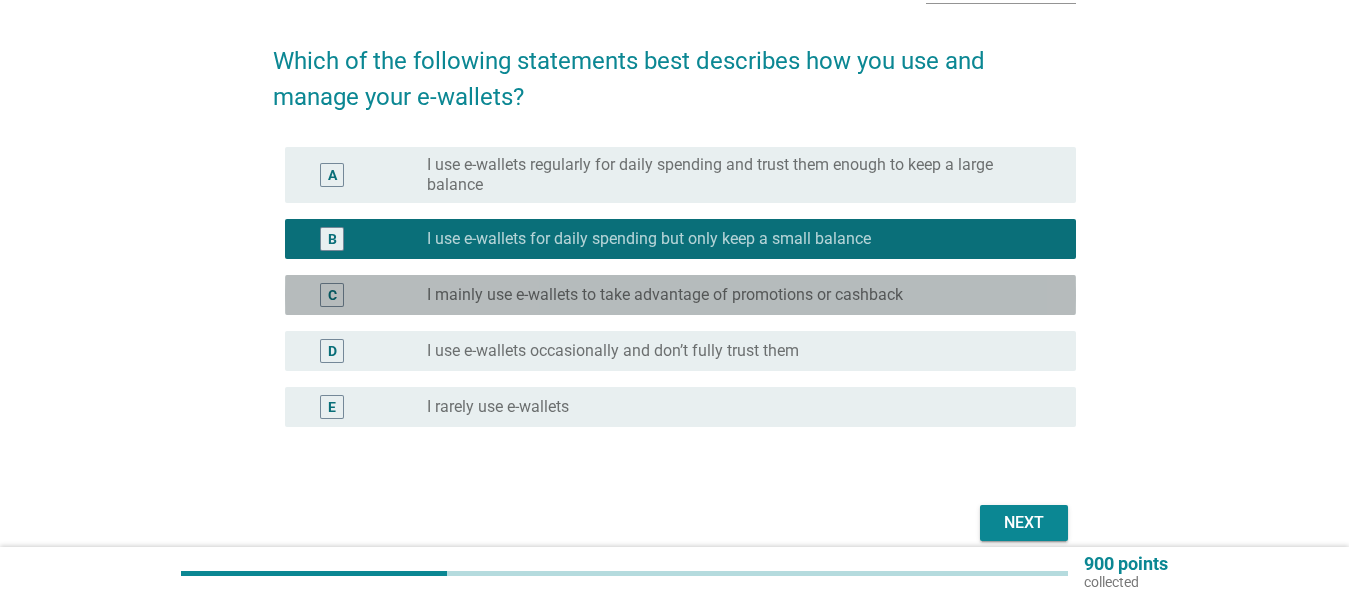 click on "radio_button_unchecked I mainly use e-wallets to take advantage of promotions or cashback" at bounding box center (735, 295) 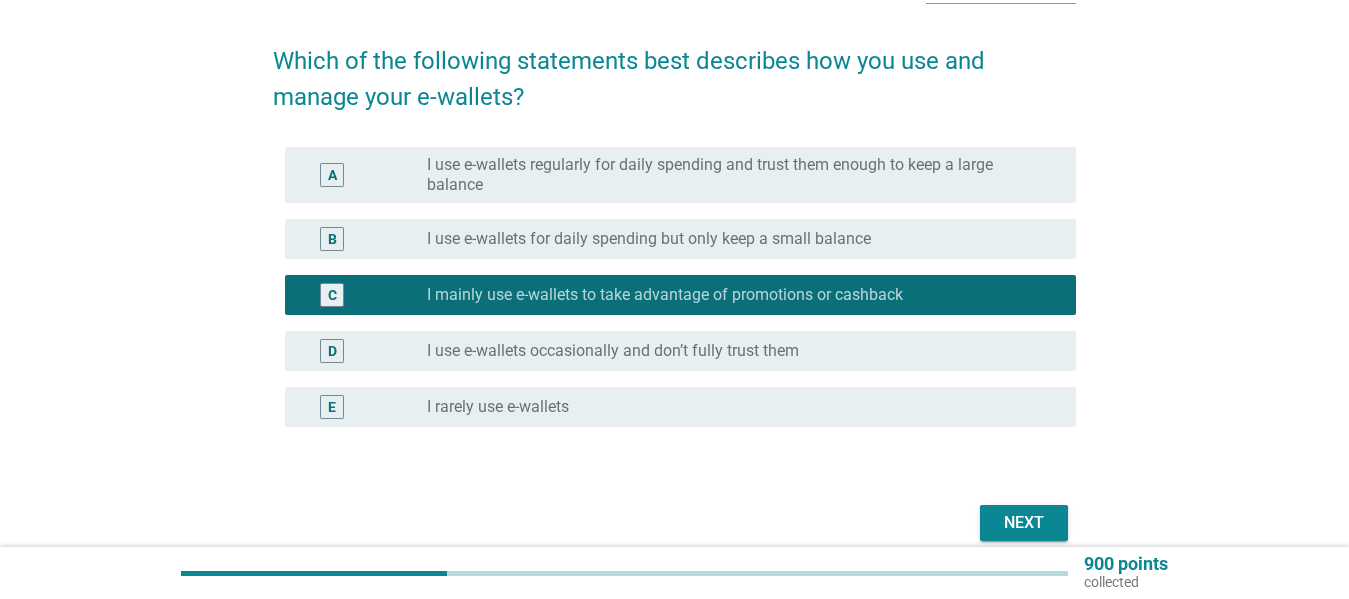 drag, startPoint x: 1032, startPoint y: 523, endPoint x: 1034, endPoint y: 496, distance: 27.073973 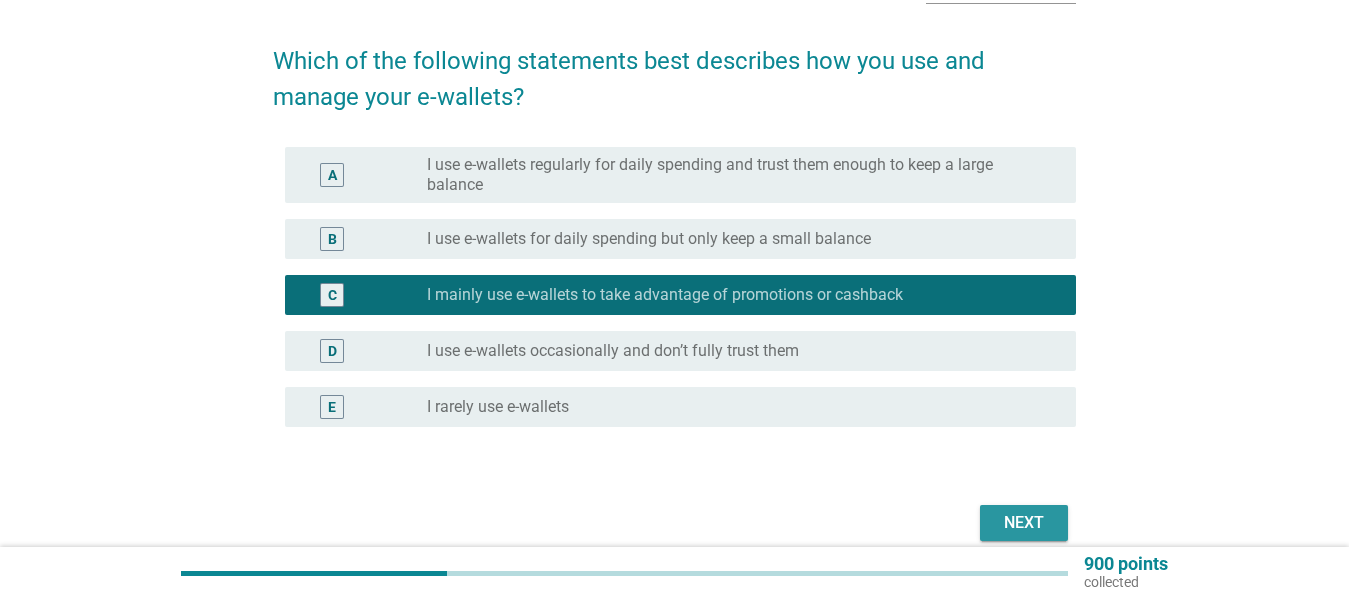 click on "Next" at bounding box center [1024, 523] 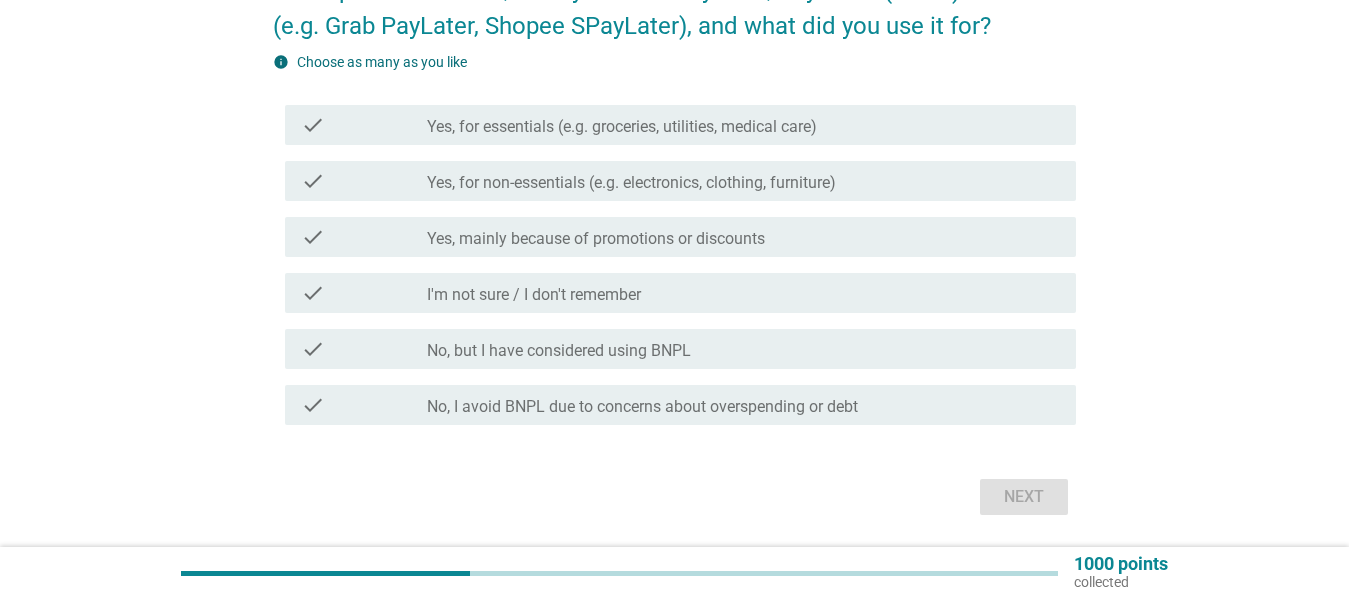 scroll, scrollTop: 209, scrollLeft: 0, axis: vertical 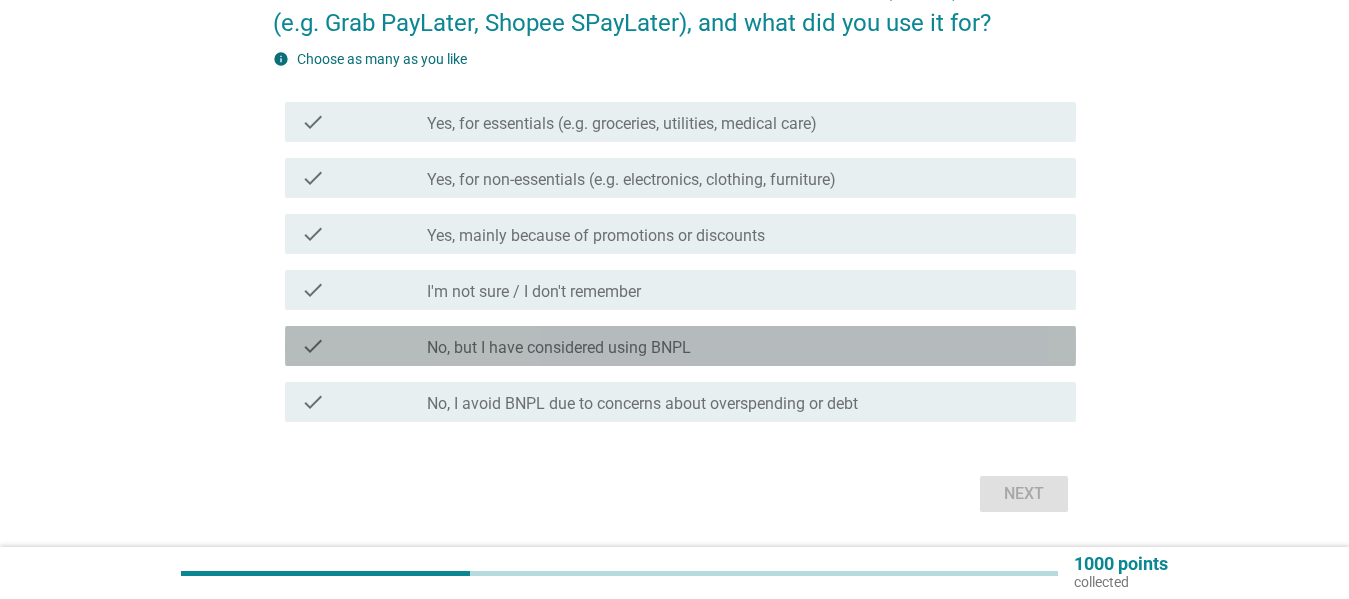 click on "check_box_outline_blank No, but I have considered using BNPL" at bounding box center [743, 346] 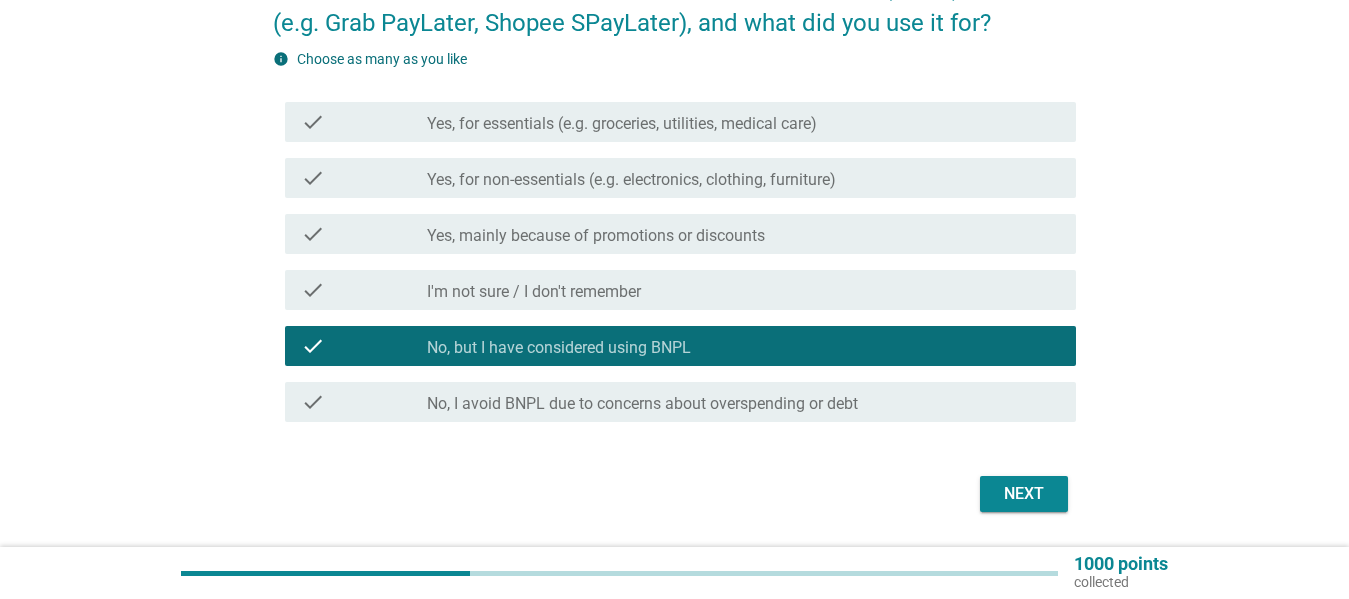 click on "Next" at bounding box center [1024, 494] 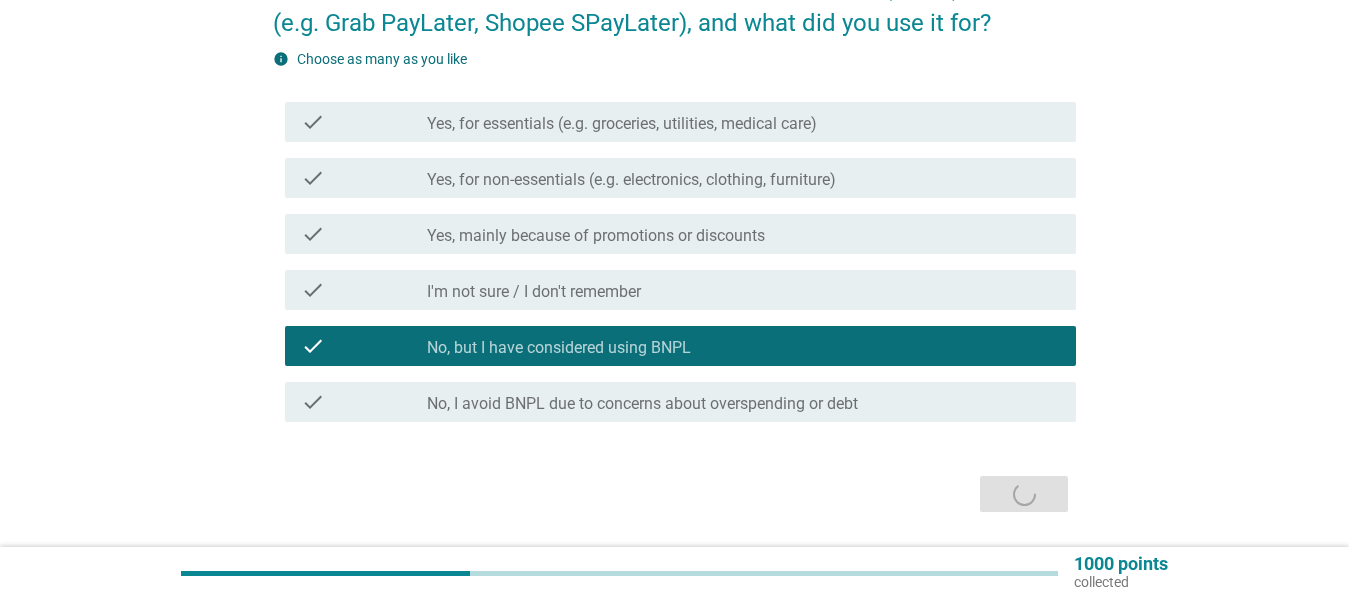 scroll, scrollTop: 0, scrollLeft: 0, axis: both 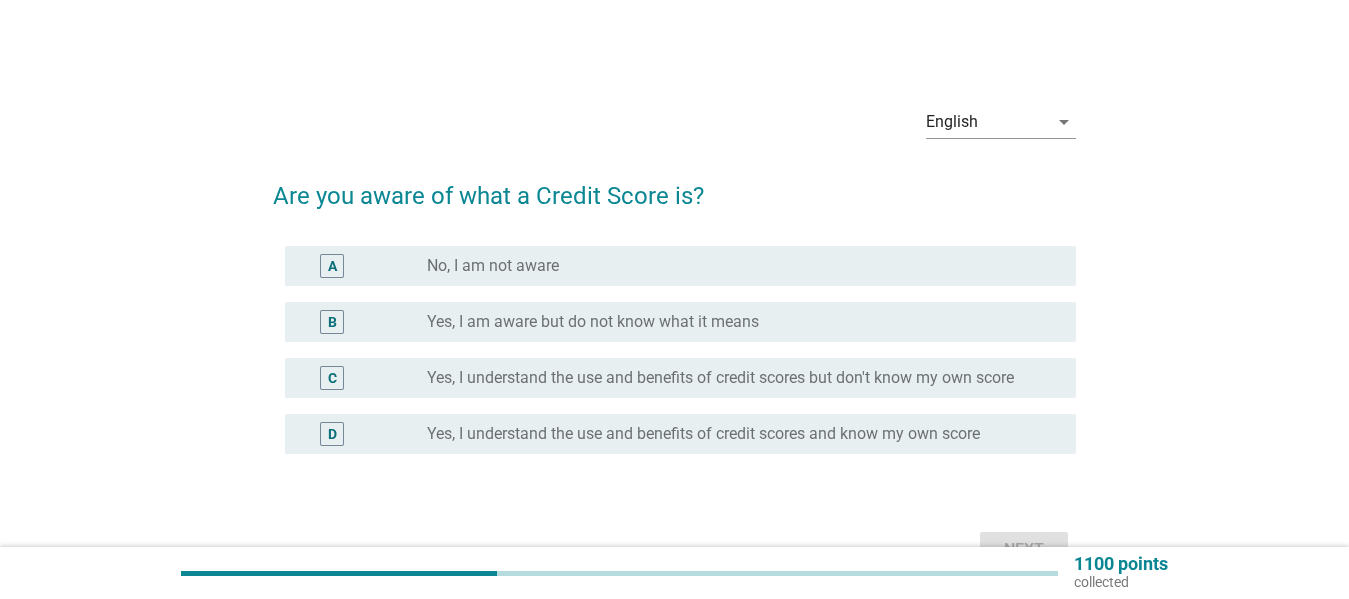 click on "radio_button_unchecked Yes, I am aware but do not know what it means" at bounding box center (735, 322) 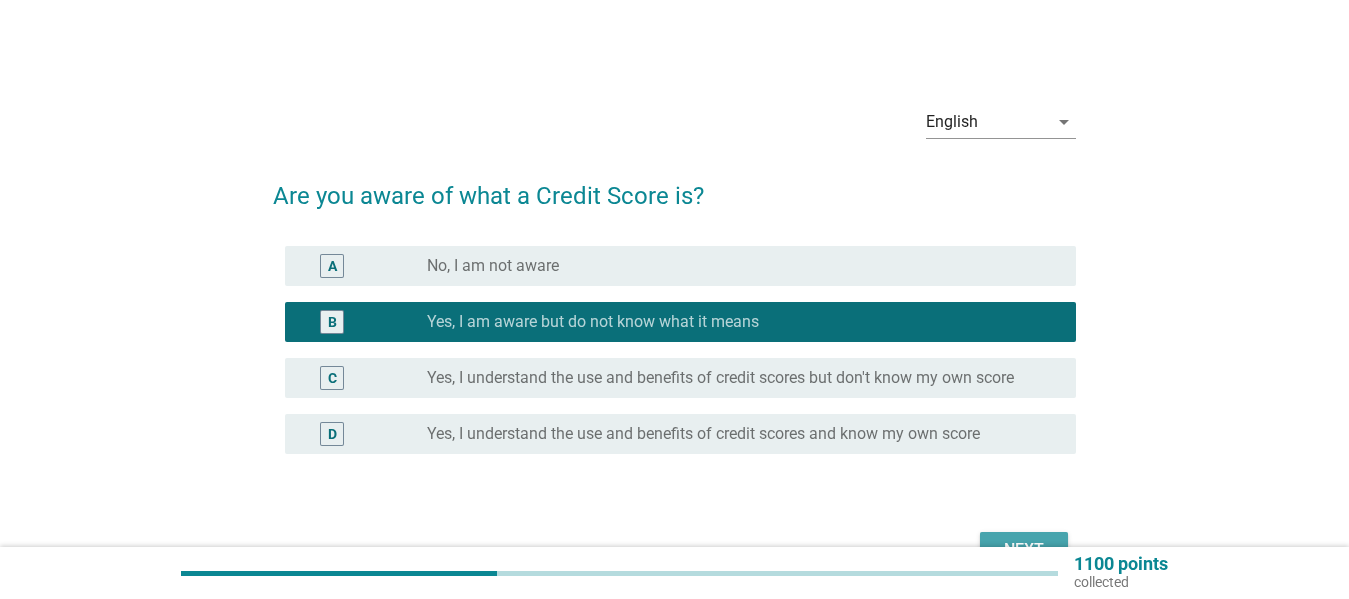 click on "Next" at bounding box center (1024, 550) 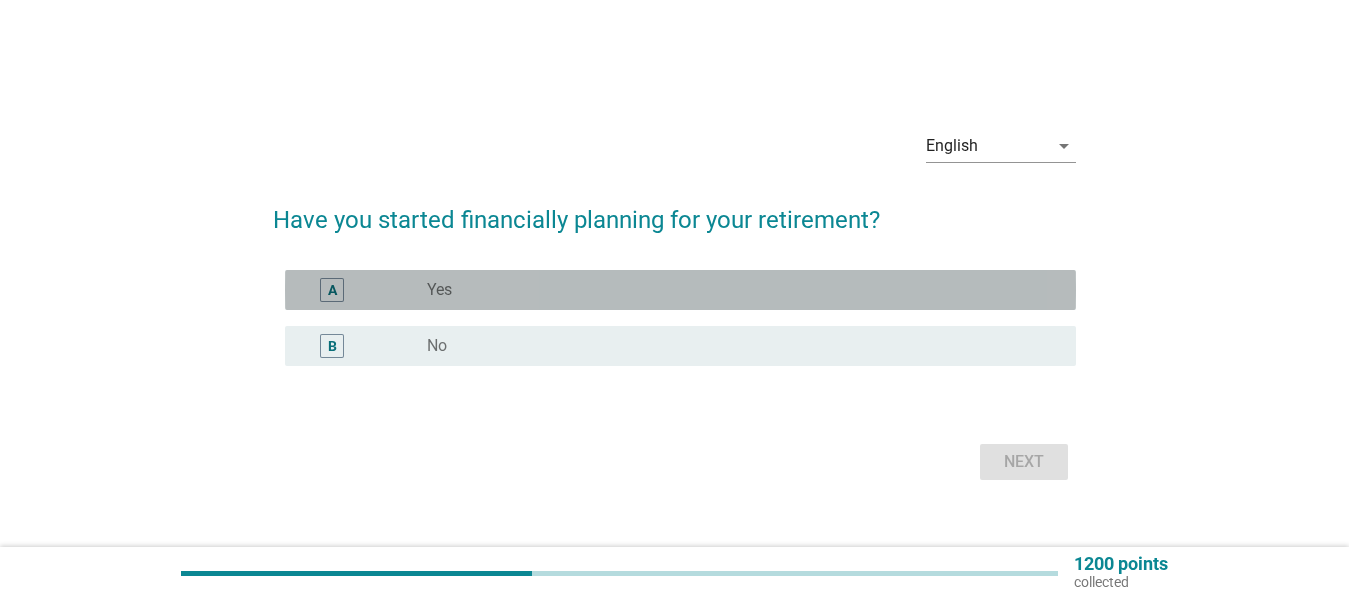 click on "radio_button_unchecked Yes" at bounding box center [735, 290] 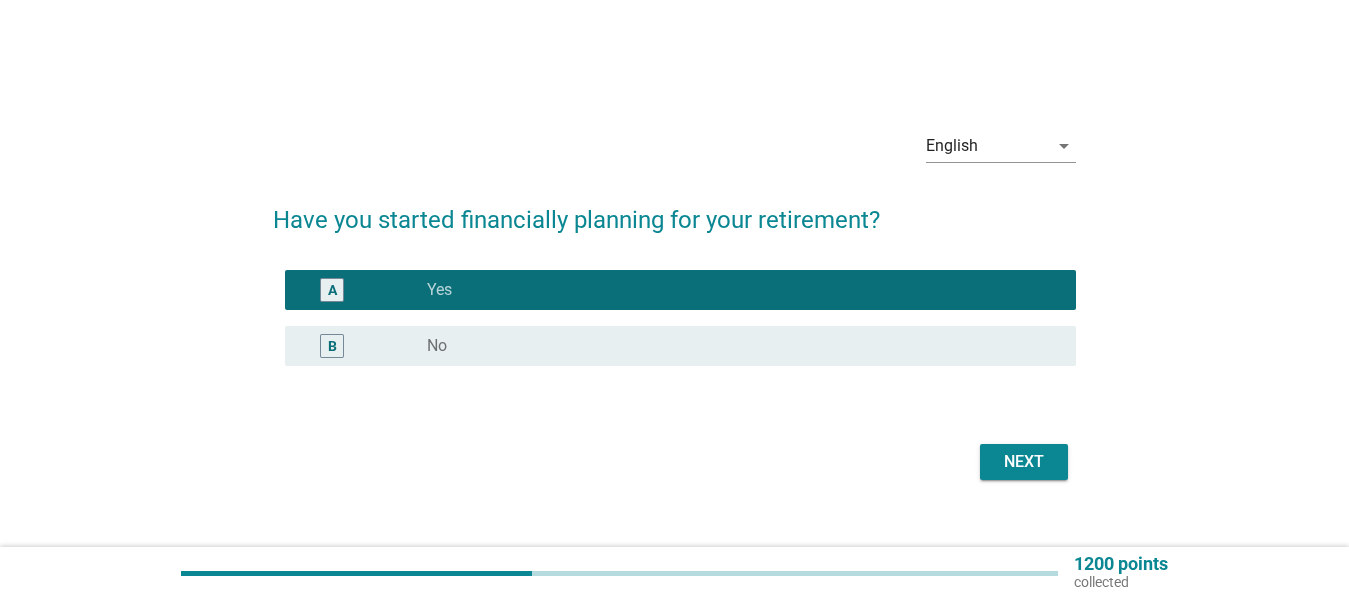 click on "Next" at bounding box center (1024, 462) 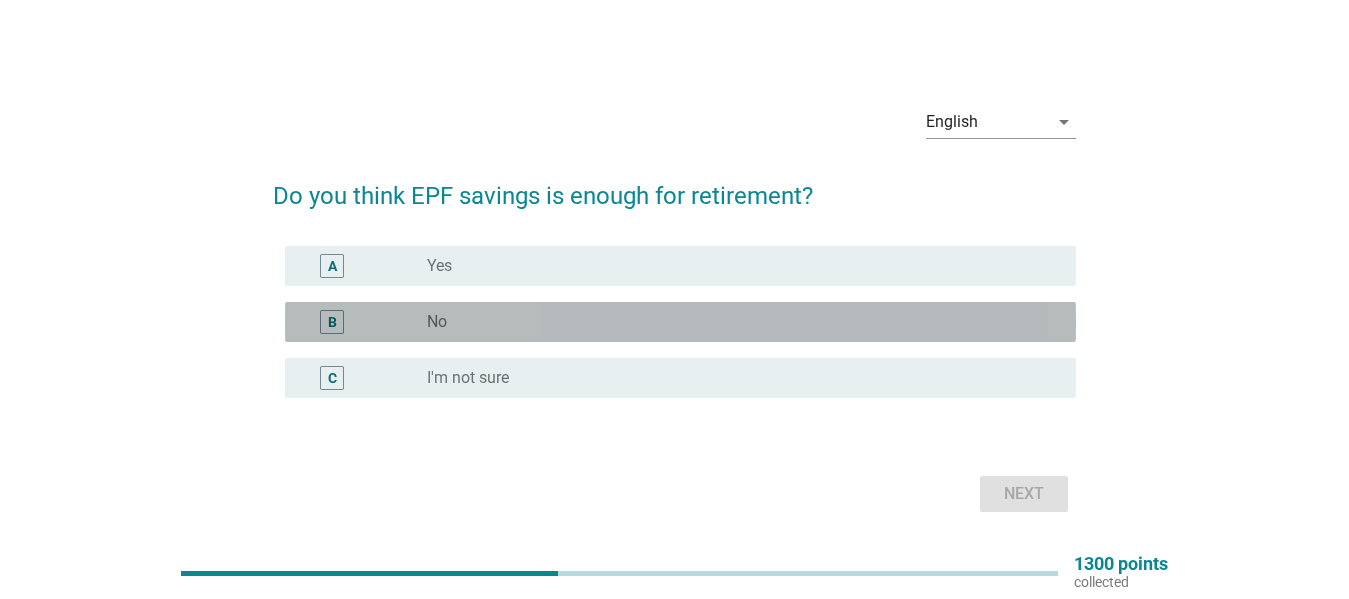 click on "radio_button_unchecked No" at bounding box center [735, 322] 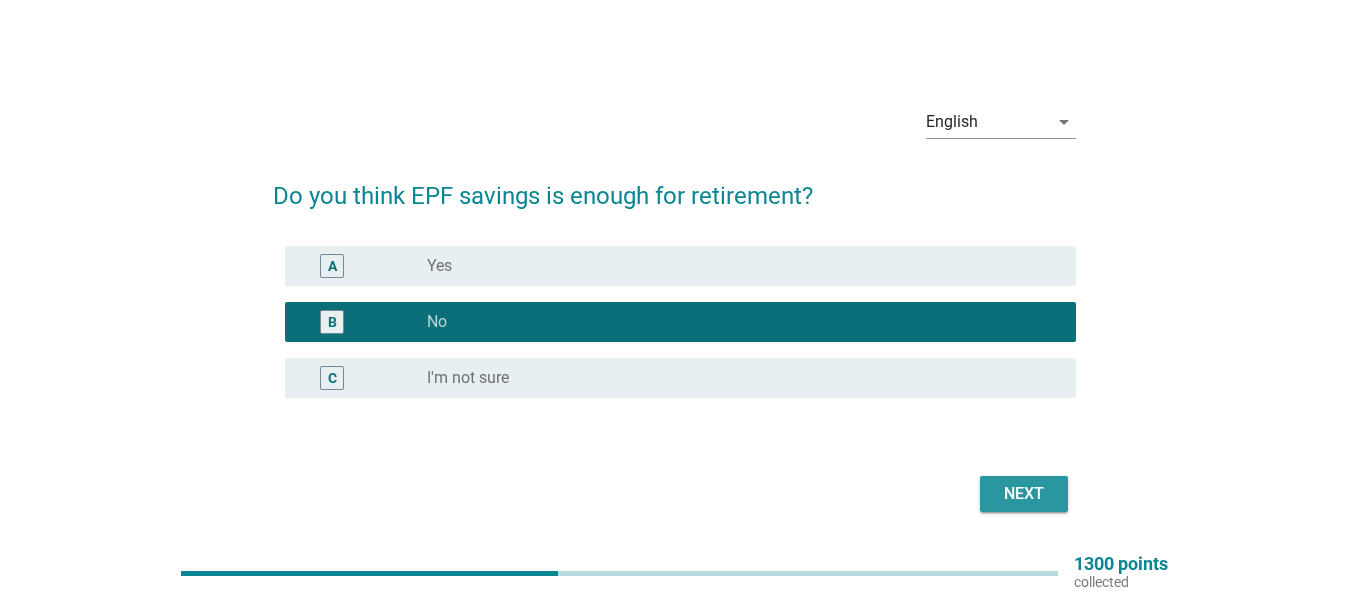 click on "Next" at bounding box center (1024, 494) 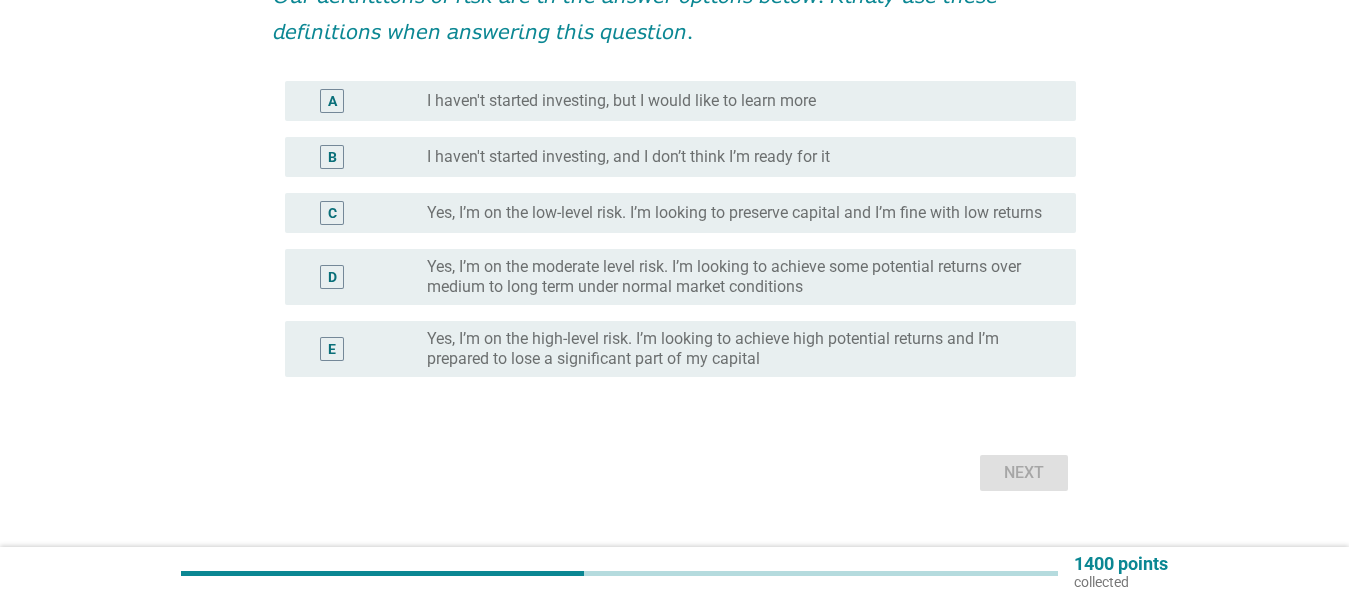 scroll, scrollTop: 268, scrollLeft: 0, axis: vertical 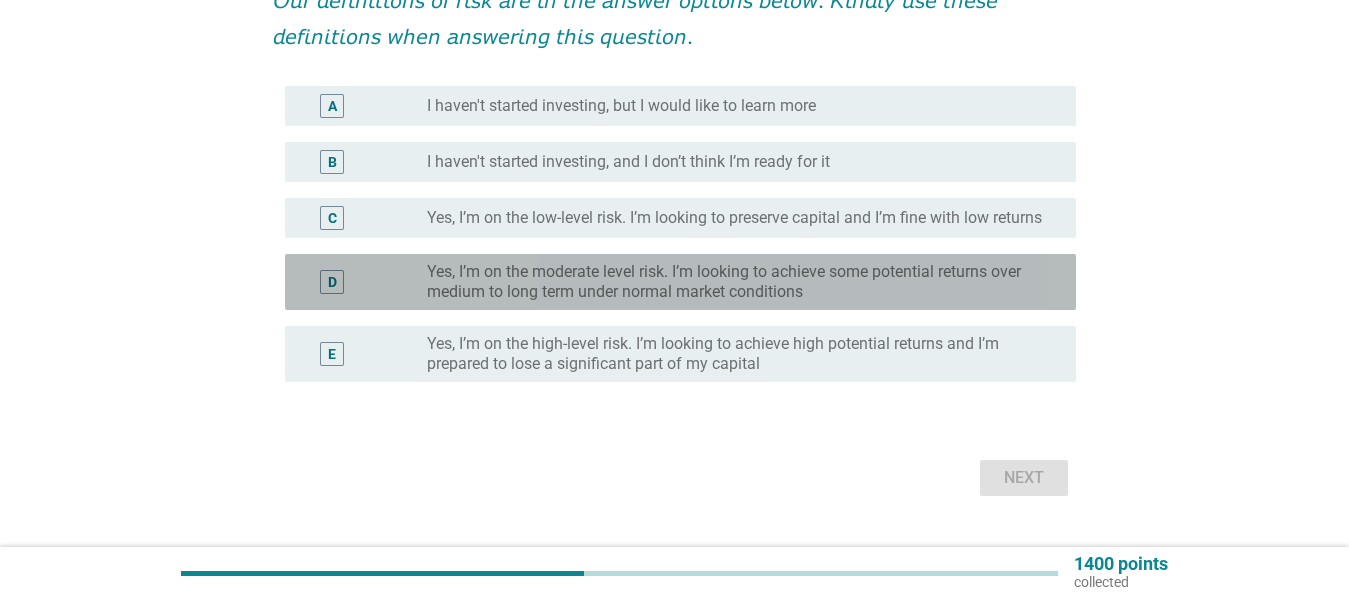 click on "Yes, I’m on the moderate level risk. I’m looking to achieve some potential returns over medium to long term under normal market conditions" at bounding box center (735, 282) 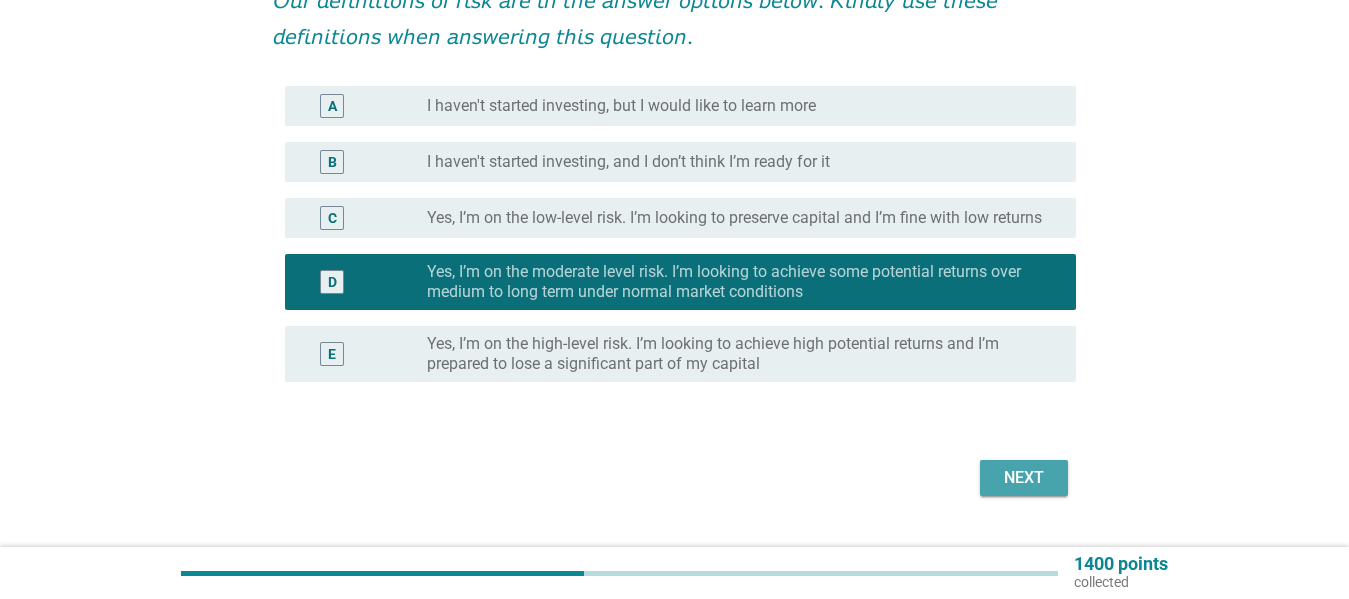 click on "Next" at bounding box center [1024, 478] 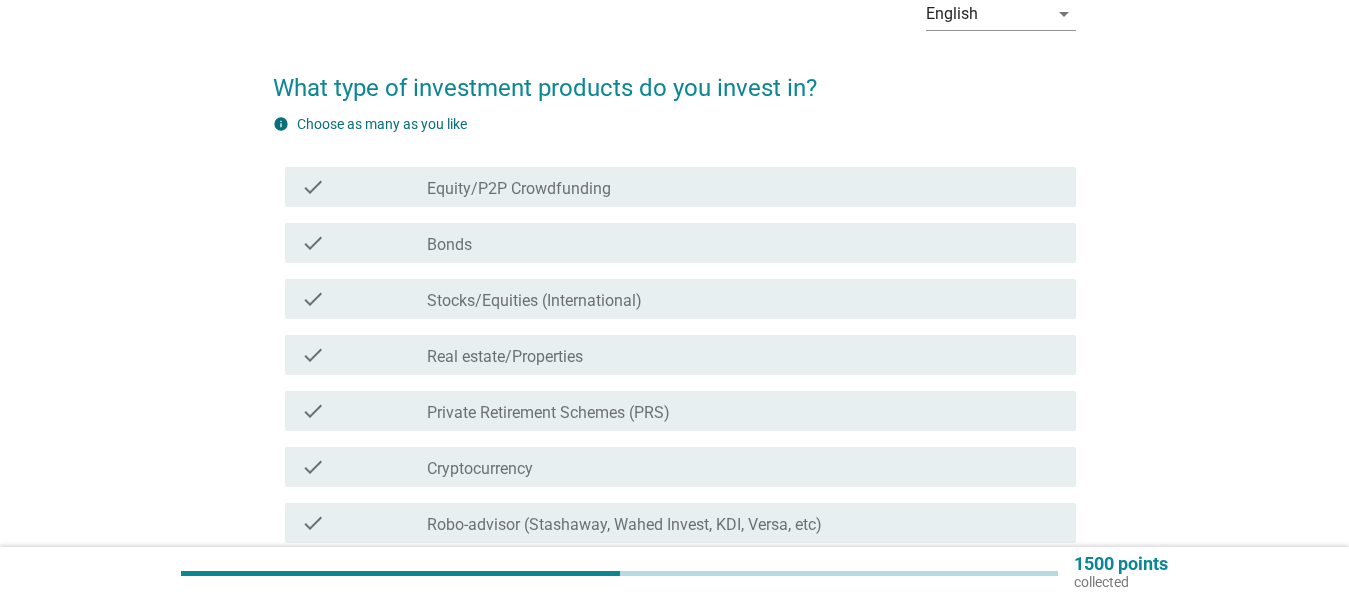 scroll, scrollTop: 110, scrollLeft: 0, axis: vertical 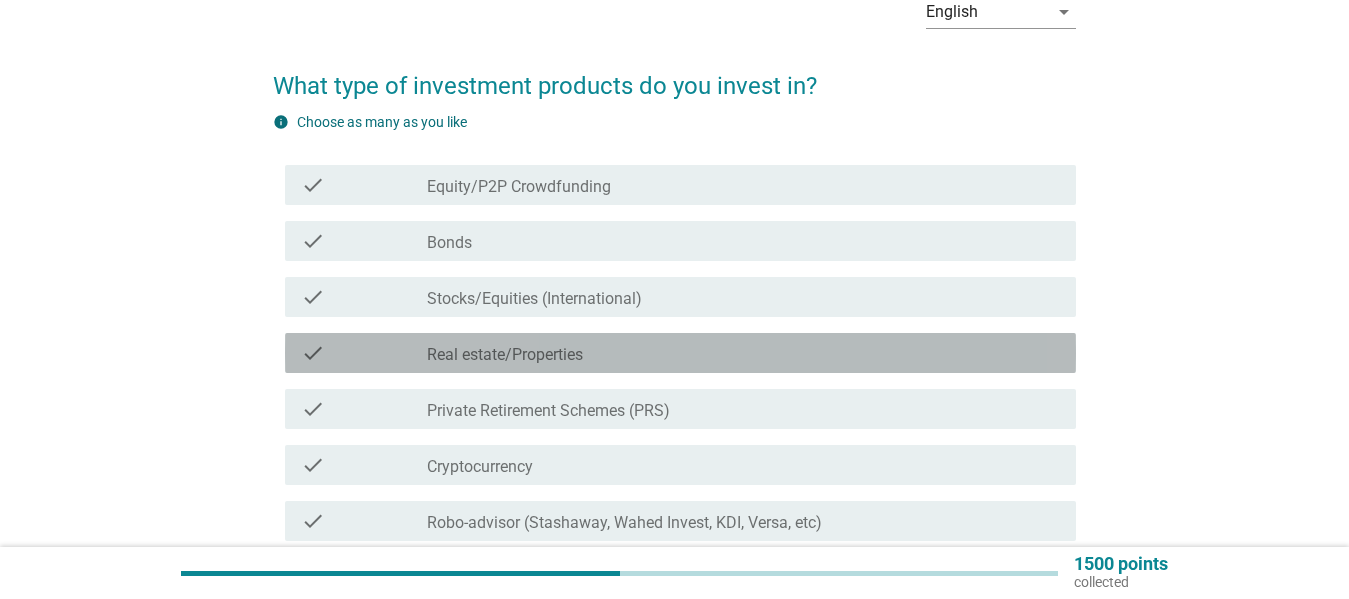 click on "check_box_outline_blank Real estate/Properties" at bounding box center (743, 353) 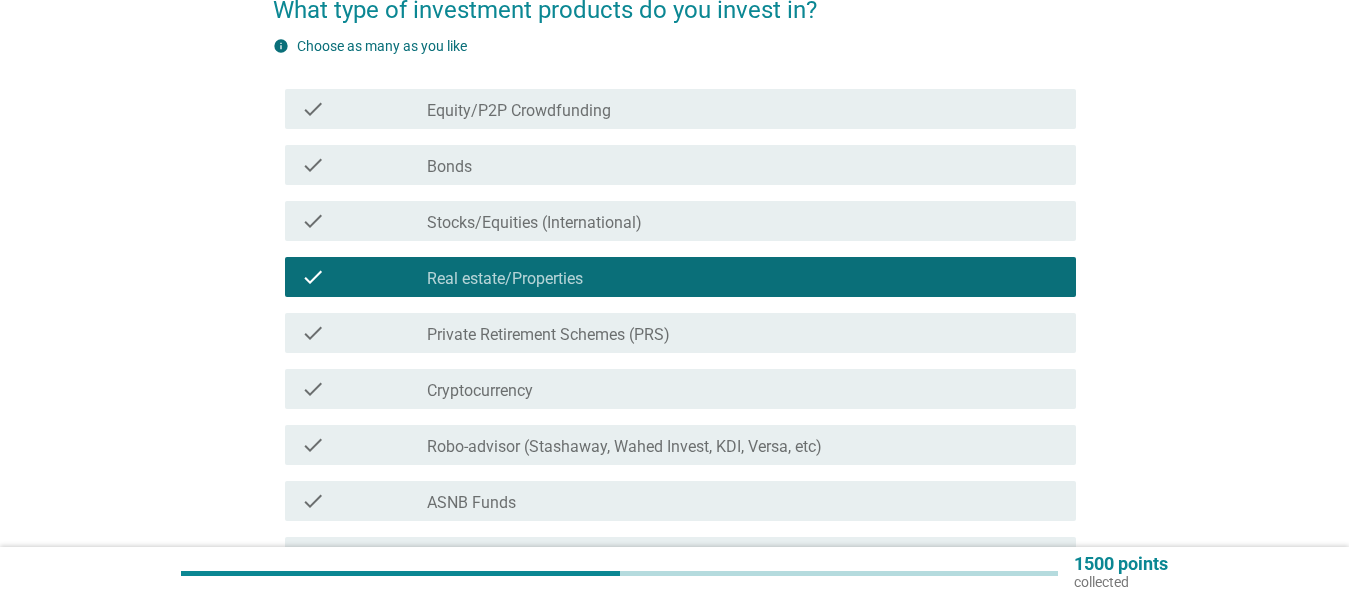scroll, scrollTop: 196, scrollLeft: 0, axis: vertical 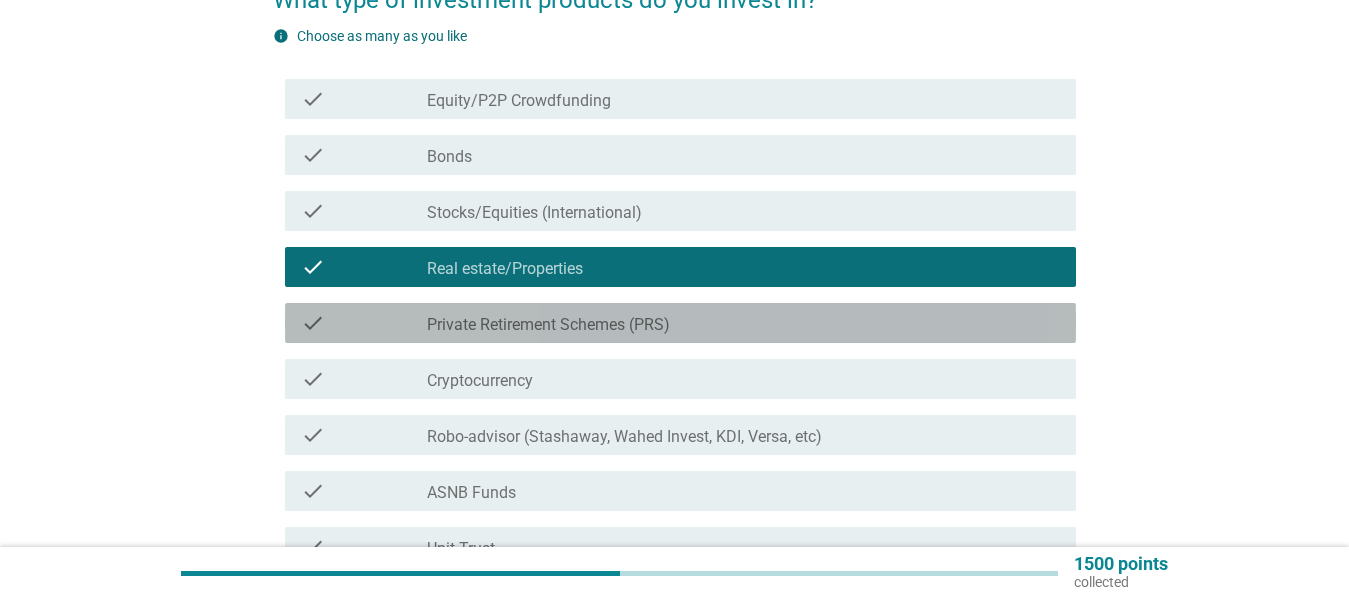 click on "check_box_outline_blank Private Retirement Schemes (PRS)" at bounding box center (743, 323) 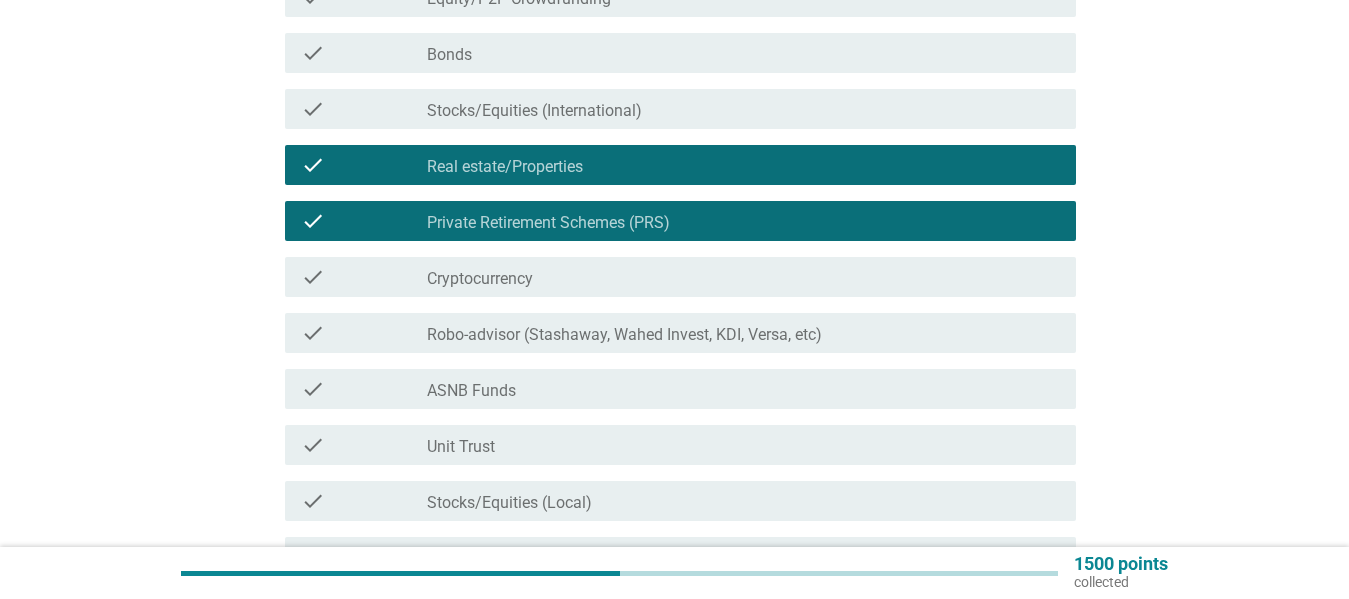 scroll, scrollTop: 301, scrollLeft: 0, axis: vertical 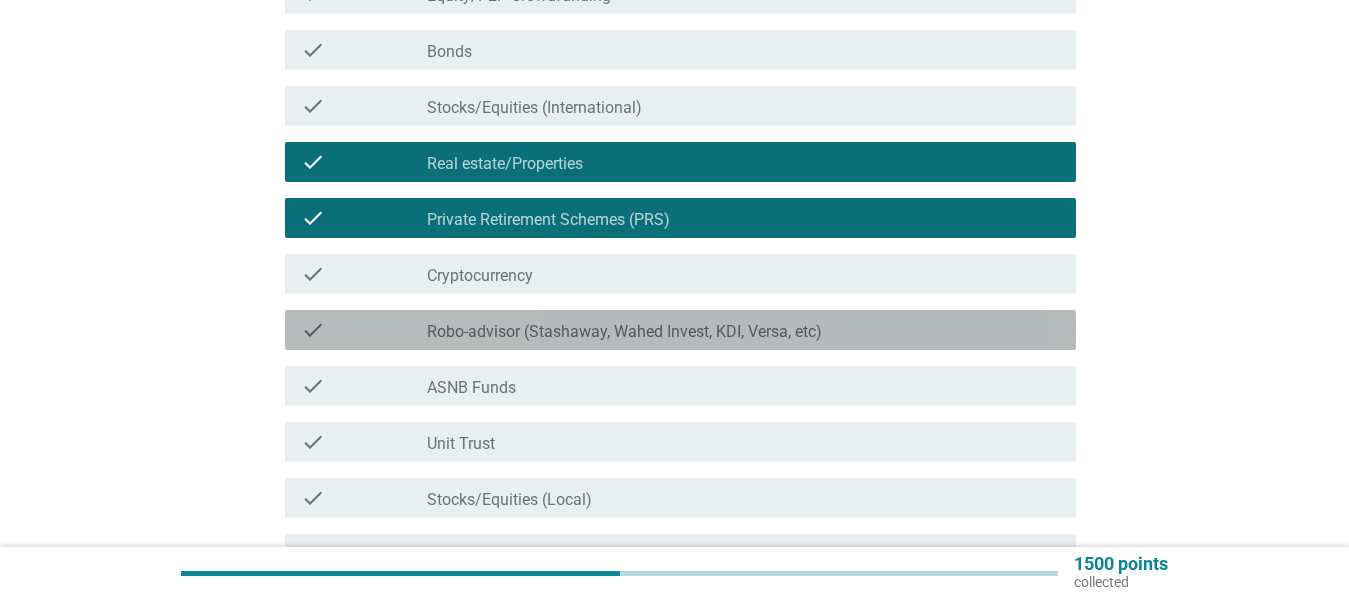 click on "check_box_outline_blank Robo-advisor (Stashaway, Wahed Invest, KDI, Versa, etc)" at bounding box center (743, 330) 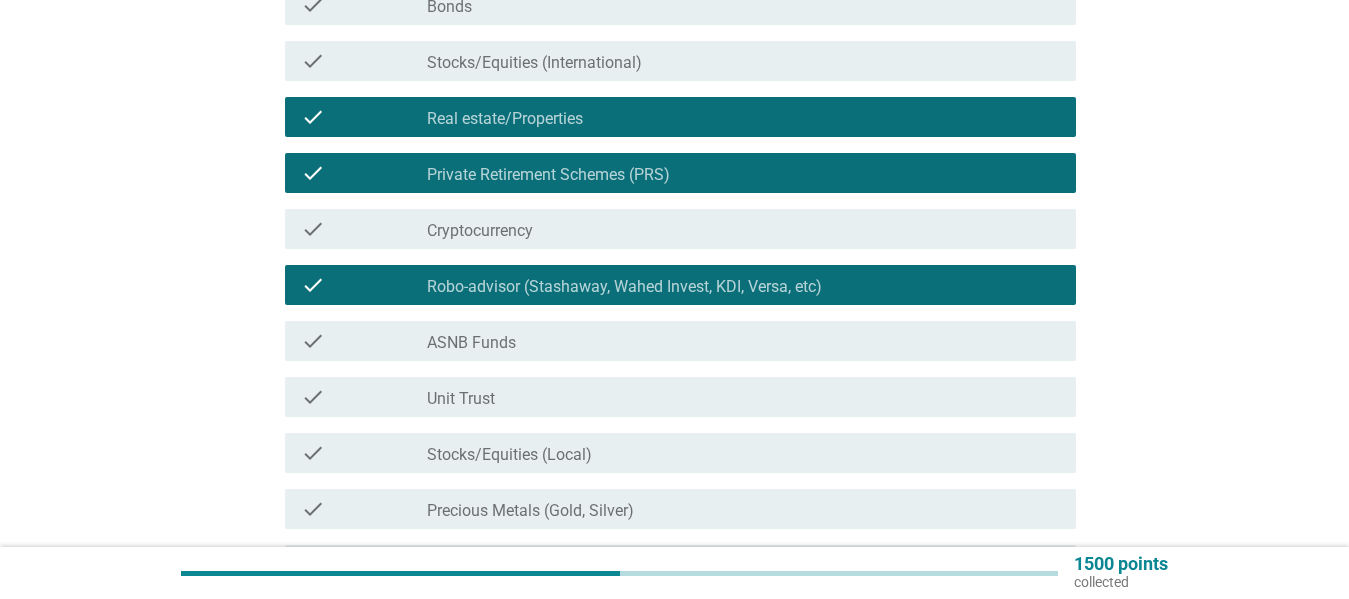 scroll, scrollTop: 350, scrollLeft: 0, axis: vertical 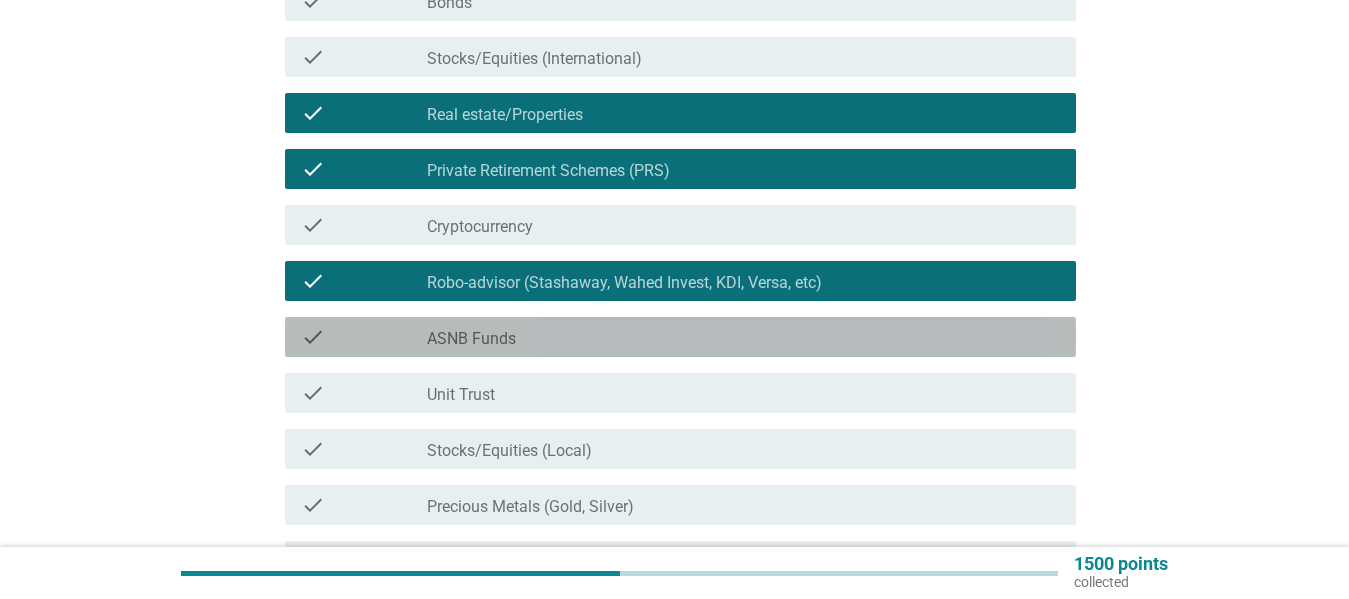click on "check_box_outline_blank ASNB Funds" at bounding box center [743, 337] 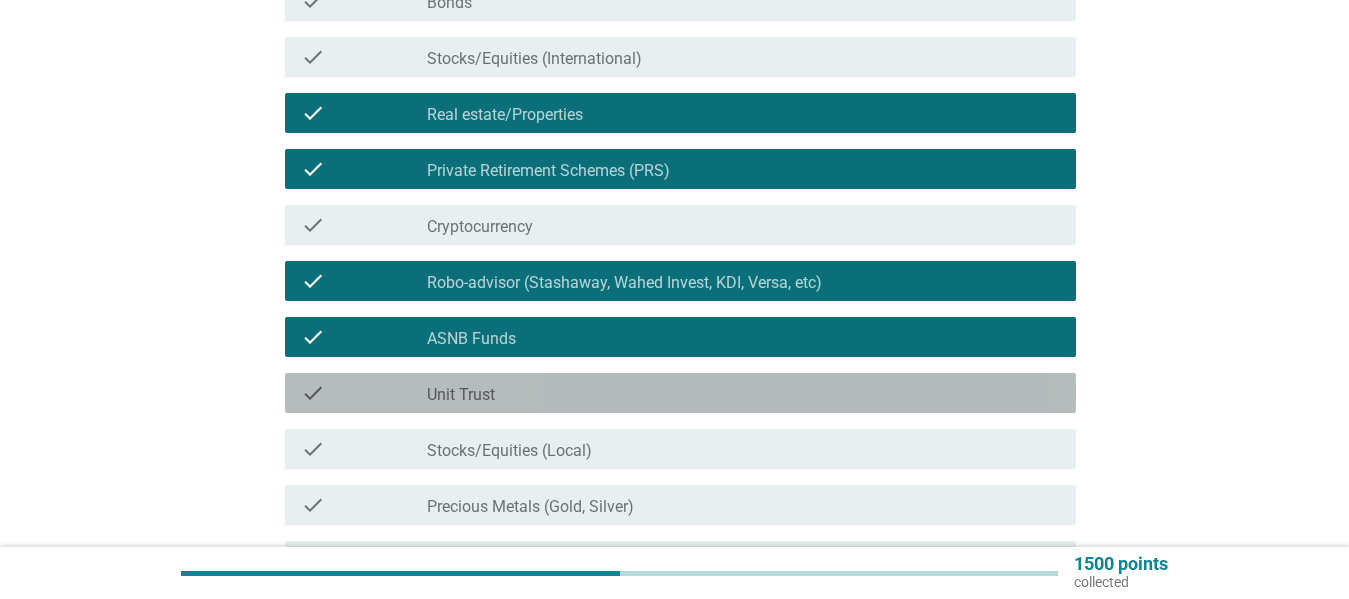 click on "check_box_outline_blank Unit Trust" at bounding box center [743, 393] 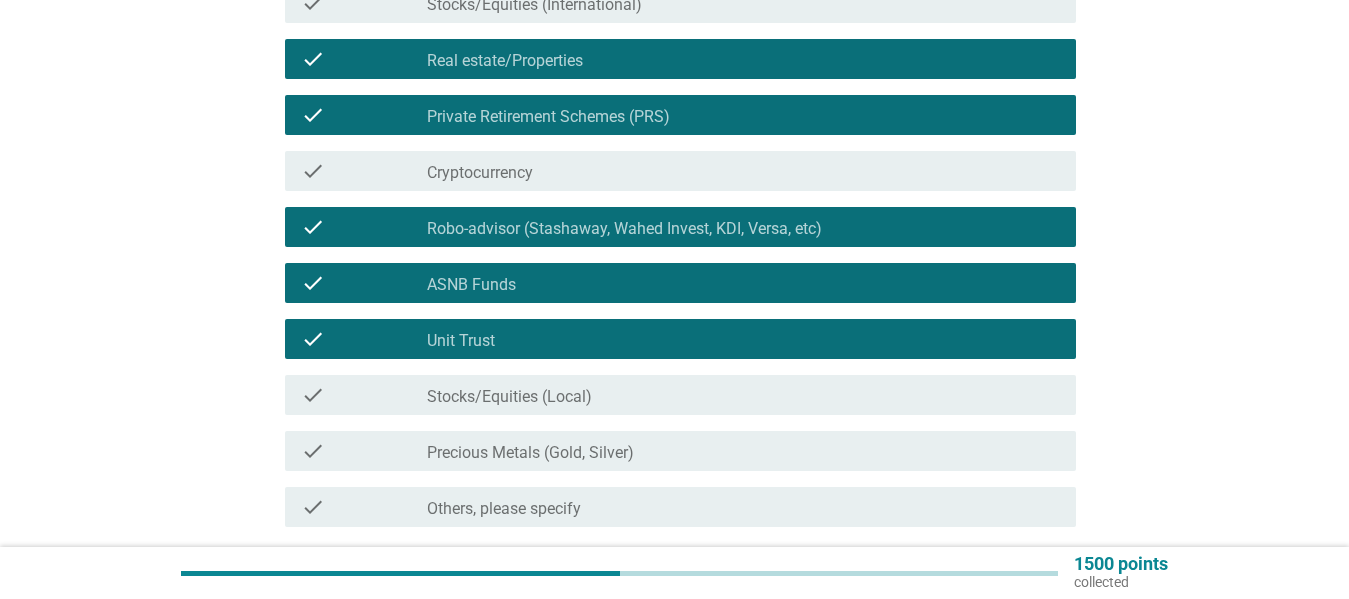 scroll, scrollTop: 411, scrollLeft: 0, axis: vertical 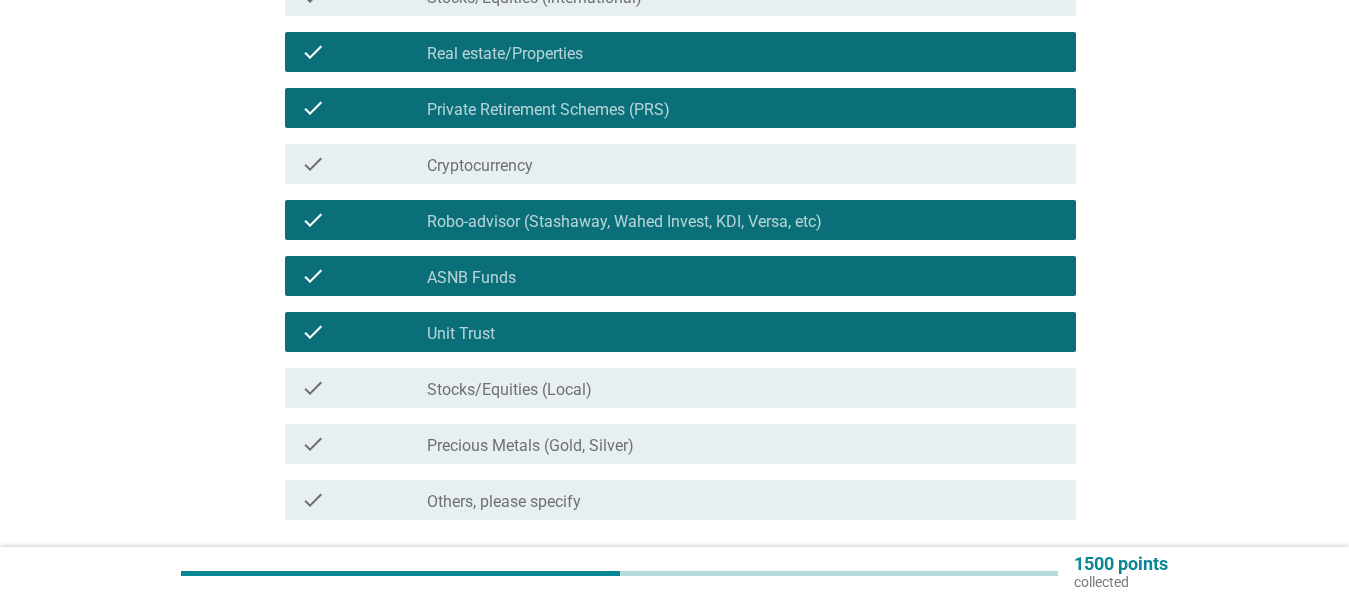 click on "check_box_outline_blank Stocks/Equities (Local)" at bounding box center (743, 388) 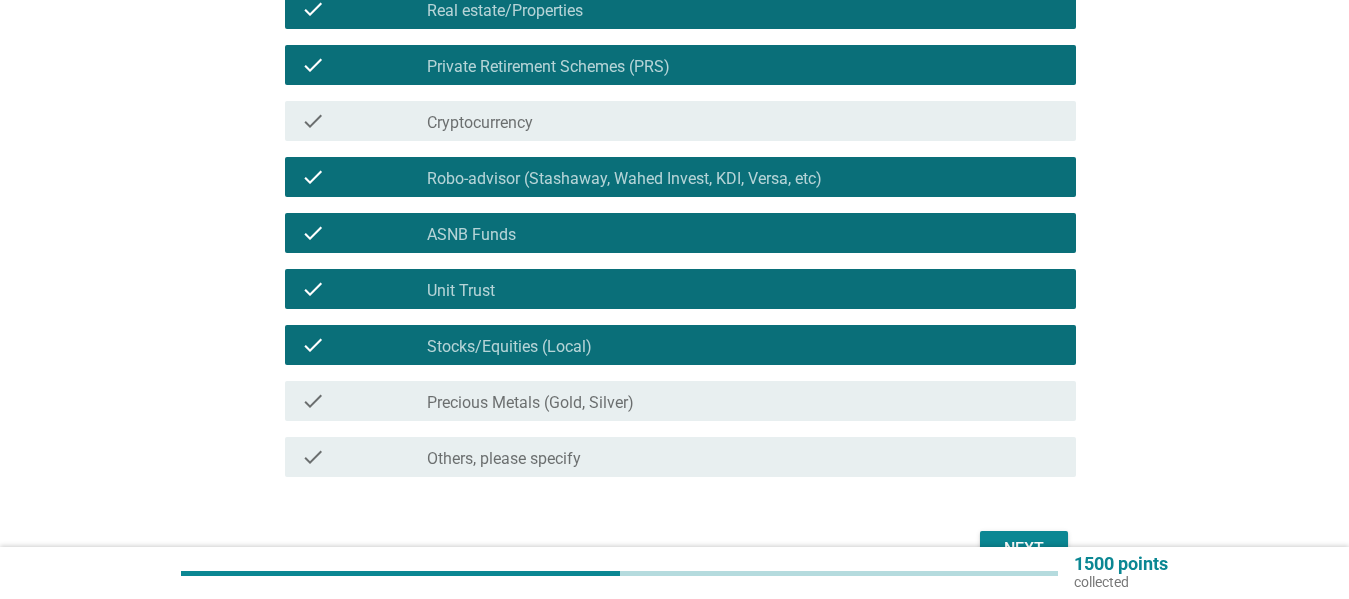 scroll, scrollTop: 455, scrollLeft: 0, axis: vertical 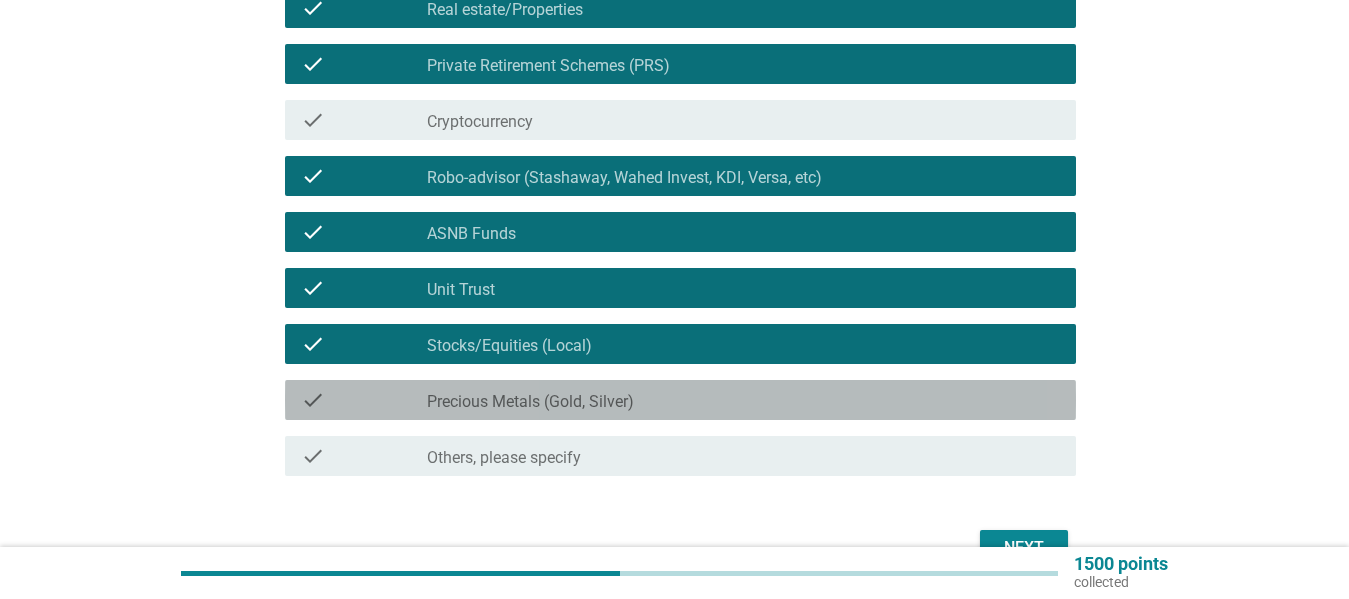 click on "check     check_box_outline_blank Precious Metals (Gold, Silver)" at bounding box center [680, 400] 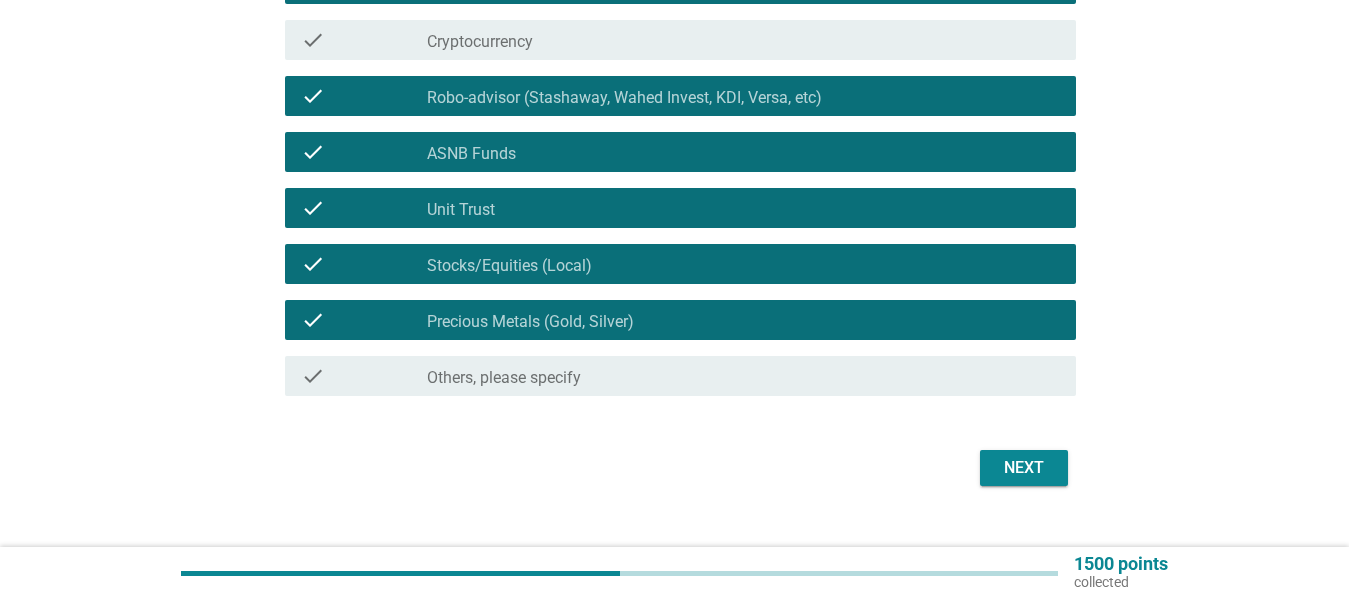 scroll, scrollTop: 570, scrollLeft: 0, axis: vertical 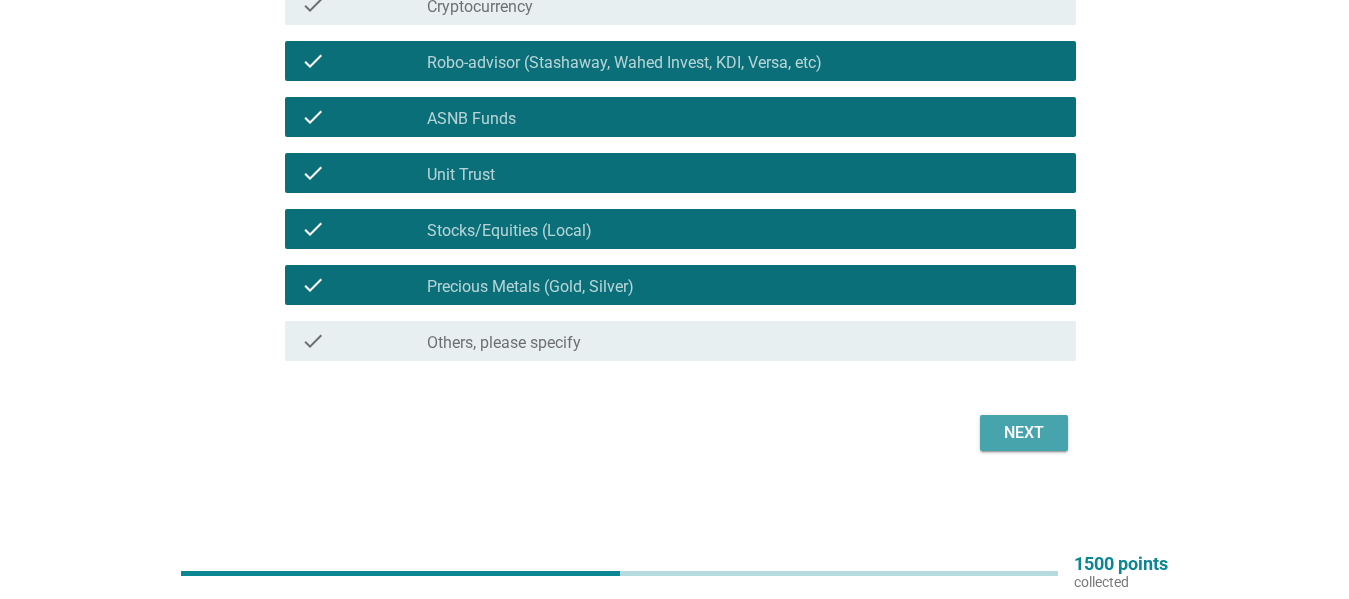click on "Next" at bounding box center (1024, 433) 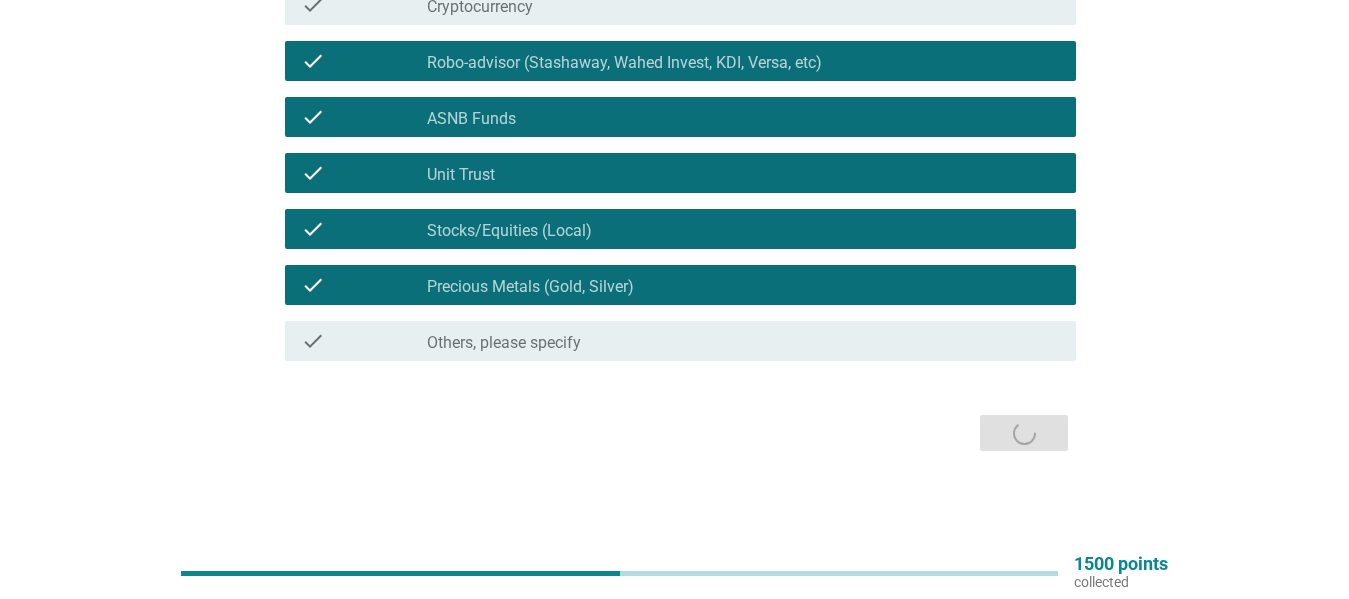 scroll, scrollTop: 0, scrollLeft: 0, axis: both 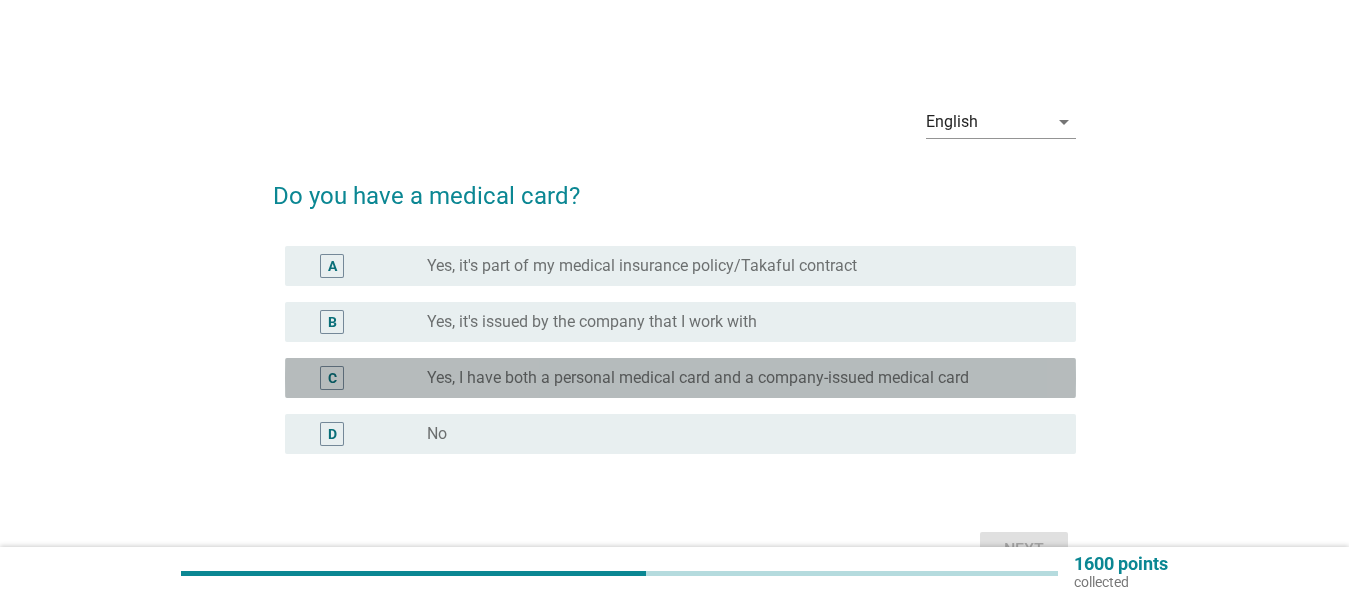 click on "radio_button_unchecked Yes, I have both a personal medical card and a company-issued medical card" at bounding box center (735, 378) 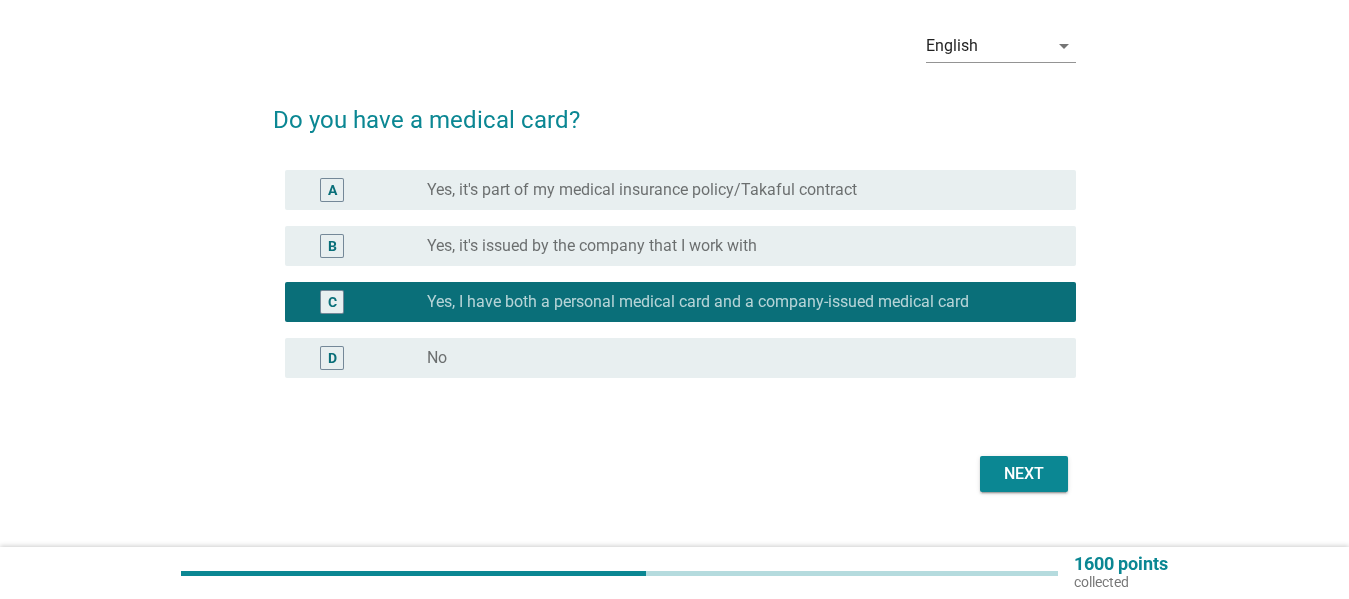 scroll, scrollTop: 77, scrollLeft: 0, axis: vertical 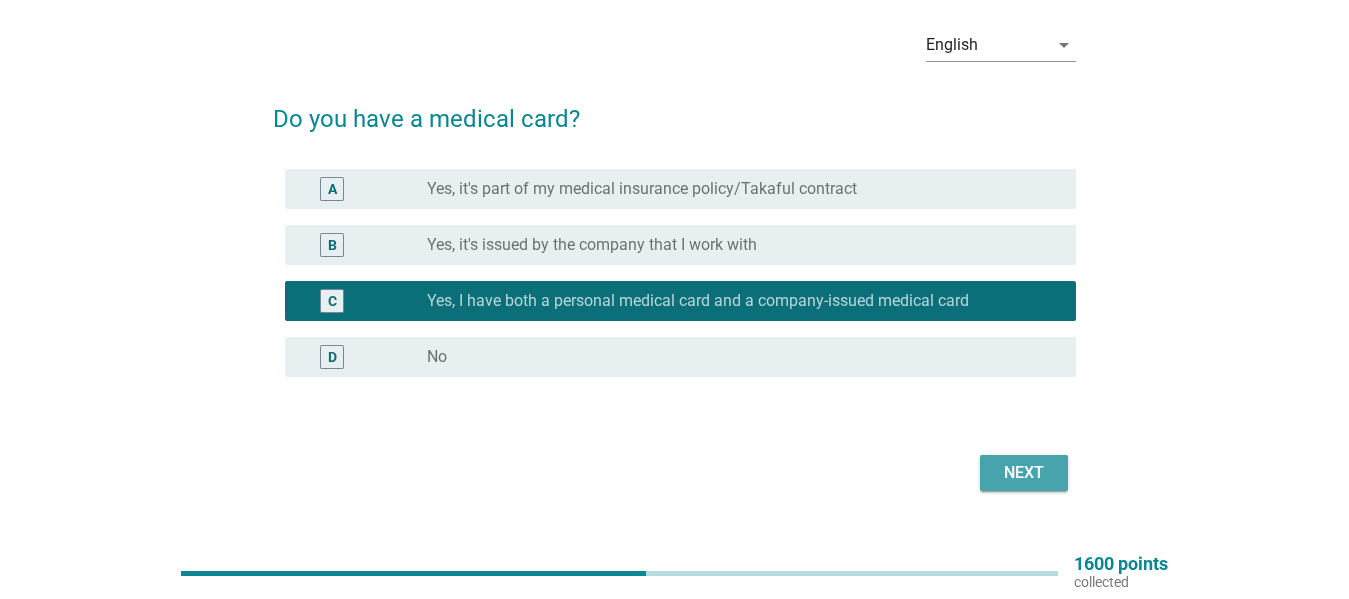 click on "Next" at bounding box center [1024, 473] 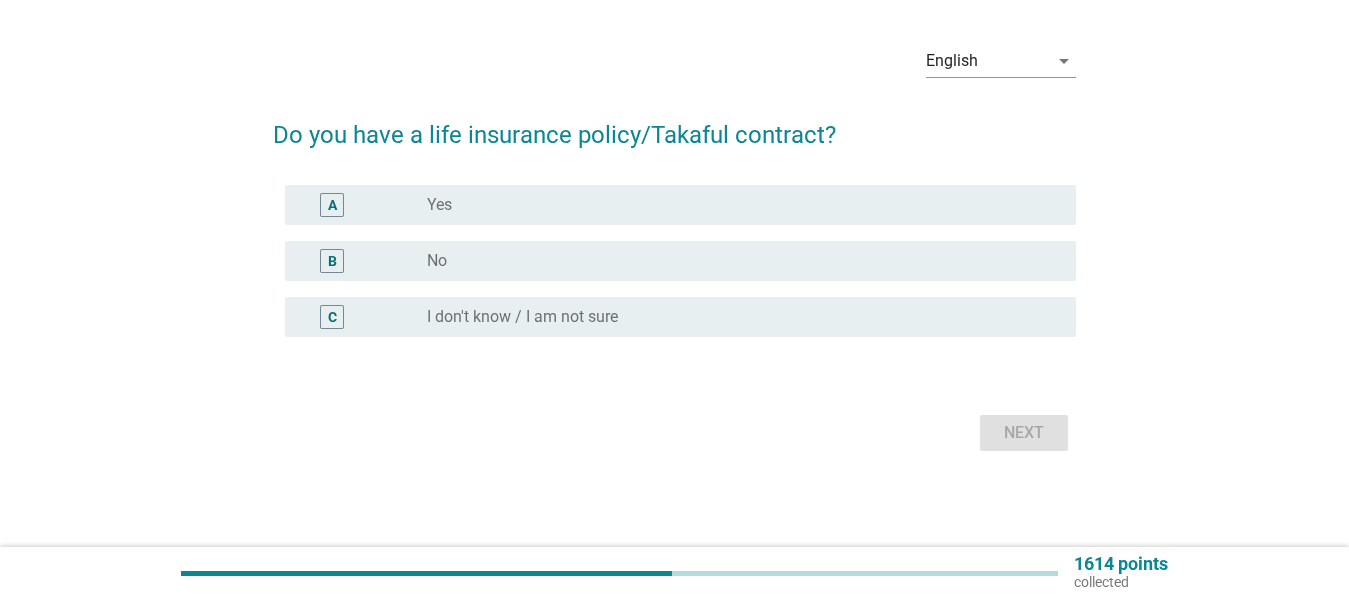scroll, scrollTop: 0, scrollLeft: 0, axis: both 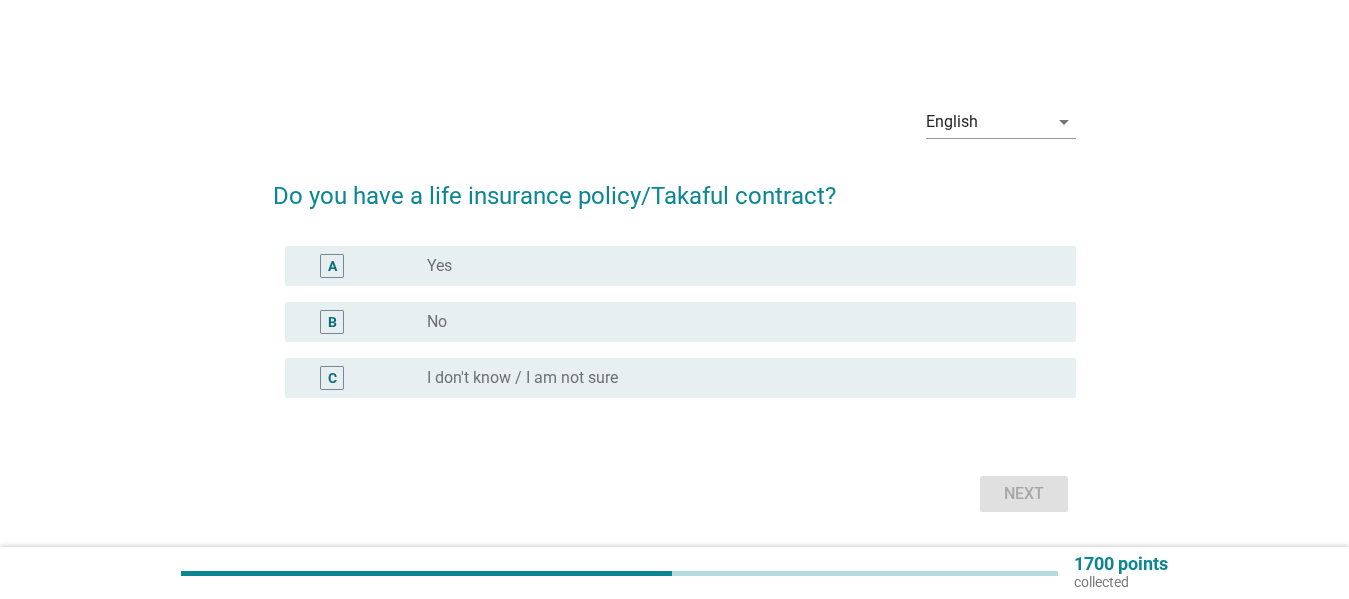 click on "A     radio_button_unchecked Yes" at bounding box center (680, 266) 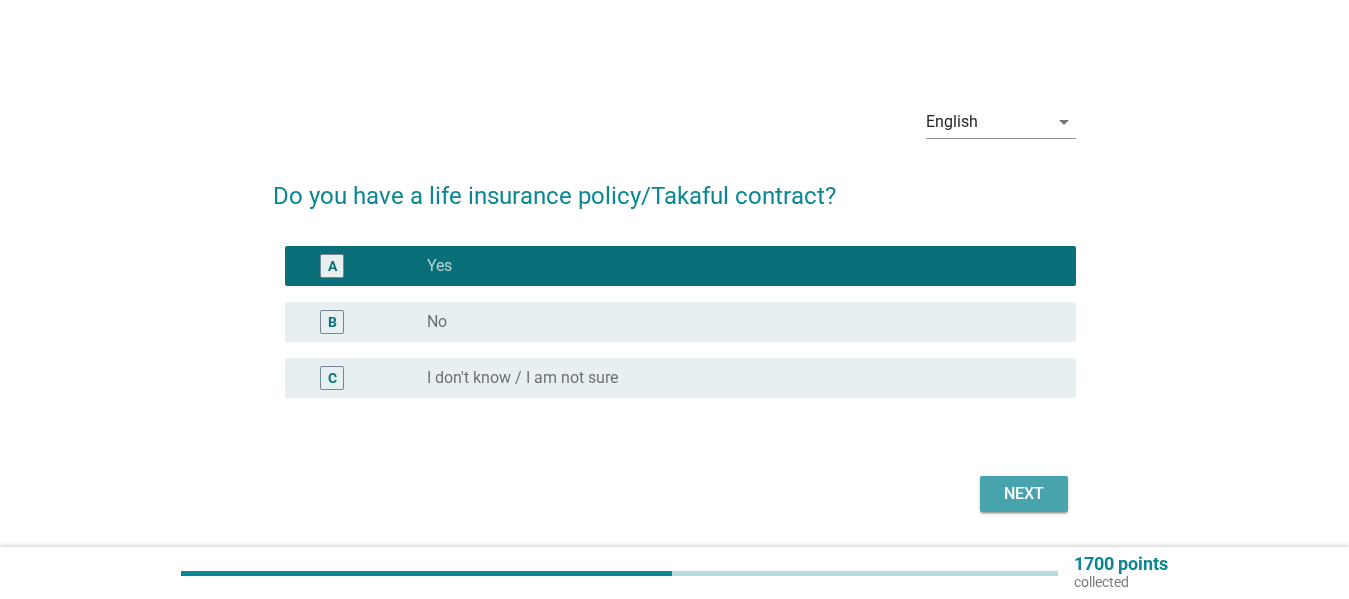click on "Next" at bounding box center [1024, 494] 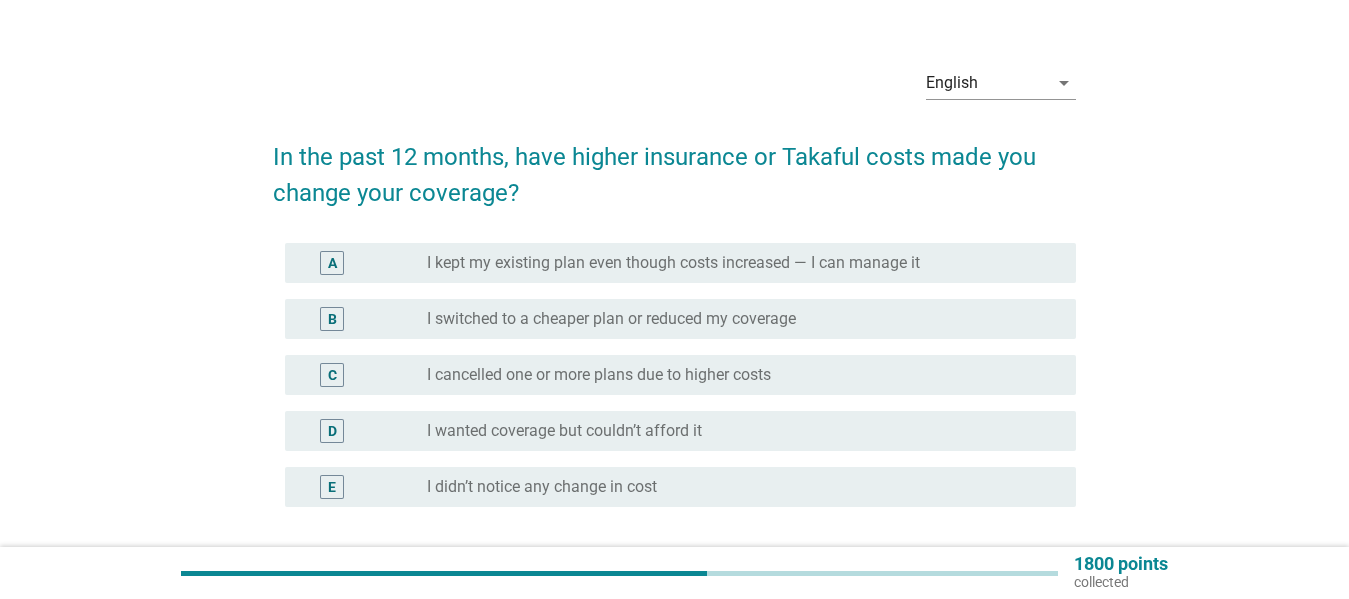 scroll, scrollTop: 80, scrollLeft: 0, axis: vertical 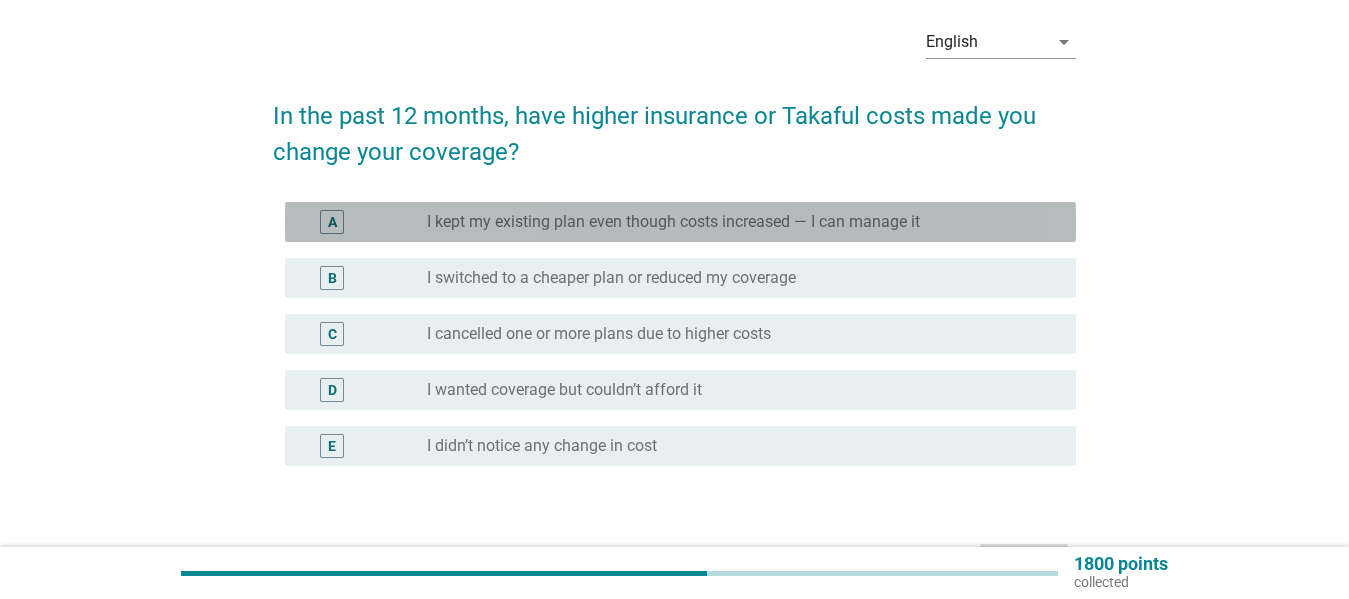 click on "radio_button_unchecked I kept my existing plan even though costs increased — I can manage it" at bounding box center (735, 222) 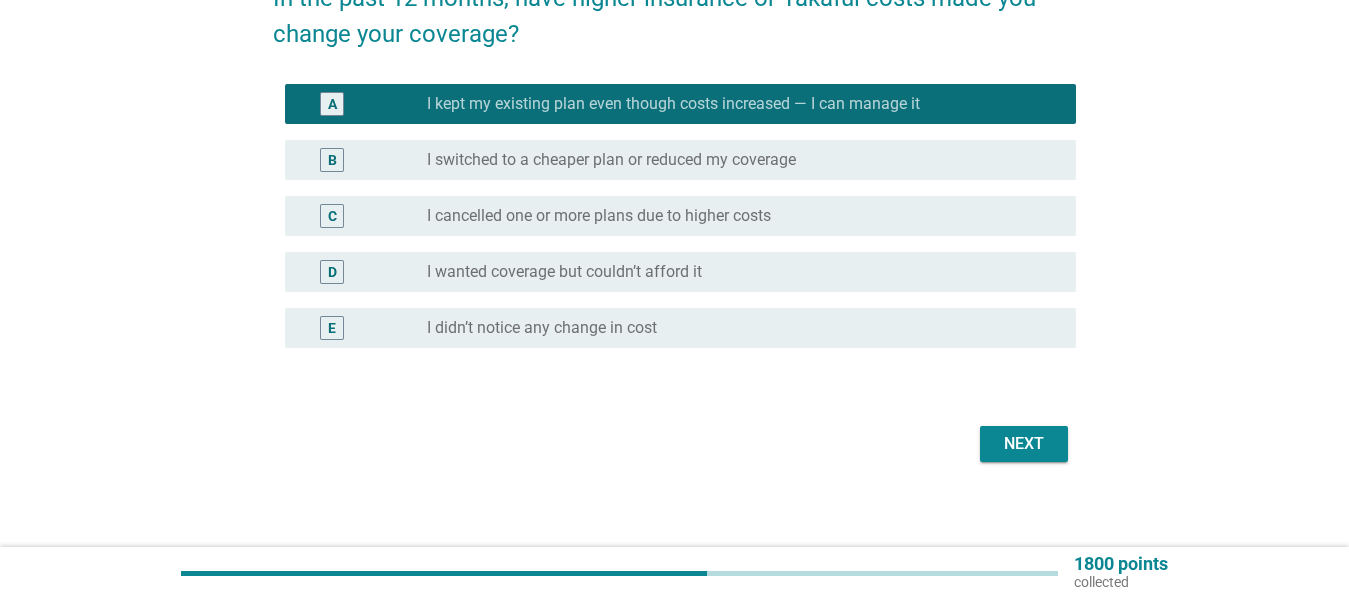 scroll, scrollTop: 209, scrollLeft: 0, axis: vertical 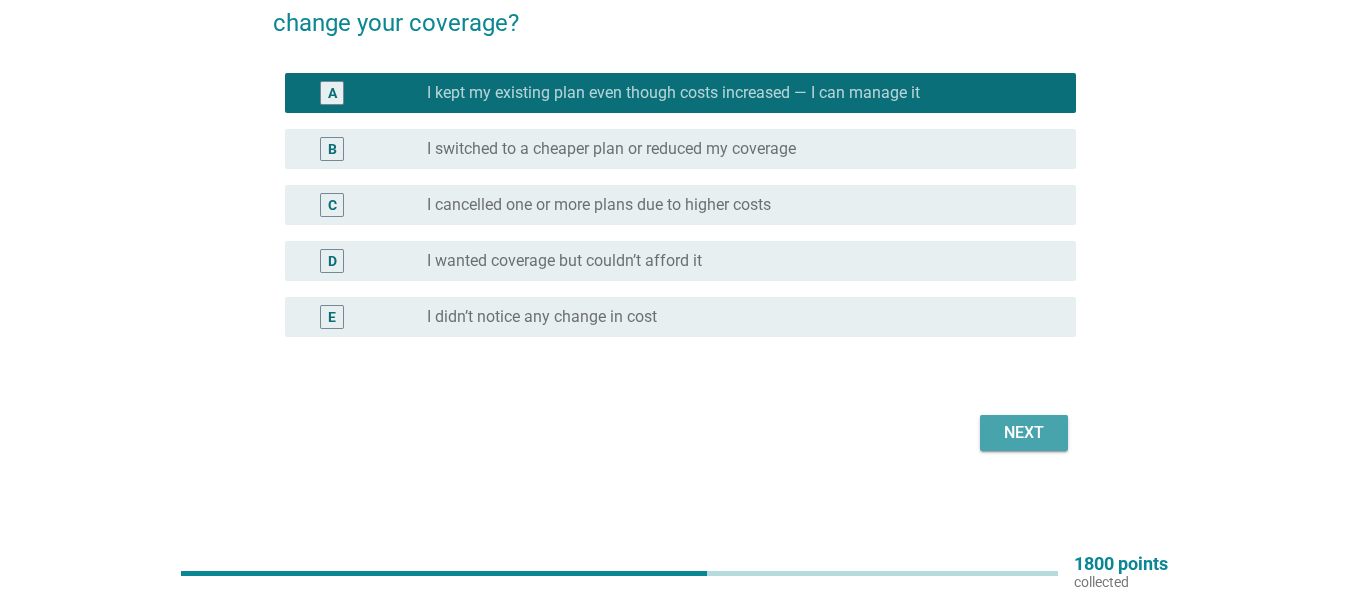 click on "Next" at bounding box center (1024, 433) 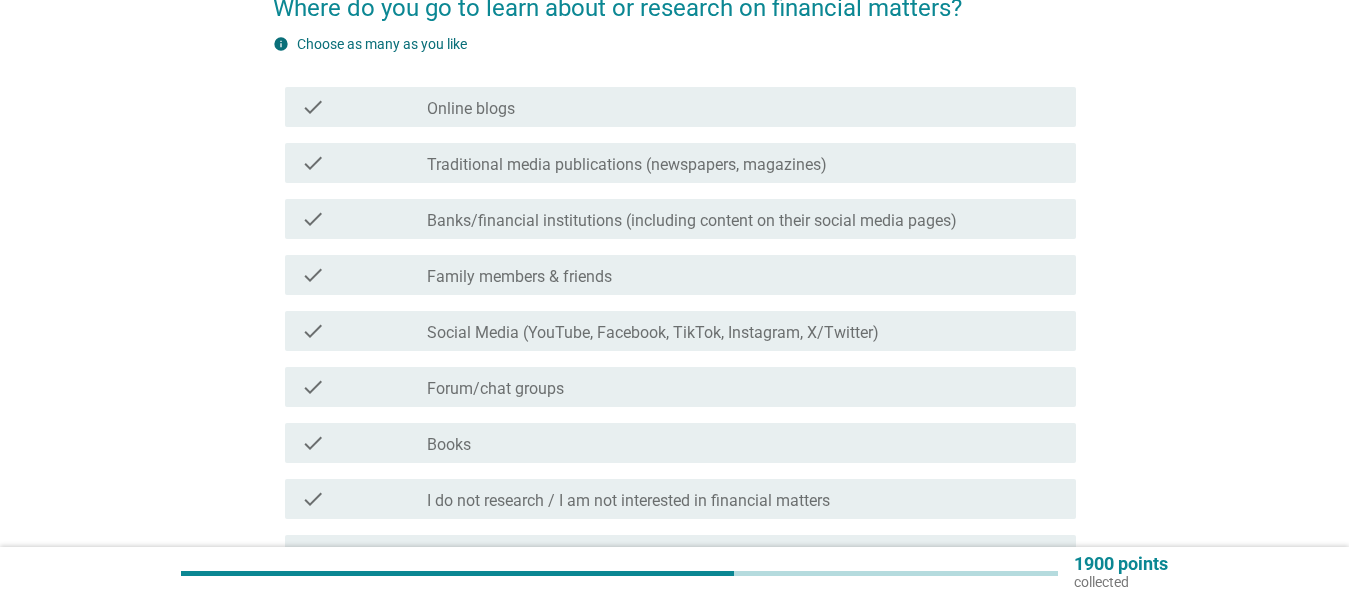 scroll, scrollTop: 191, scrollLeft: 0, axis: vertical 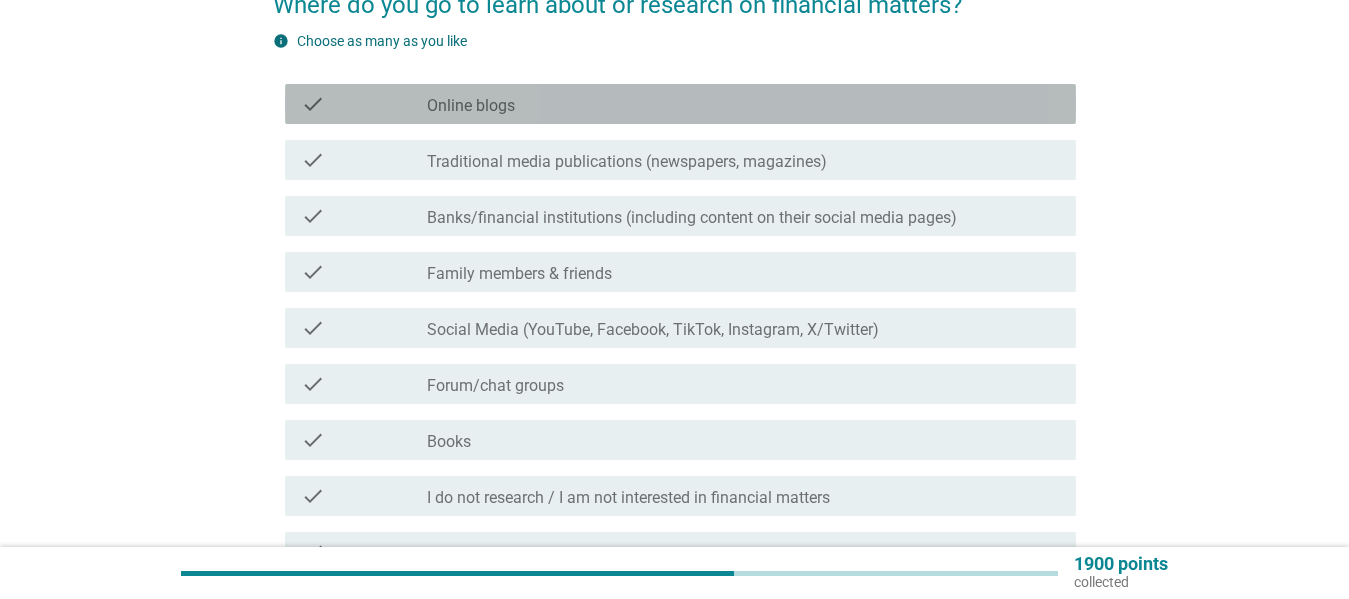 click on "check_box_outline_blank Online blogs" at bounding box center [743, 104] 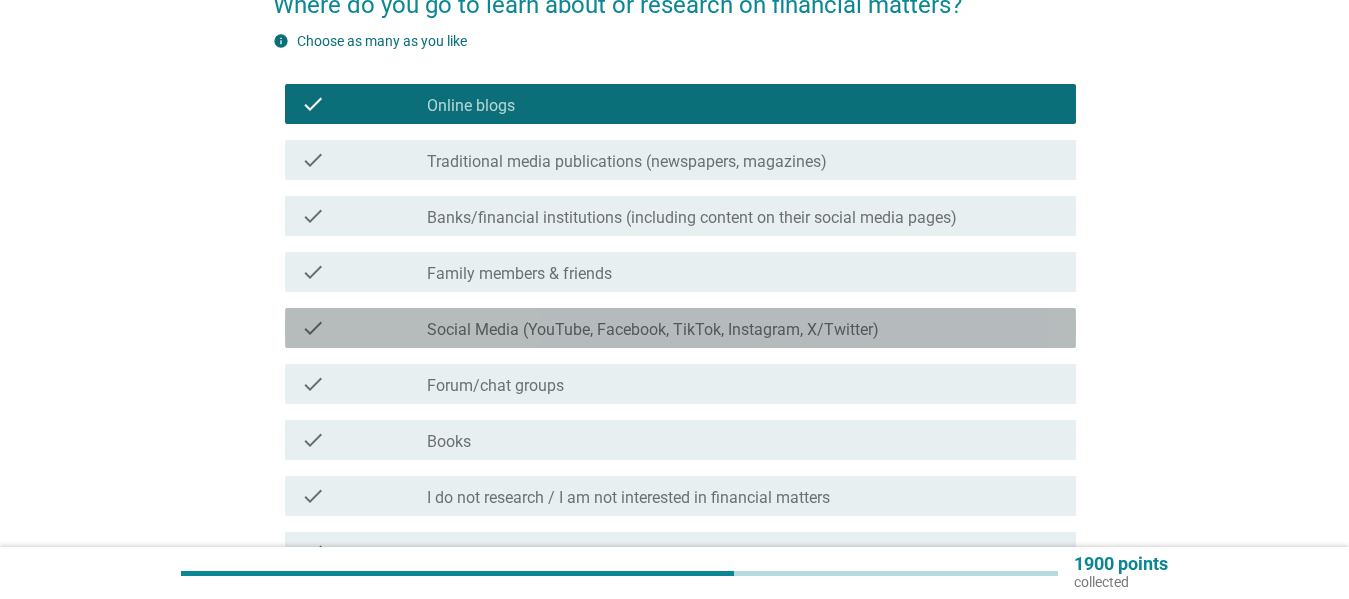 click on "check_box_outline_blank Social Media (YouTube, Facebook, TikTok, Instagram, X/Twitter)" at bounding box center (743, 328) 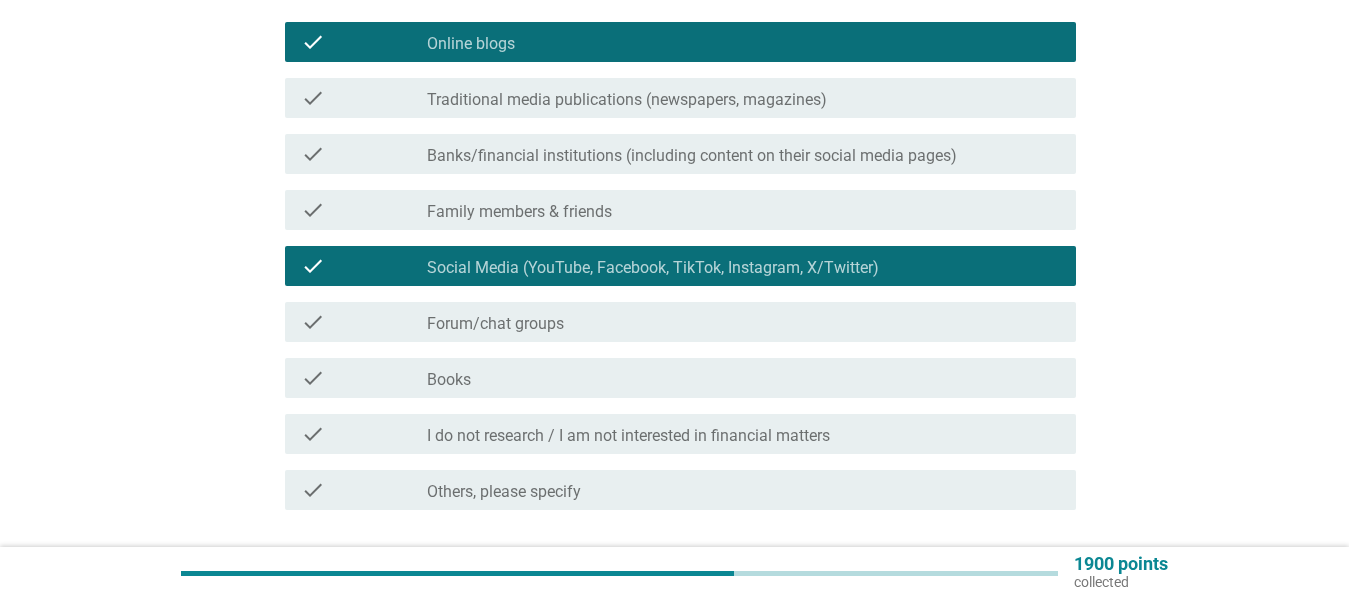 scroll, scrollTop: 254, scrollLeft: 0, axis: vertical 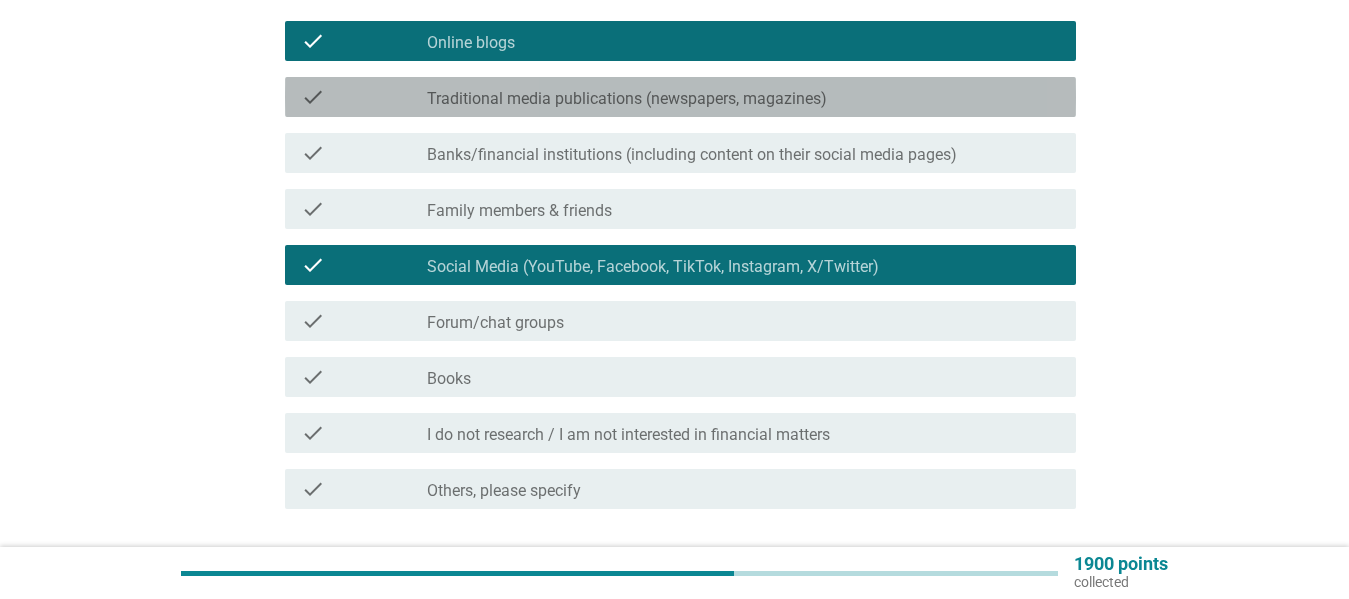 click on "check_box_outline_blank Traditional media publications (newspapers, magazines)" at bounding box center (743, 97) 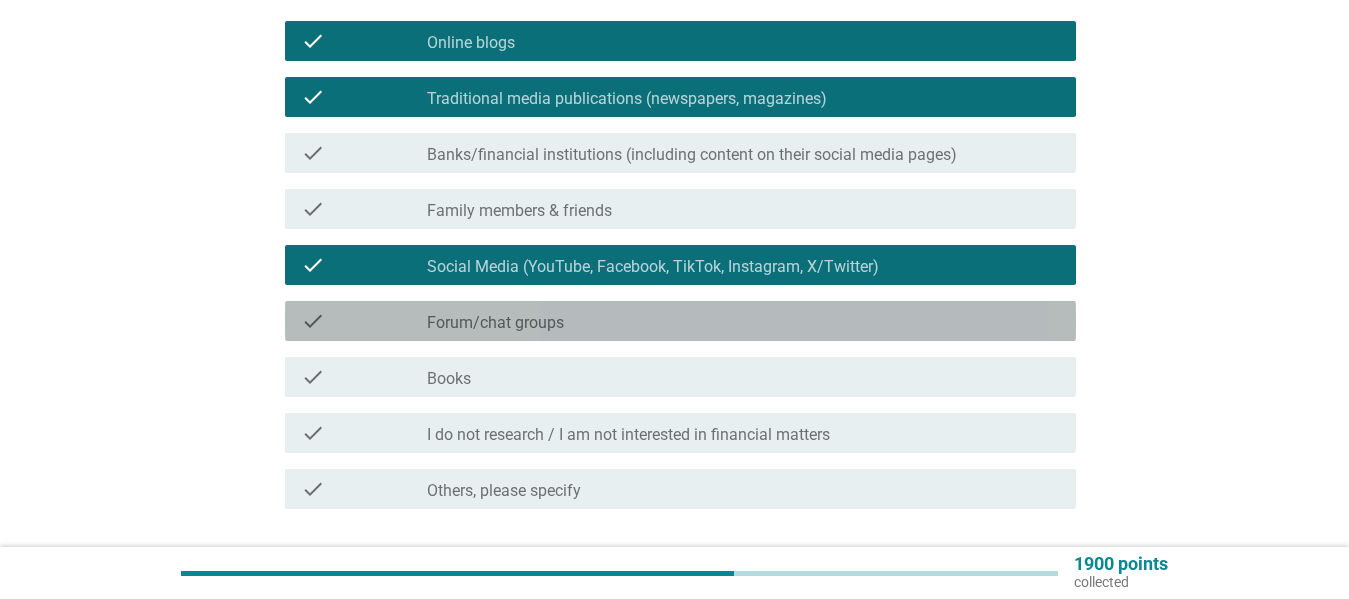 click on "check_box_outline_blank Forum/chat groups" at bounding box center (743, 321) 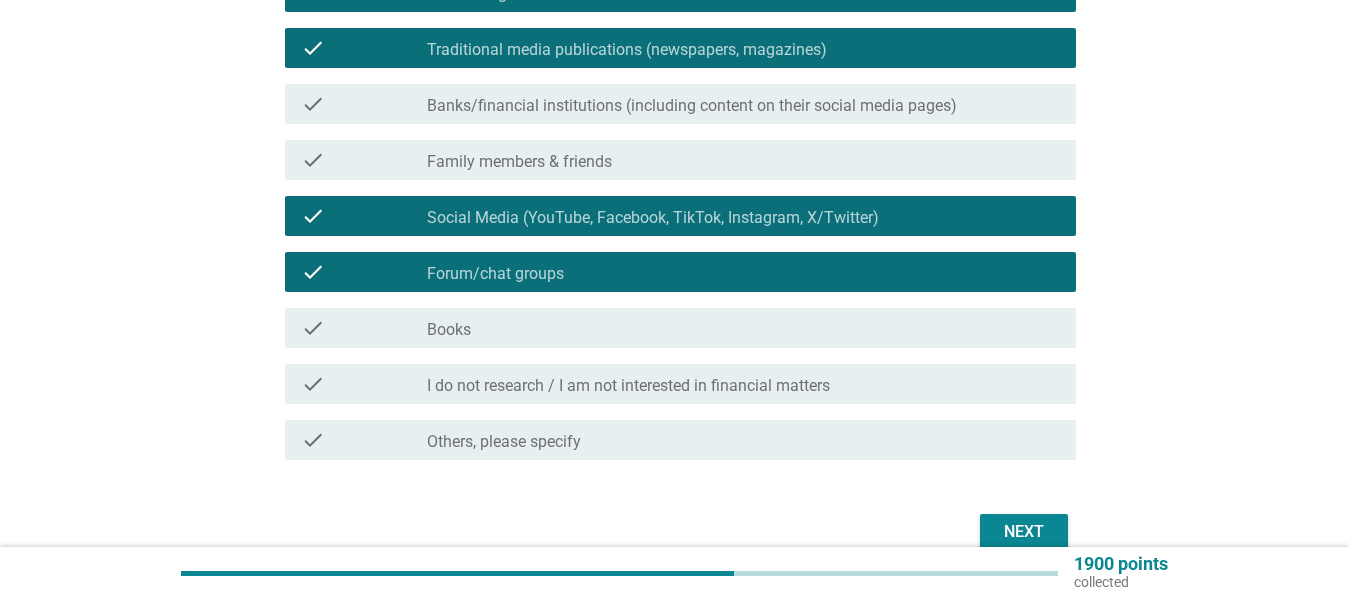 scroll, scrollTop: 306, scrollLeft: 0, axis: vertical 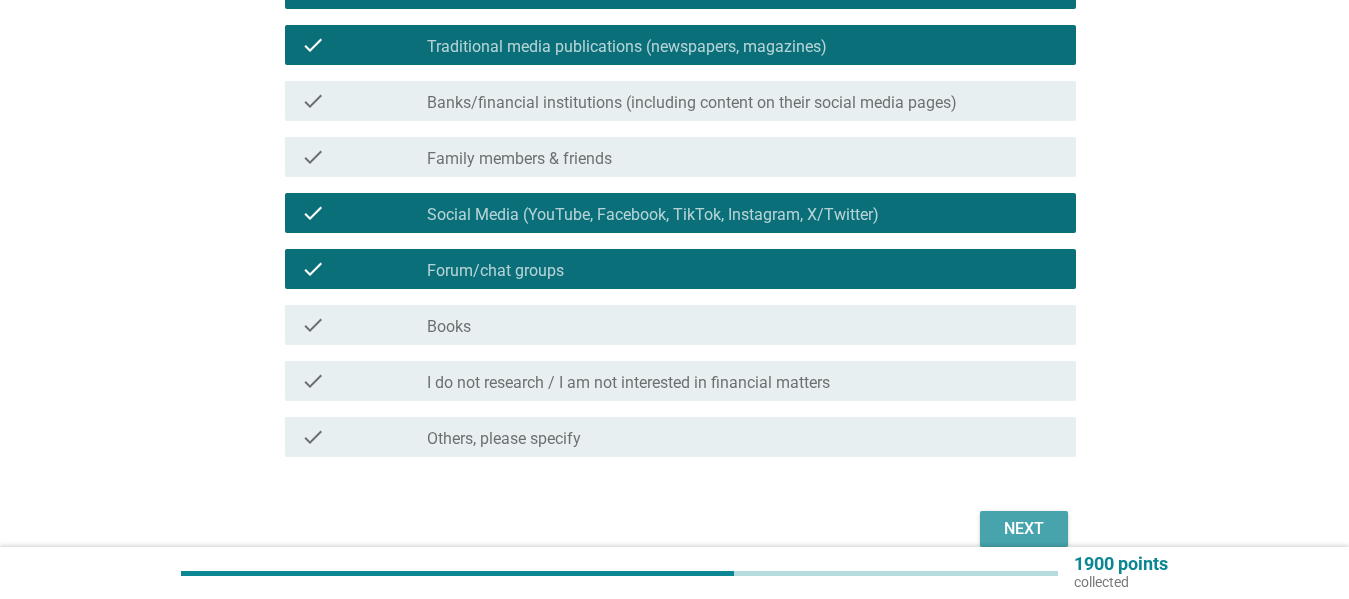 click on "Next" at bounding box center [1024, 529] 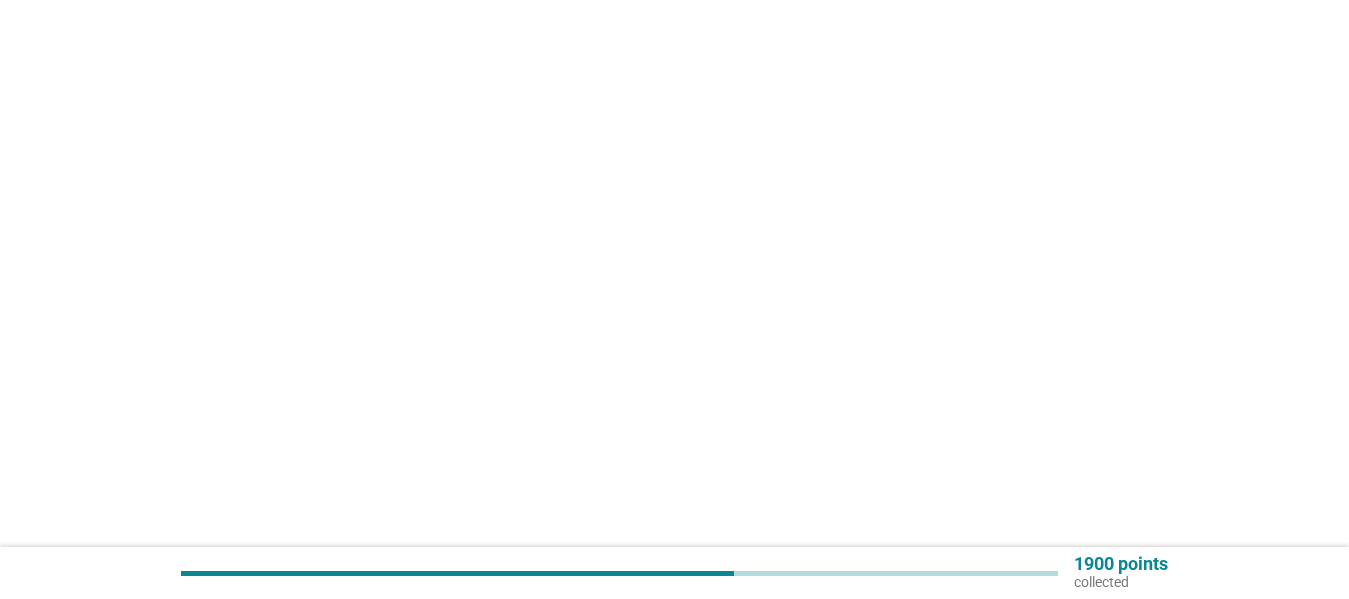 scroll, scrollTop: 0, scrollLeft: 0, axis: both 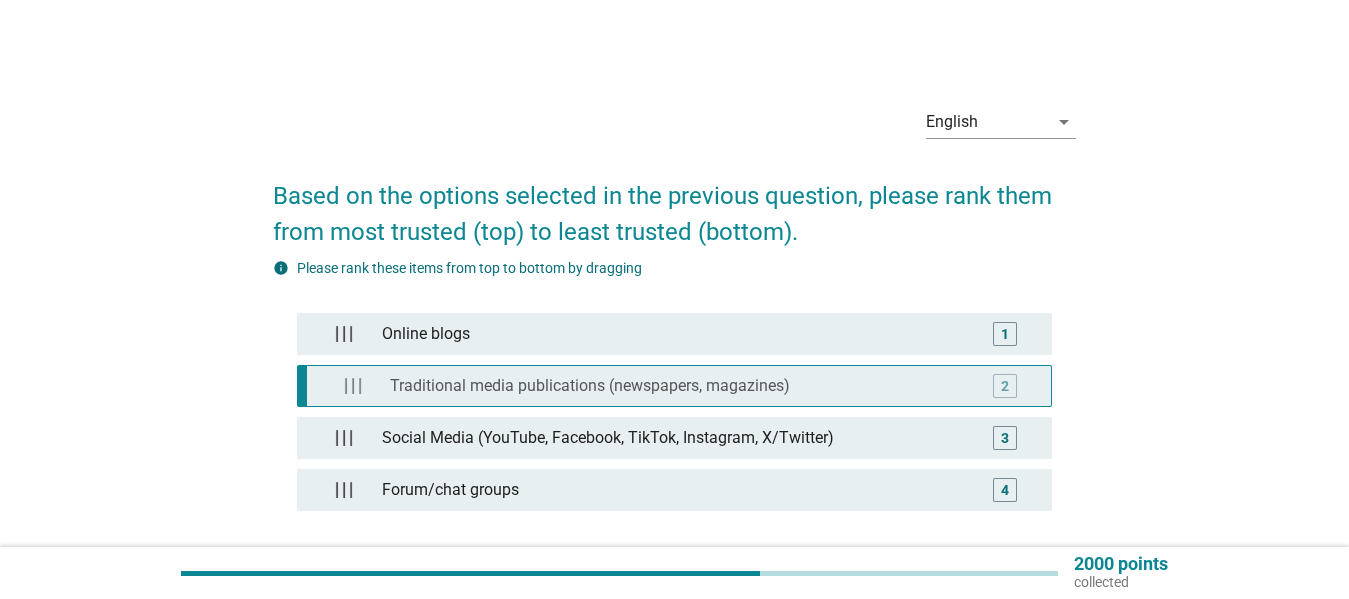 type 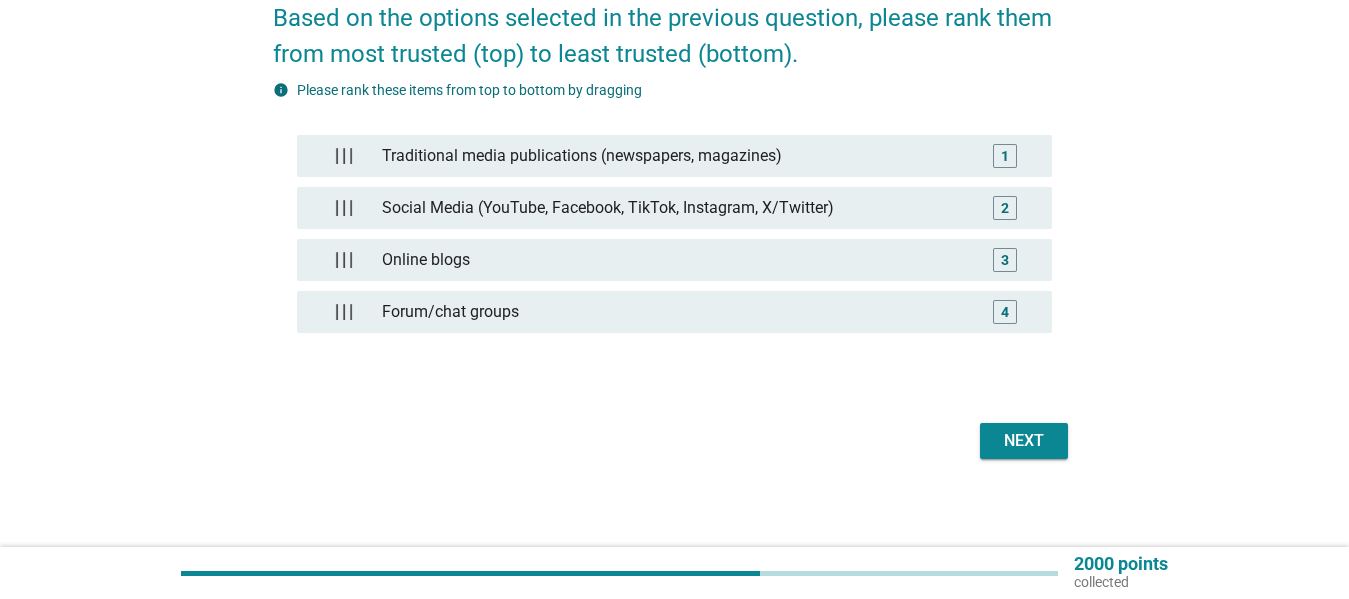 scroll, scrollTop: 179, scrollLeft: 0, axis: vertical 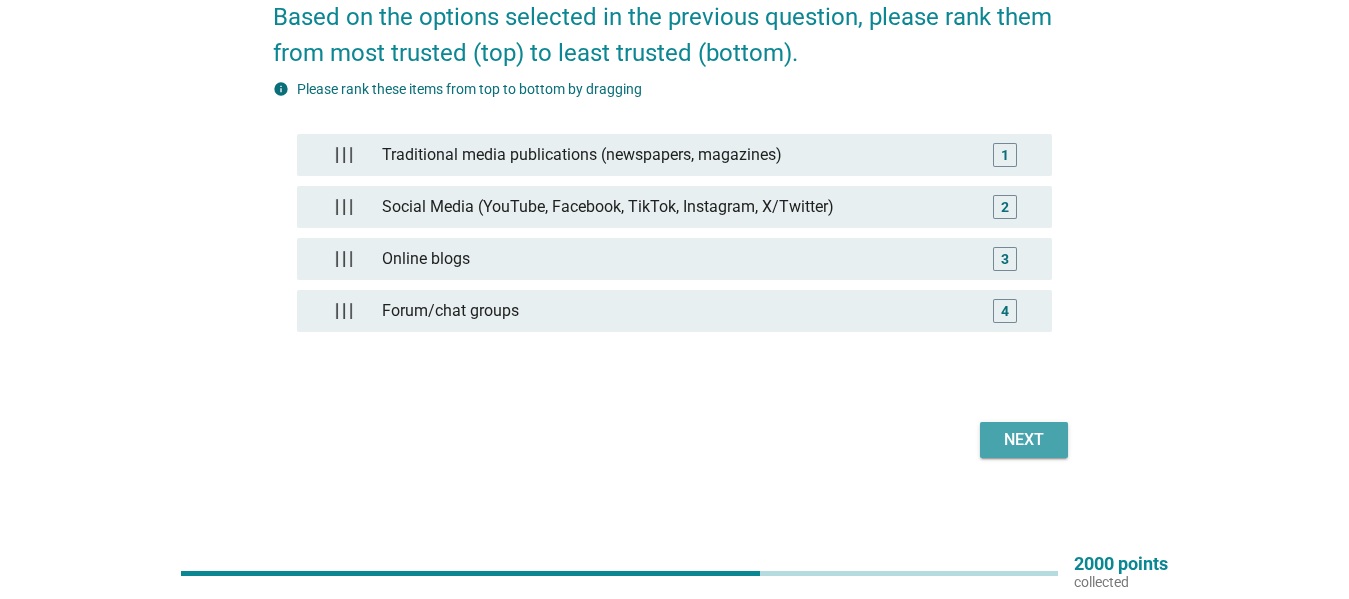 click on "Next" at bounding box center (1024, 440) 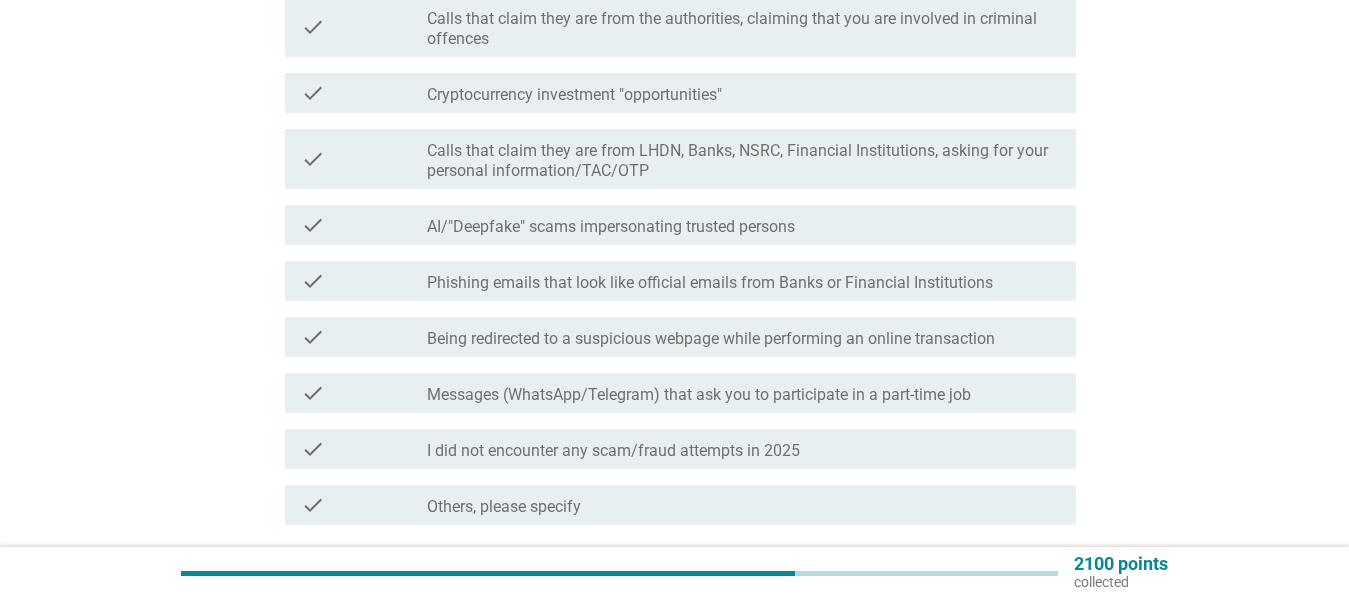 scroll, scrollTop: 325, scrollLeft: 0, axis: vertical 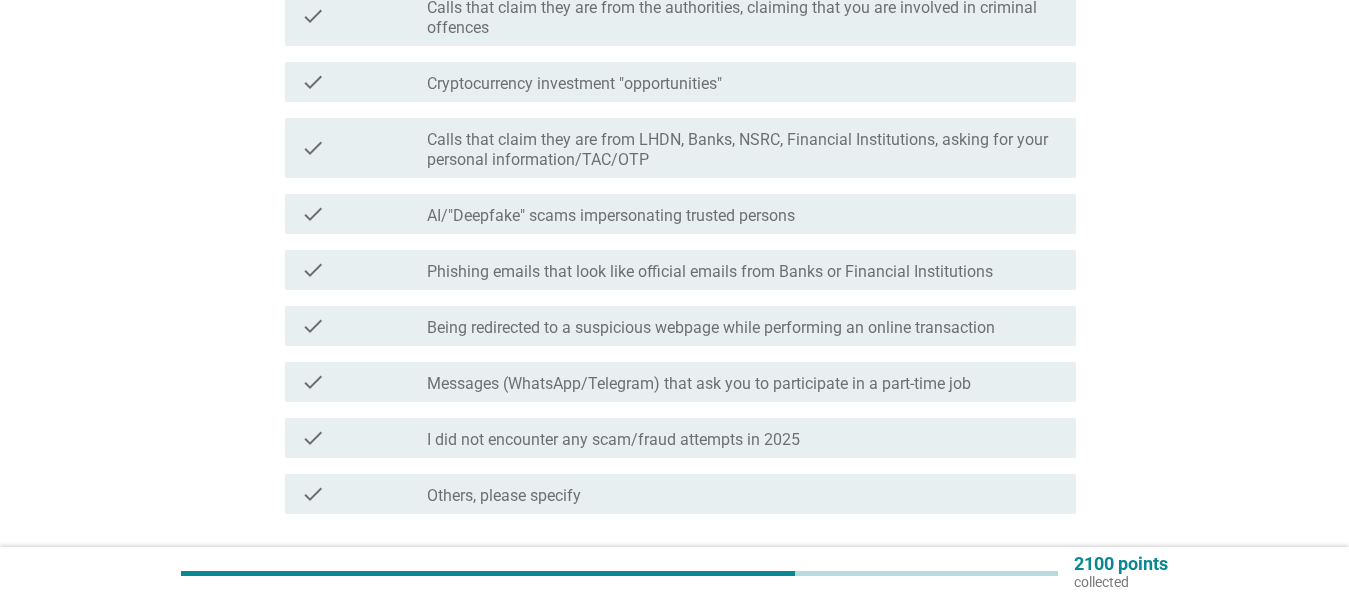 click on "check_box_outline_blank Phishing emails that look like official emails from Banks or Financial Institutions" at bounding box center [743, 270] 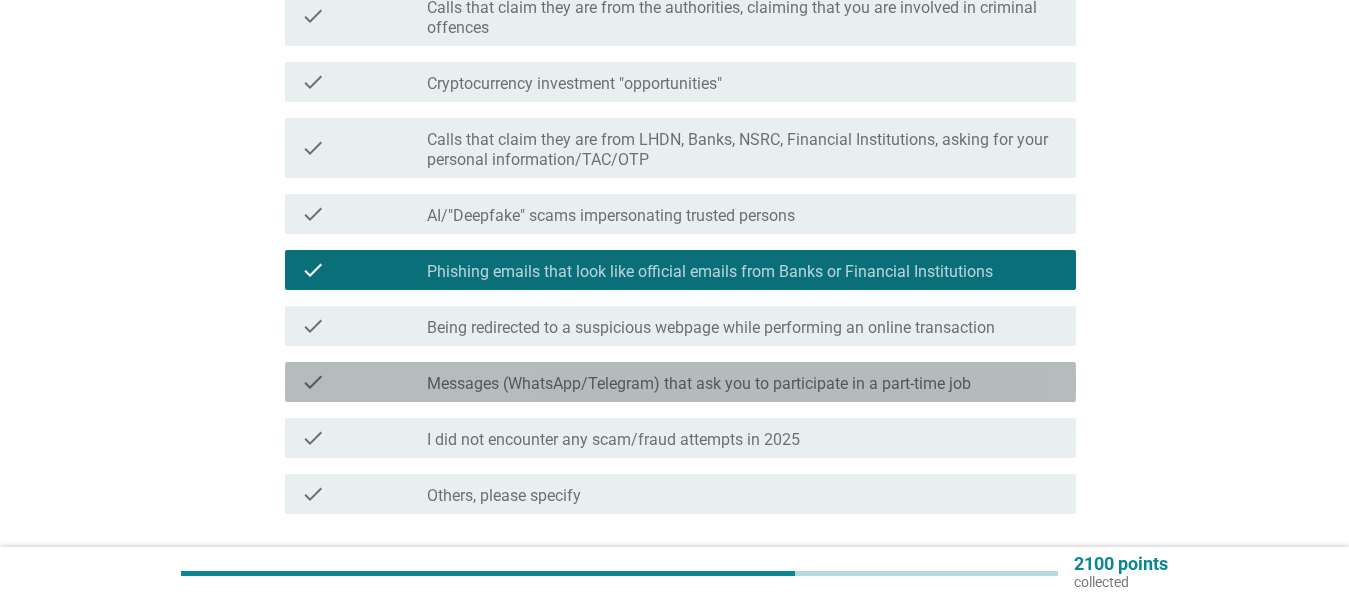 click on "check_box_outline_blank Messages (WhatsApp/Telegram) that ask you to participate in a part-time job" at bounding box center (743, 382) 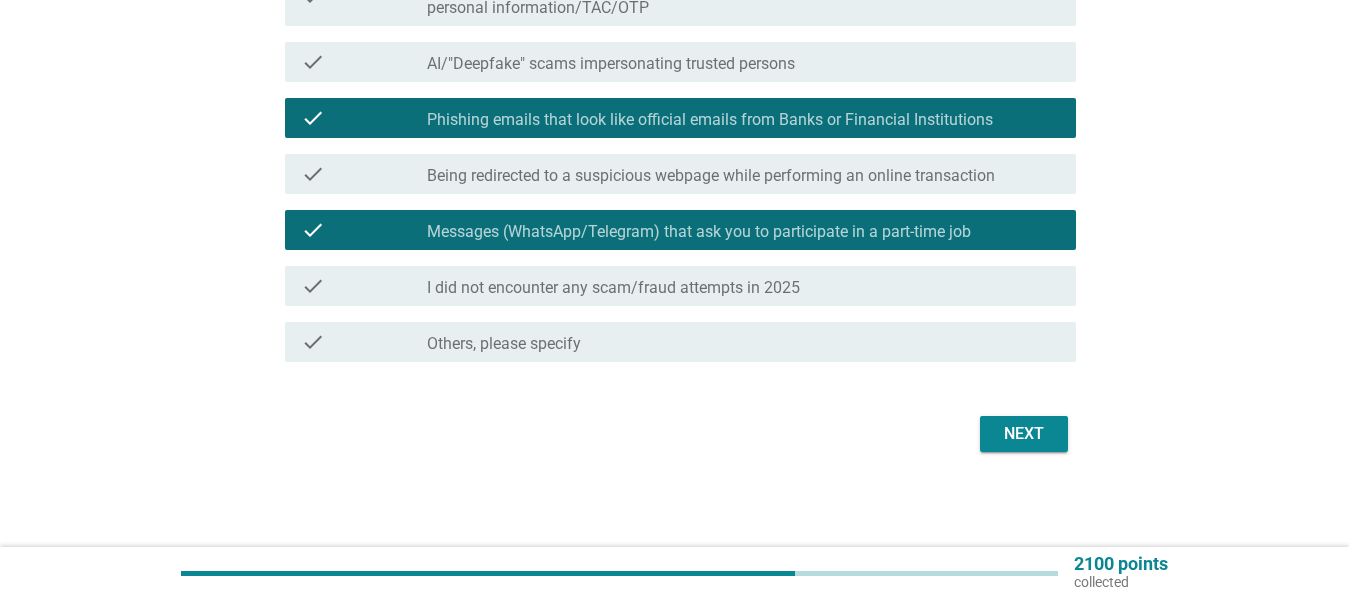scroll, scrollTop: 478, scrollLeft: 0, axis: vertical 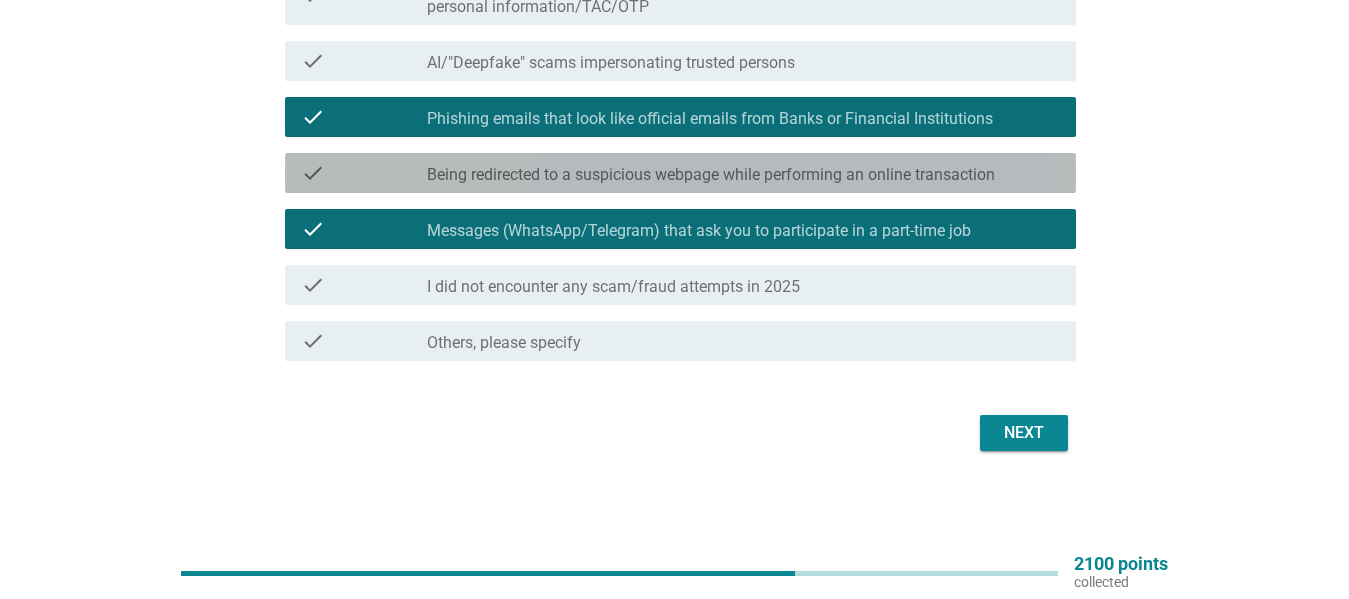click on "check_box_outline_blank Being redirected to a suspicious webpage while performing an online transaction" at bounding box center (743, 173) 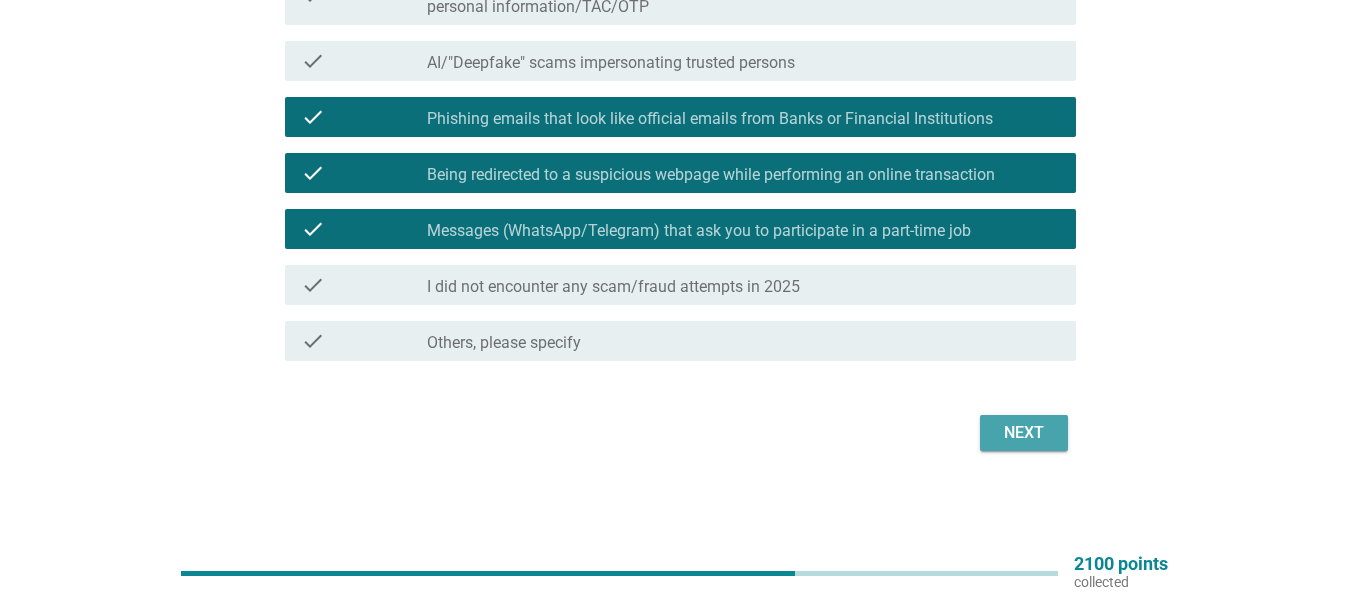 click on "Next" at bounding box center [1024, 433] 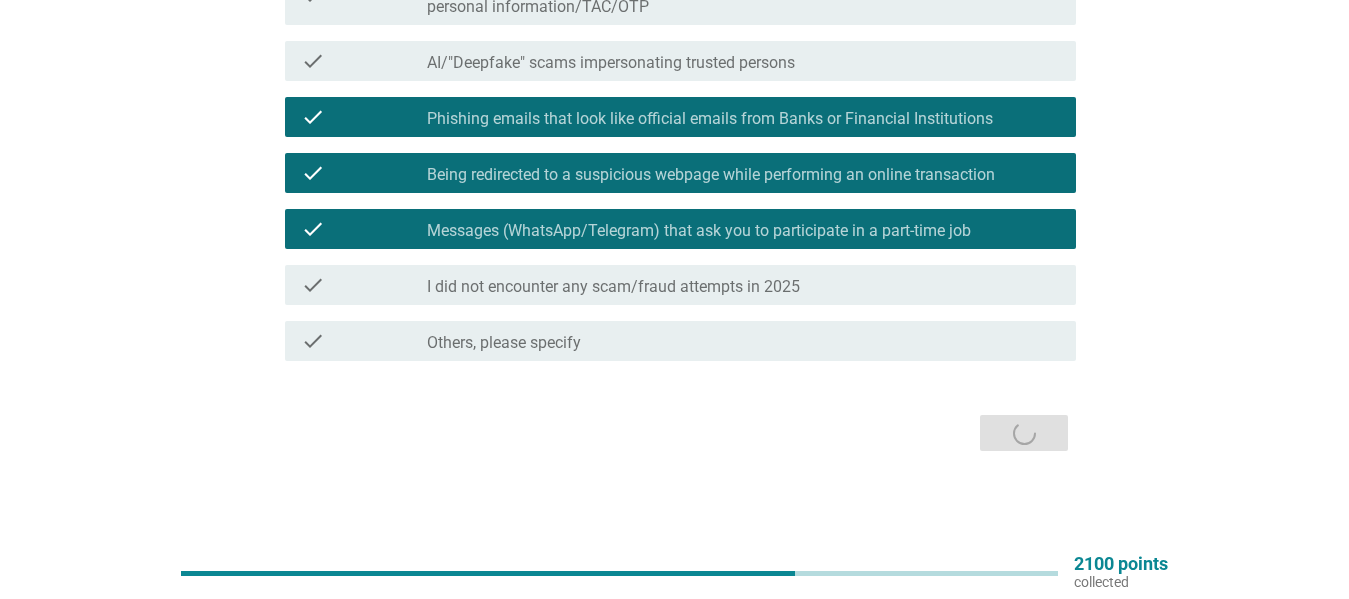 scroll, scrollTop: 0, scrollLeft: 0, axis: both 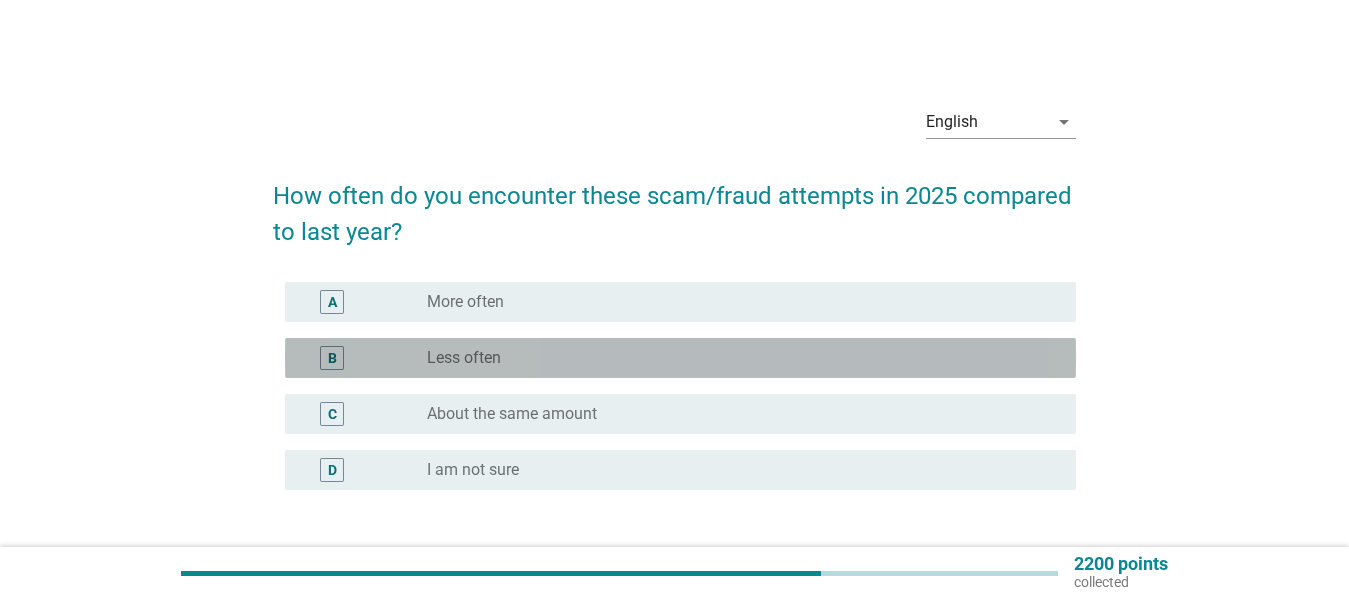 click on "radio_button_unchecked Less often" at bounding box center [735, 358] 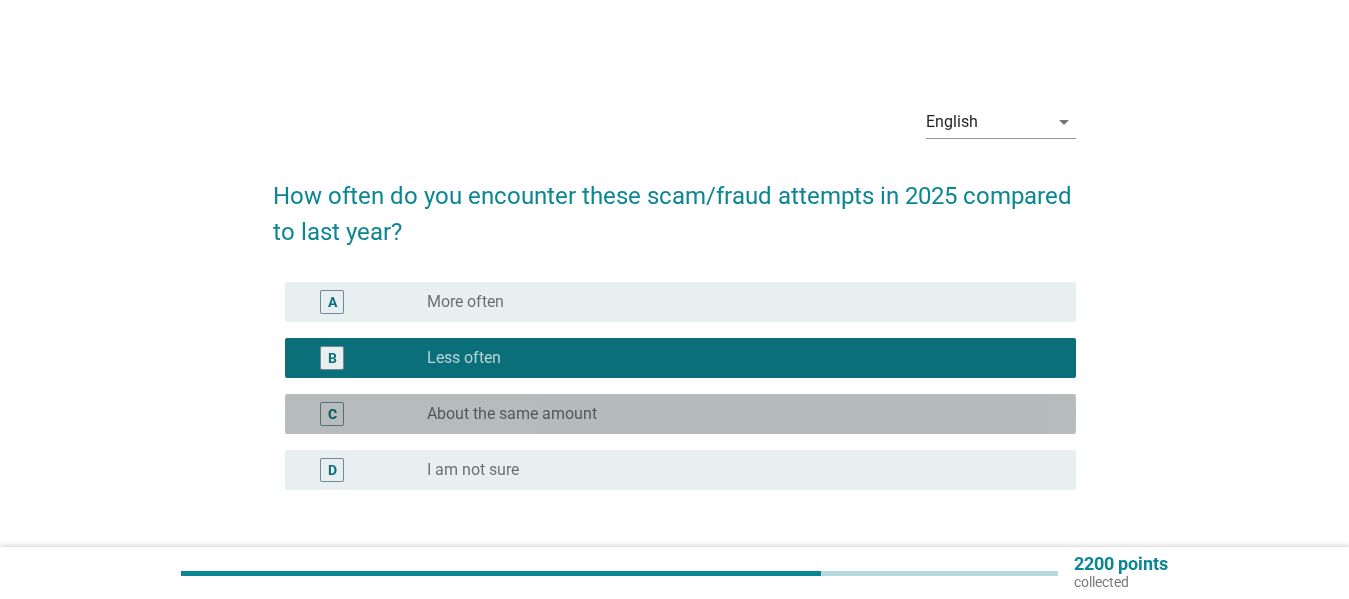 click on "C     radio_button_unchecked About the same amount" at bounding box center [680, 414] 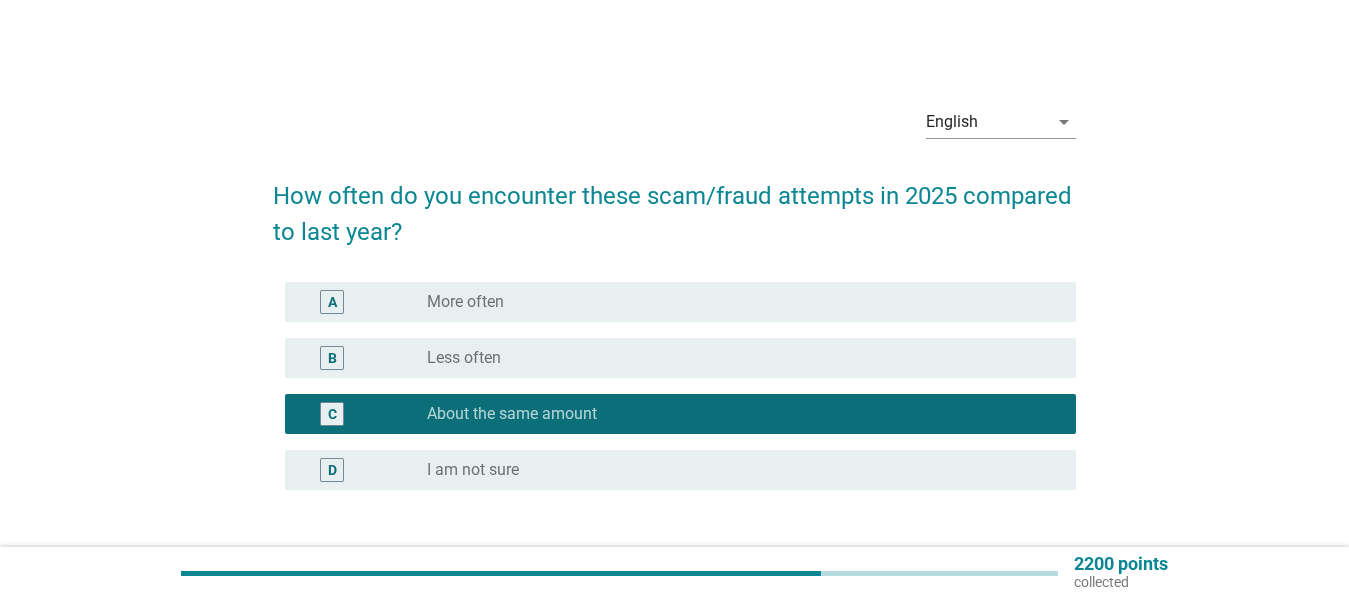 scroll, scrollTop: 153, scrollLeft: 0, axis: vertical 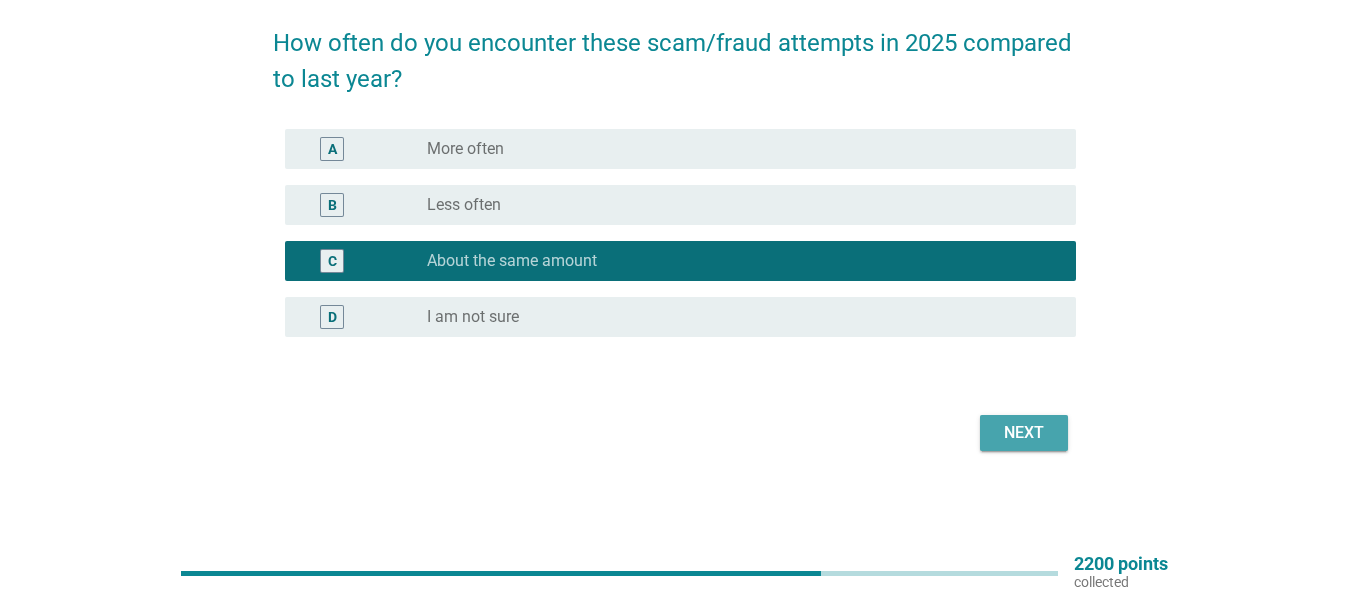 click on "Next" at bounding box center (1024, 433) 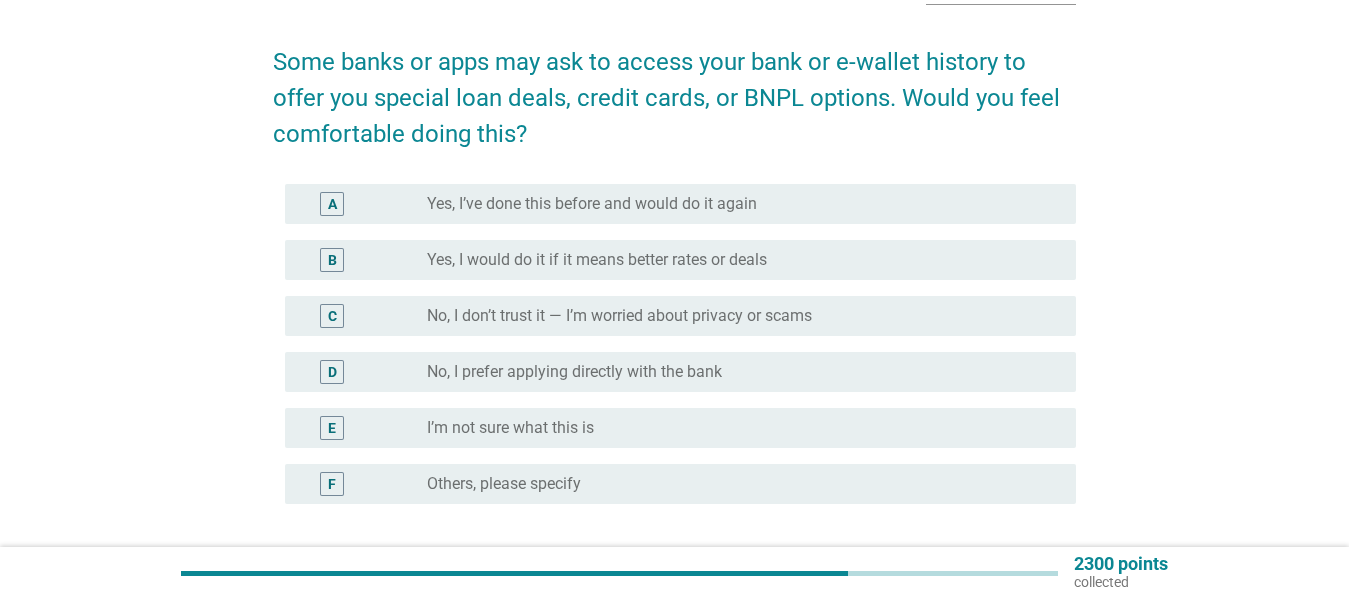 scroll, scrollTop: 139, scrollLeft: 0, axis: vertical 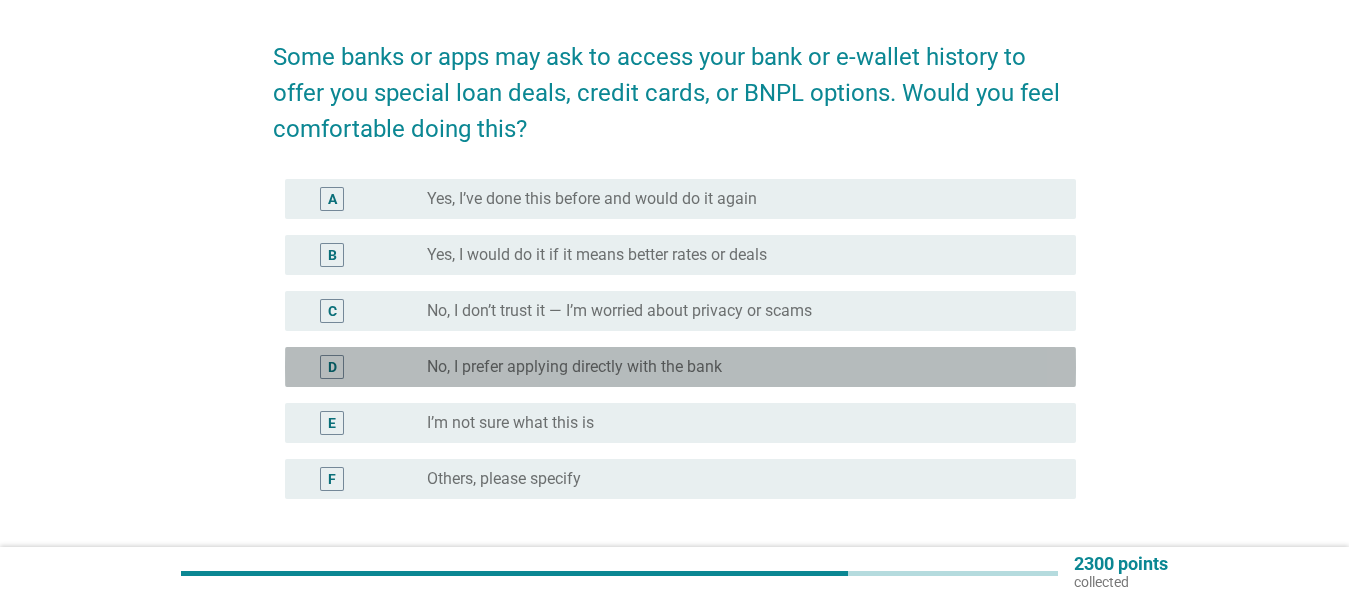 click on "radio_button_unchecked No, I prefer applying directly with the bank" at bounding box center (735, 367) 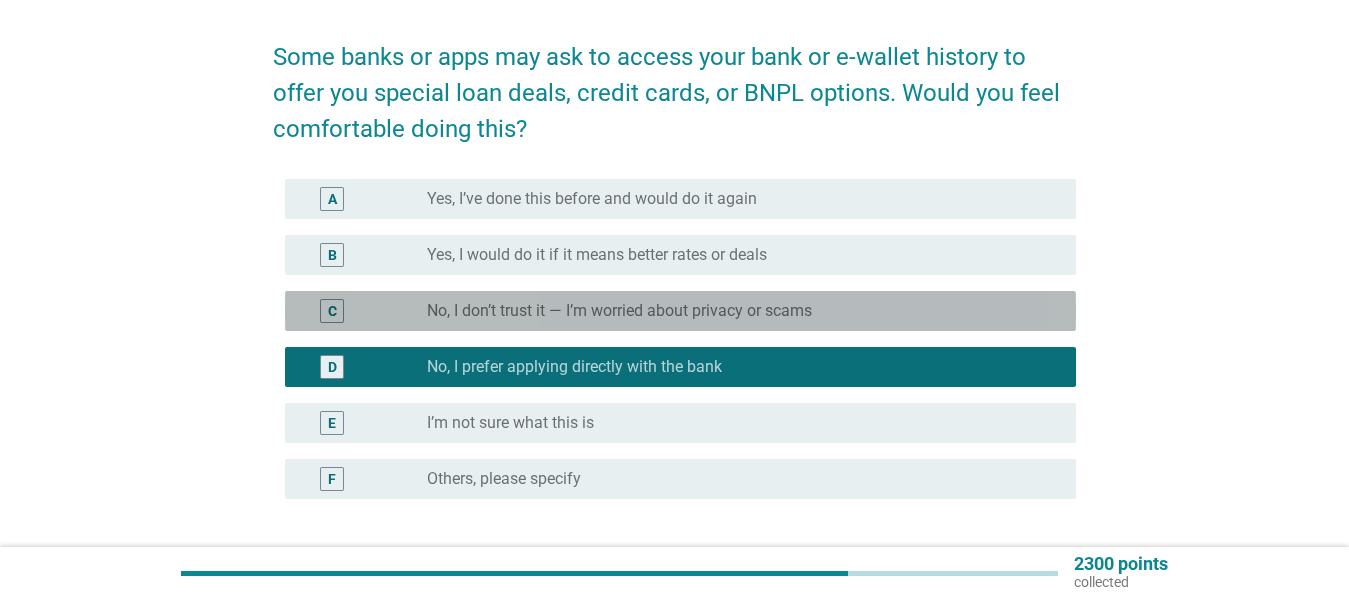 click on "radio_button_unchecked No, I don’t trust it — I’m worried about privacy or scams" at bounding box center (735, 311) 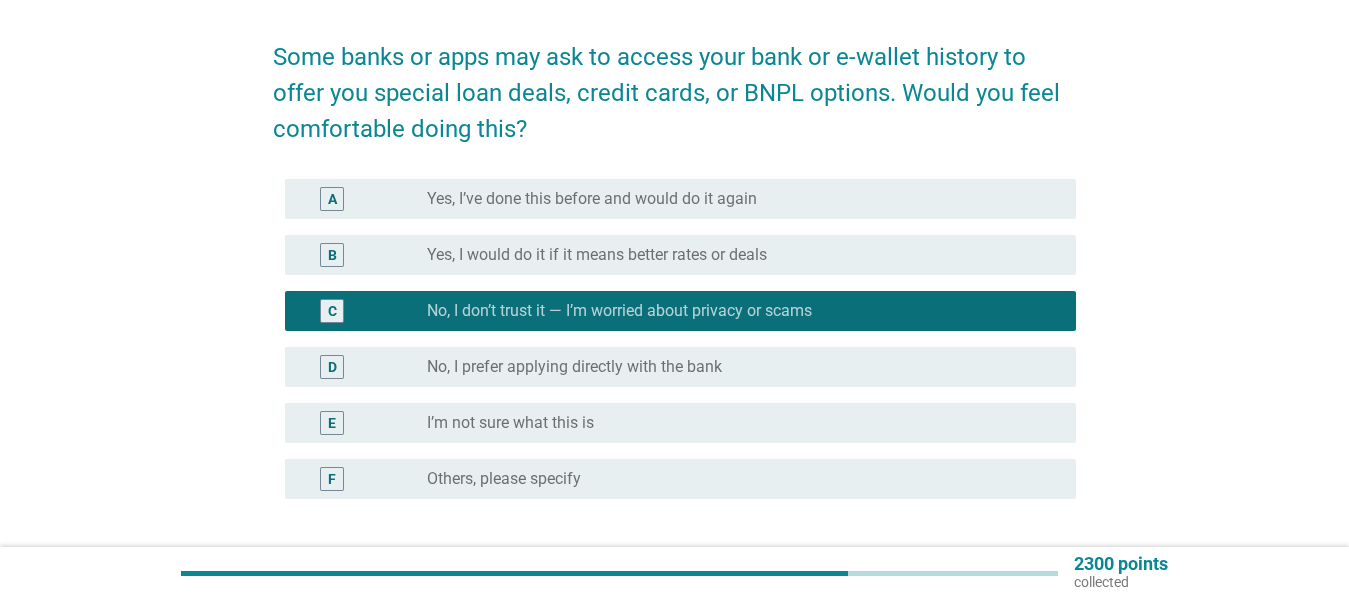 scroll, scrollTop: 301, scrollLeft: 0, axis: vertical 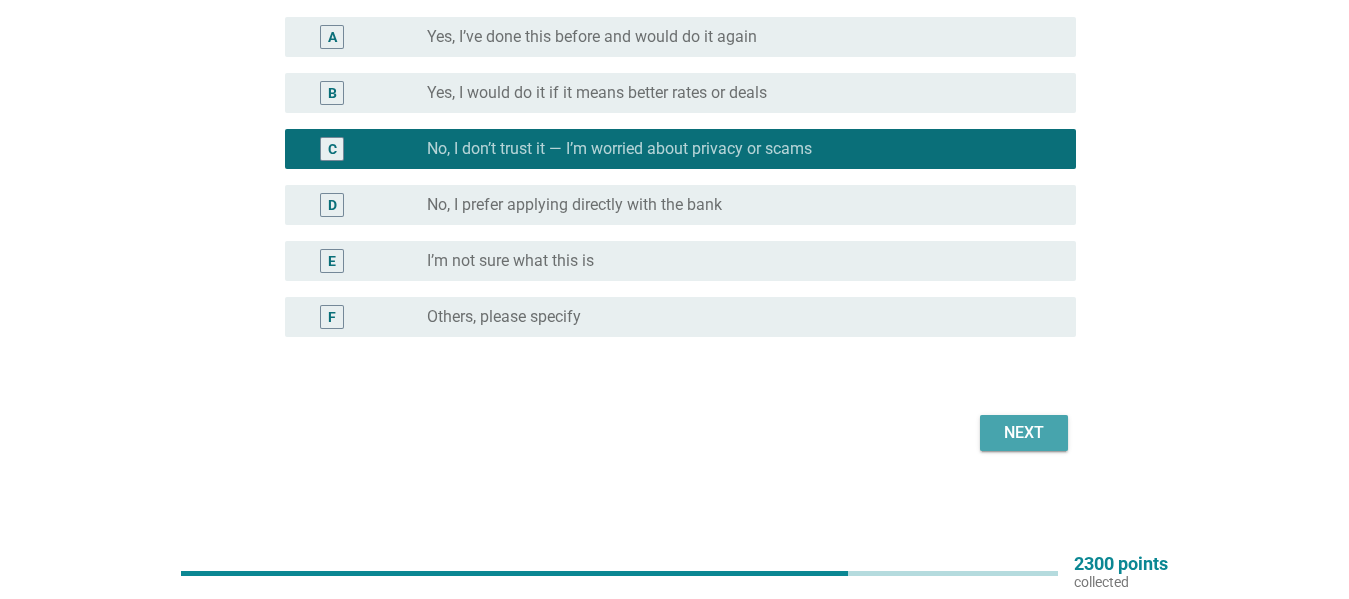 click on "Next" at bounding box center [1024, 433] 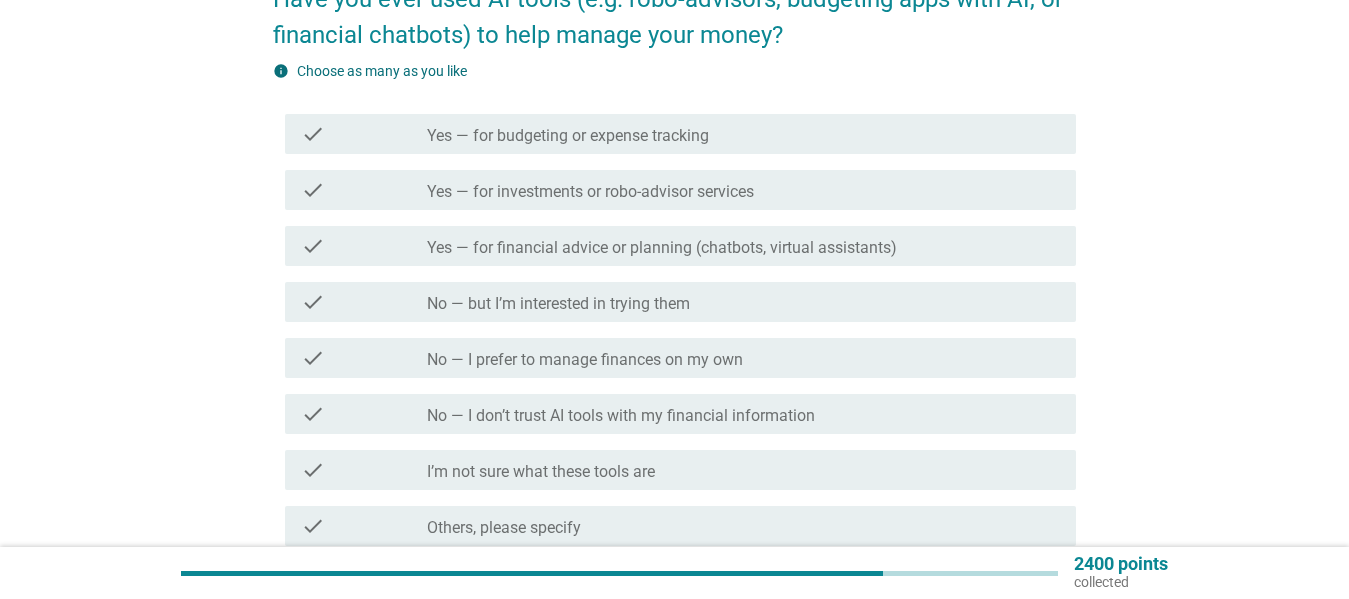 scroll, scrollTop: 196, scrollLeft: 0, axis: vertical 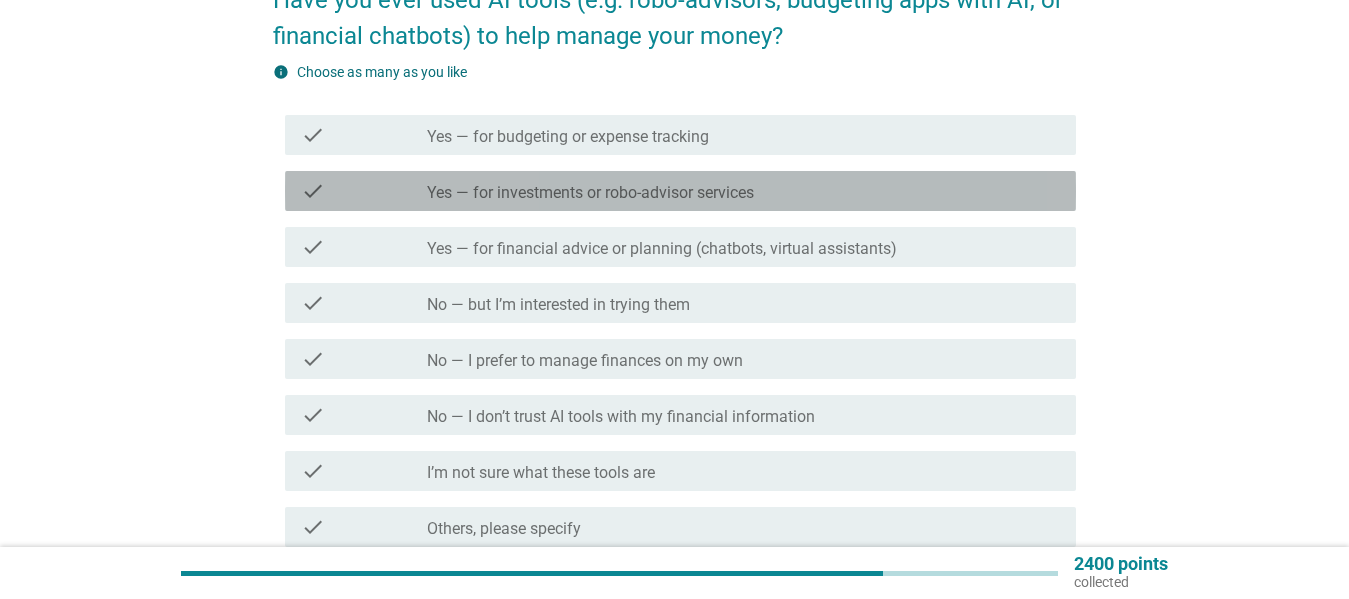 click on "check_box_outline_blank Yes — for investments or robo-advisor services" at bounding box center [743, 191] 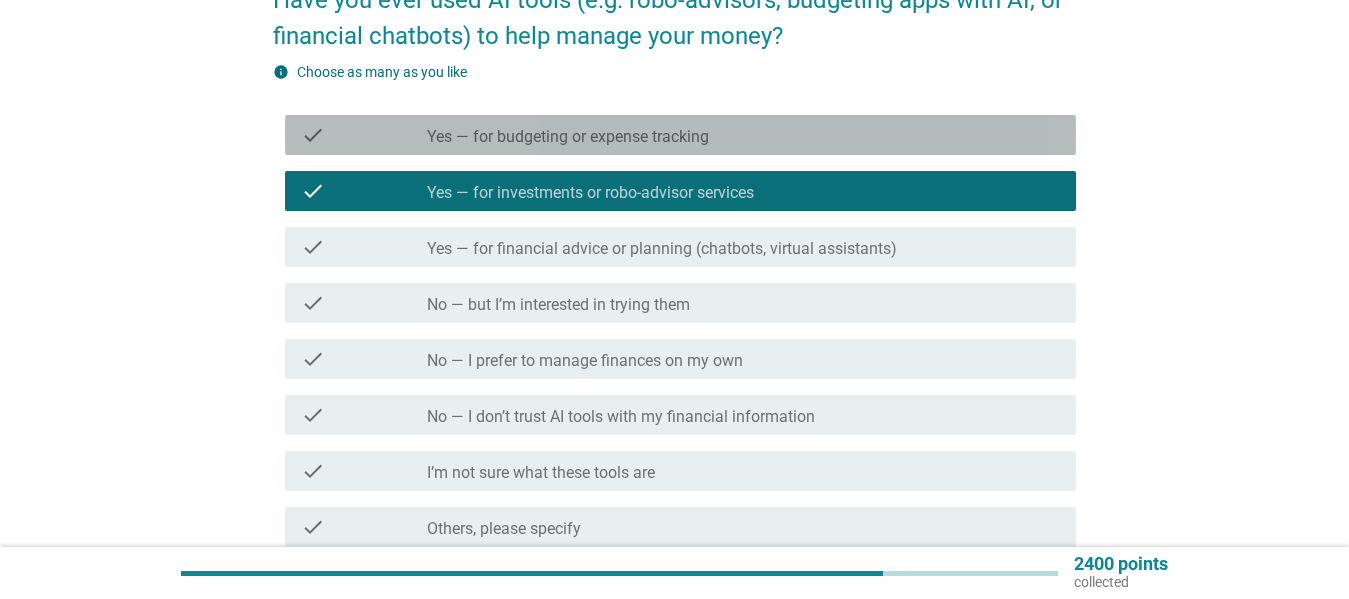 click on "check_box_outline_blank Yes — for budgeting or expense tracking" at bounding box center [743, 135] 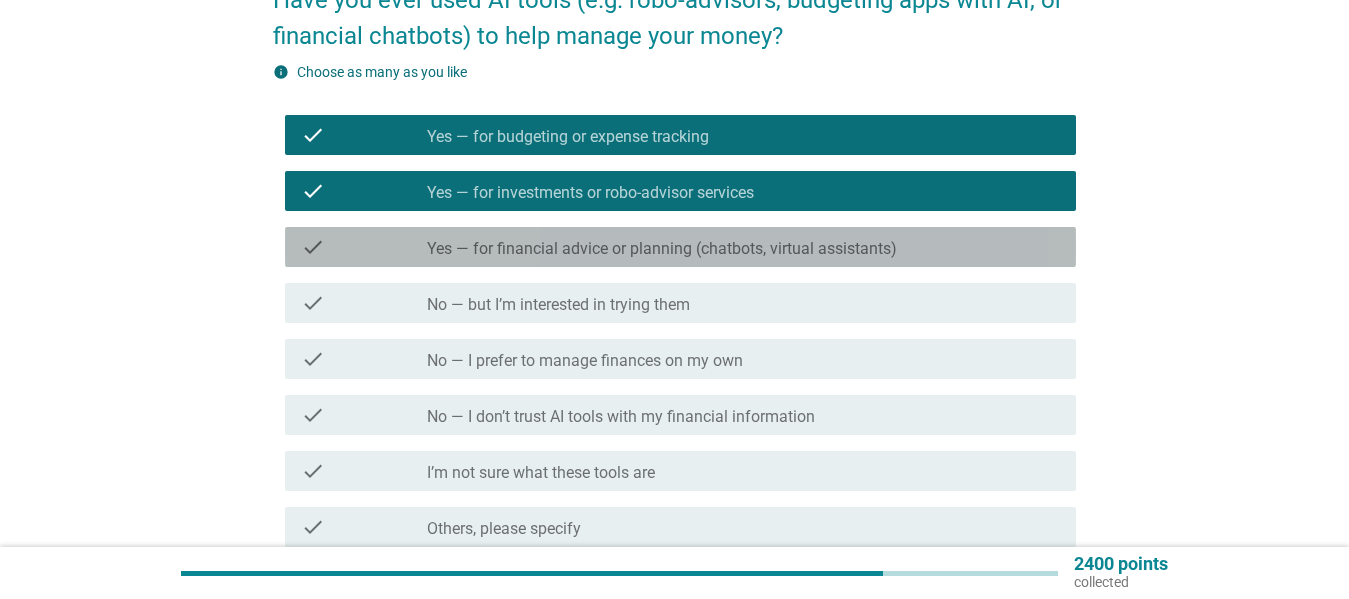 click on "check     check_box_outline_blank Yes — for financial advice or planning (chatbots, virtual assistants)" at bounding box center (680, 247) 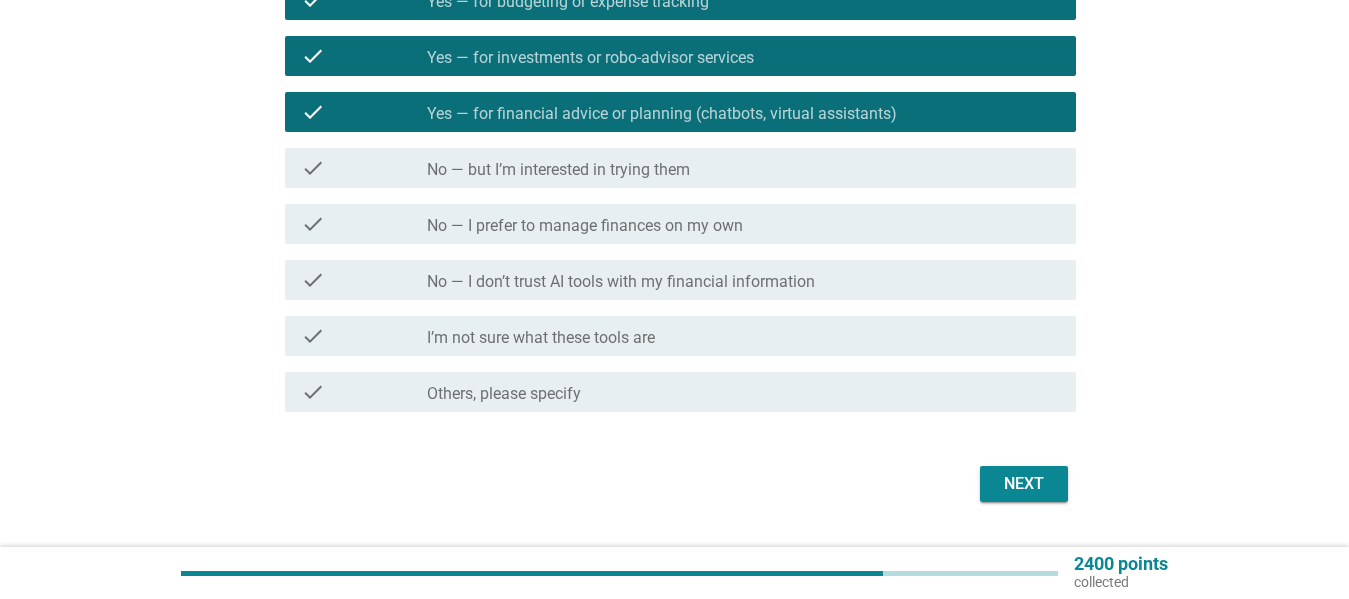scroll, scrollTop: 382, scrollLeft: 0, axis: vertical 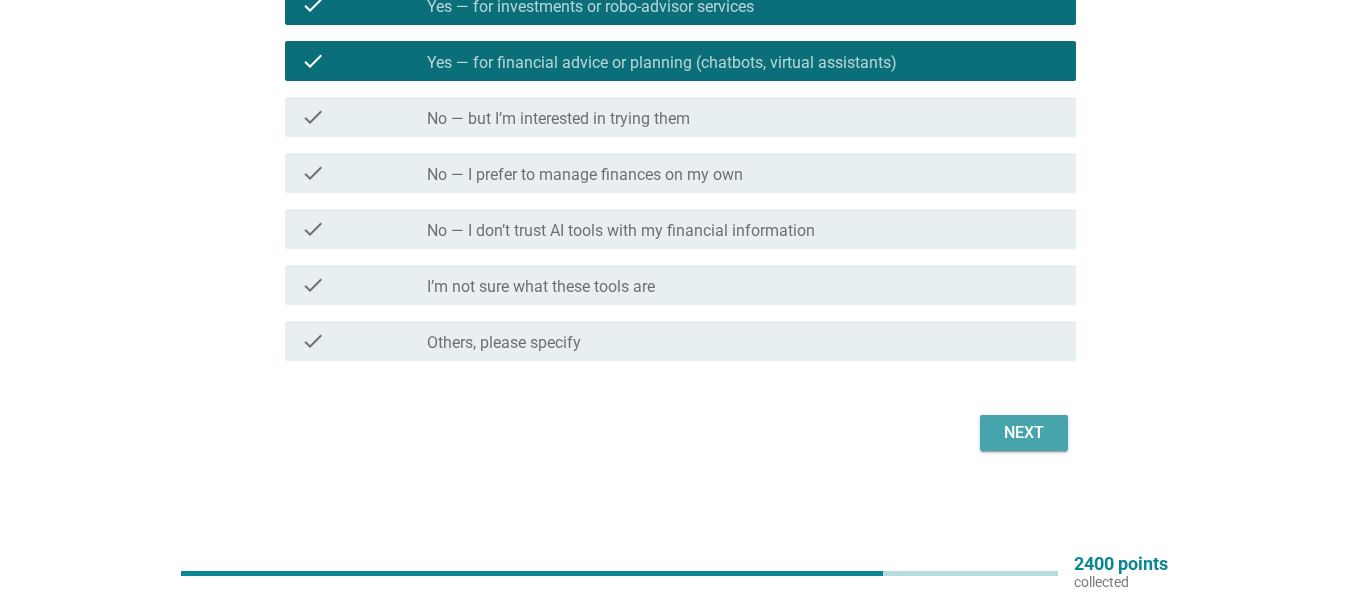 click on "Next" at bounding box center (1024, 433) 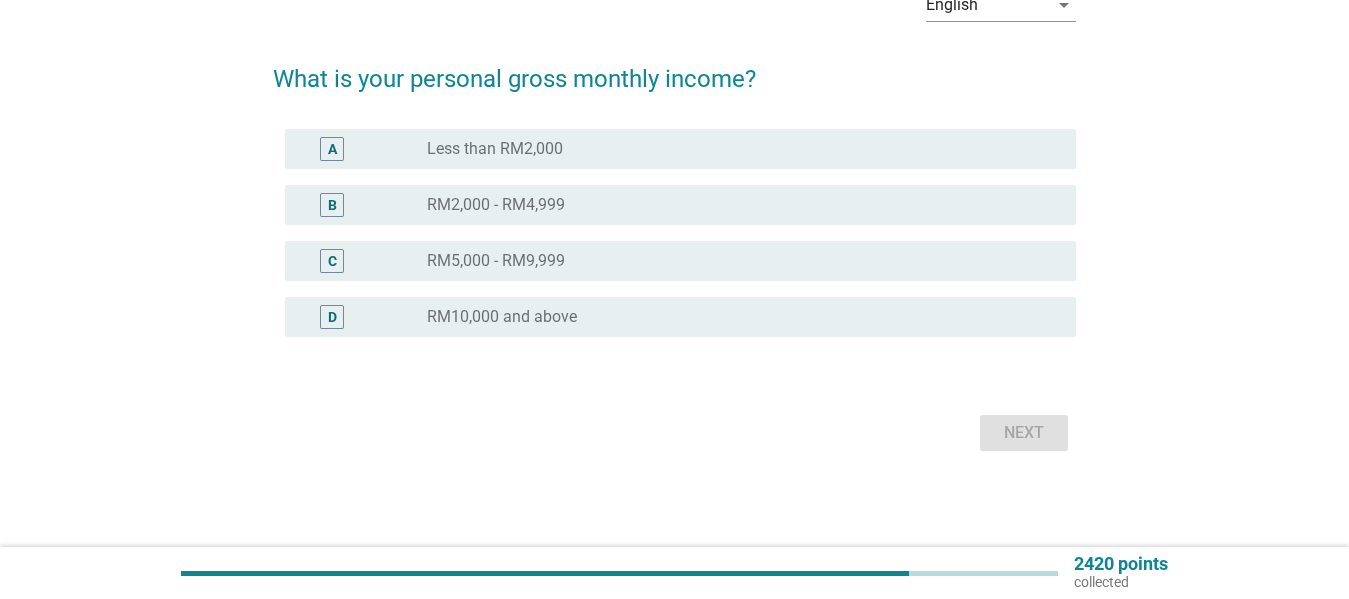 scroll, scrollTop: 0, scrollLeft: 0, axis: both 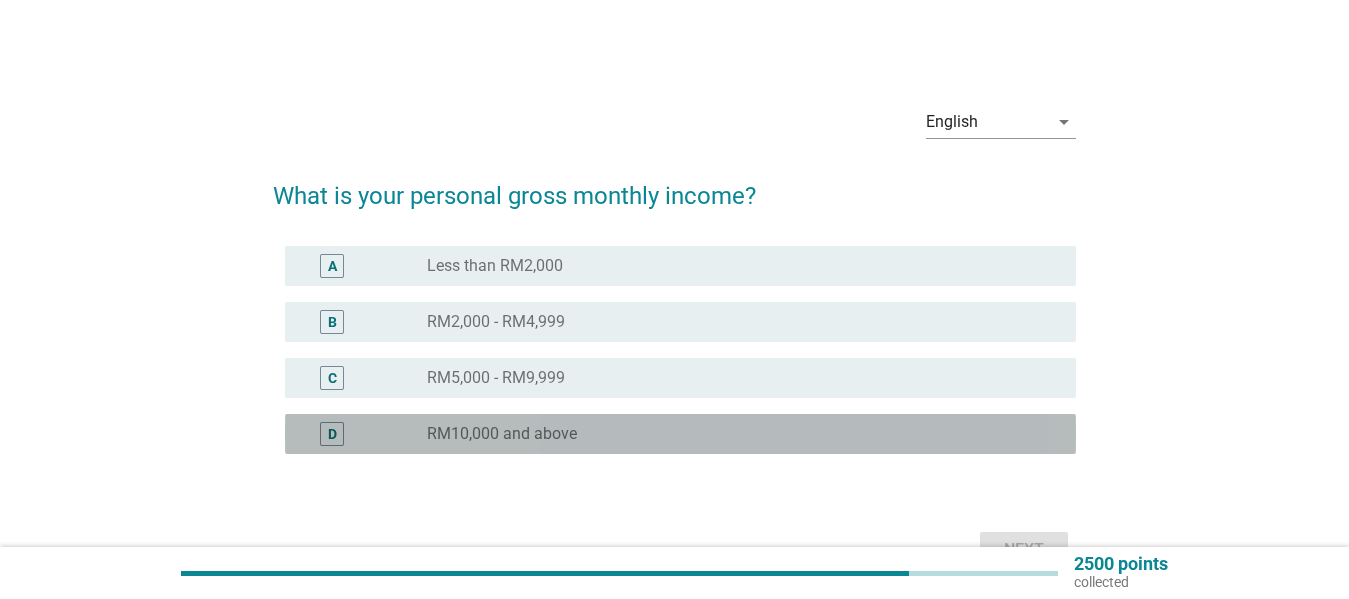 click on "radio_button_unchecked RM10,000 and above" at bounding box center [735, 434] 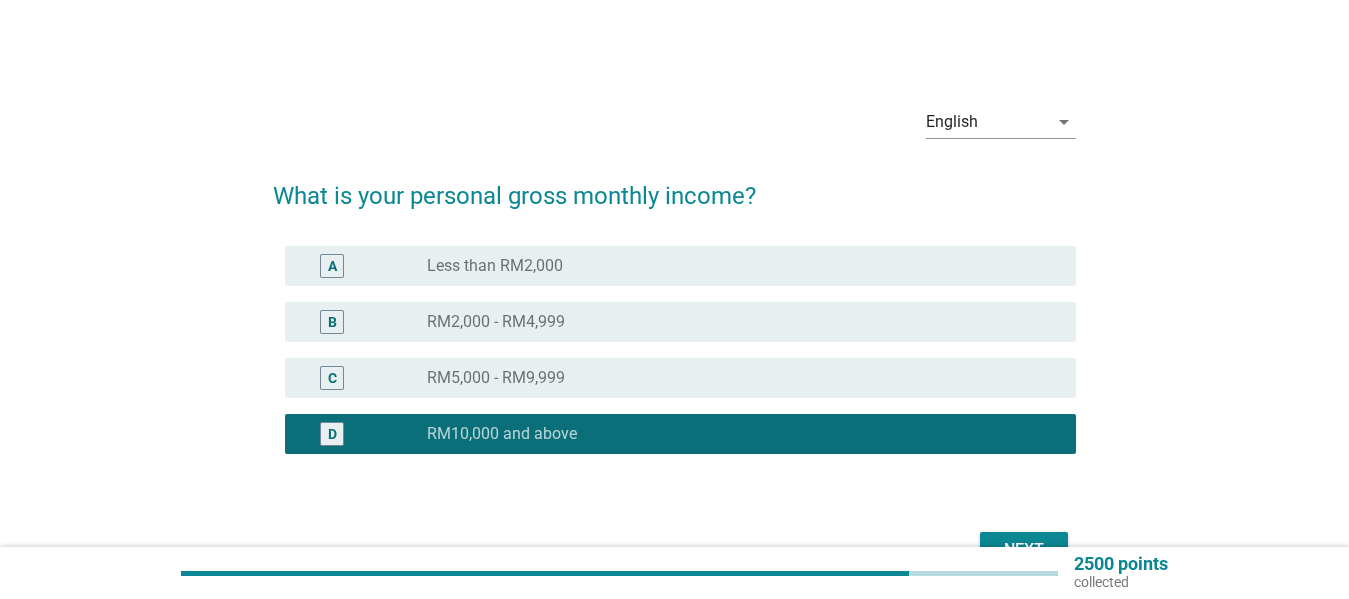 scroll, scrollTop: 117, scrollLeft: 0, axis: vertical 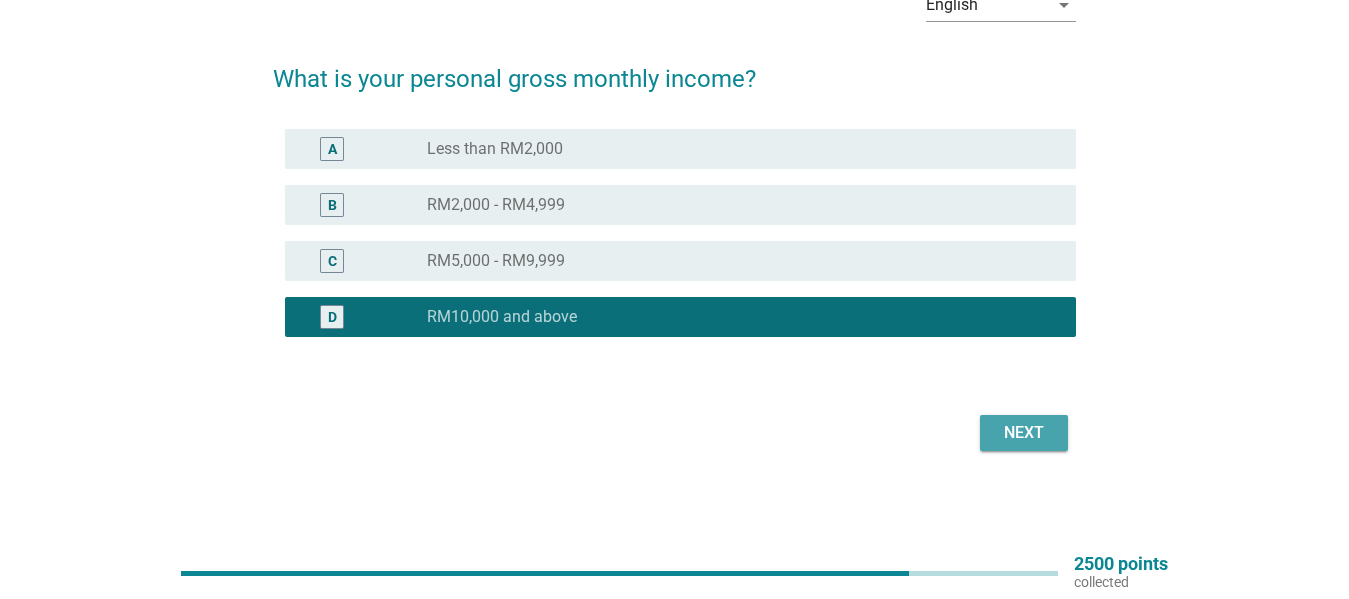 click on "Next" at bounding box center [1024, 433] 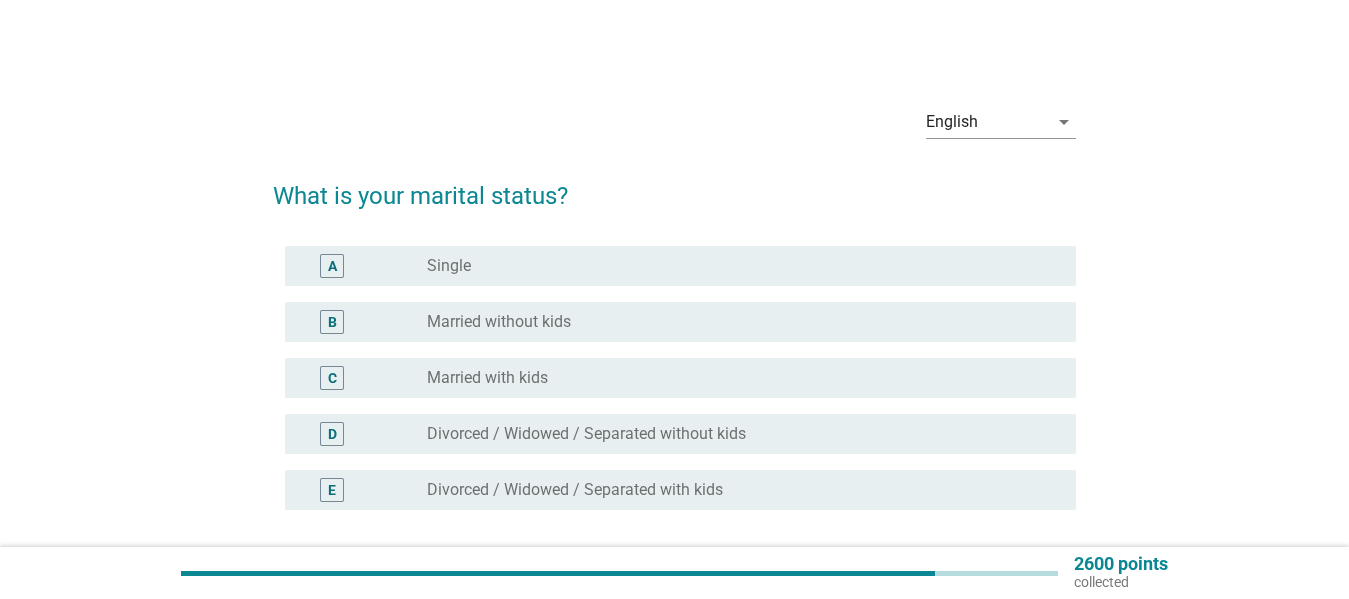 scroll, scrollTop: 64, scrollLeft: 0, axis: vertical 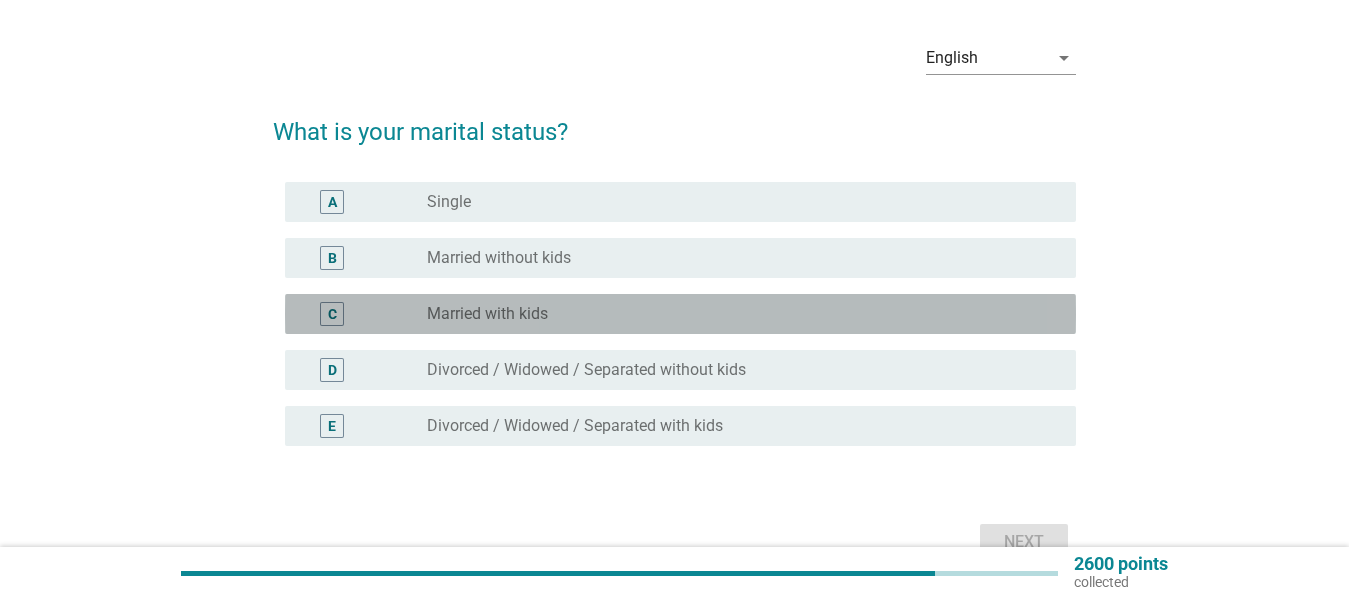 click on "C     radio_button_unchecked Married with kids" at bounding box center [680, 314] 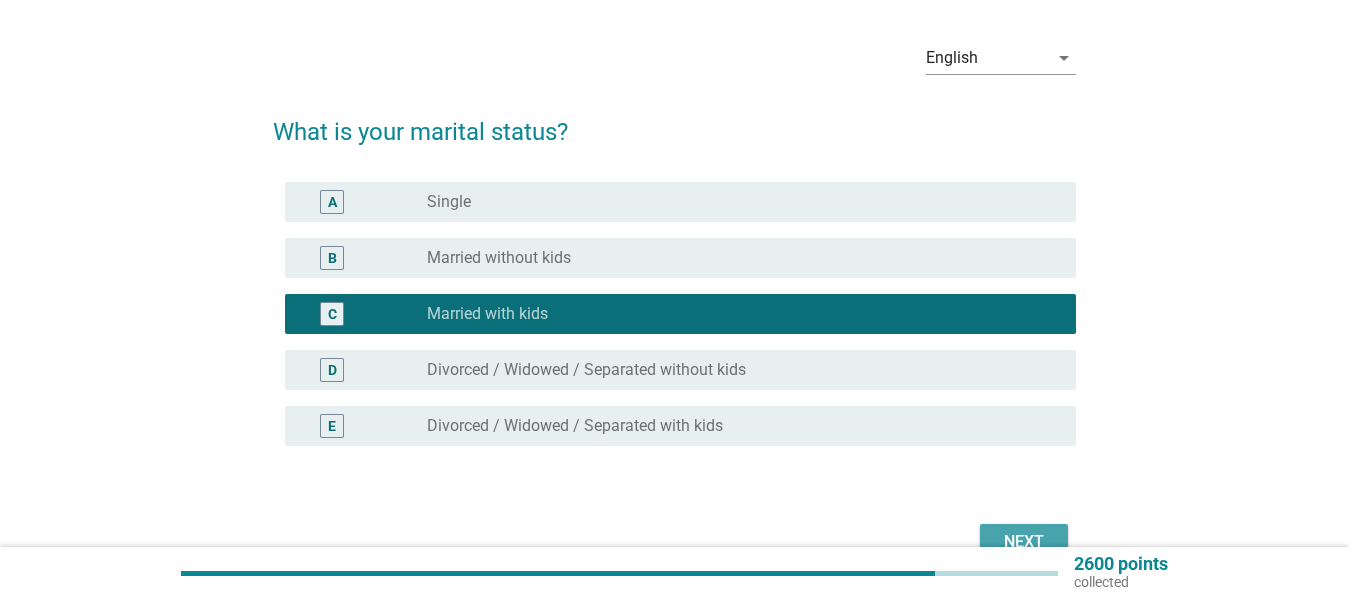 click on "Next" at bounding box center (1024, 542) 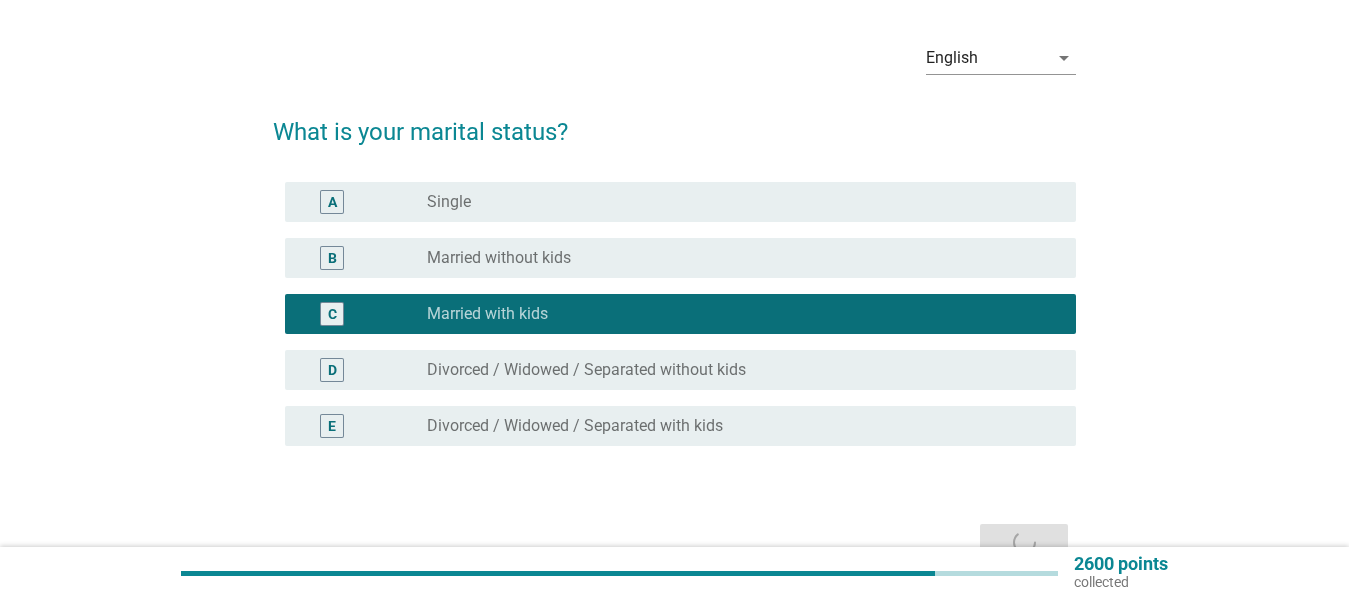 scroll, scrollTop: 0, scrollLeft: 0, axis: both 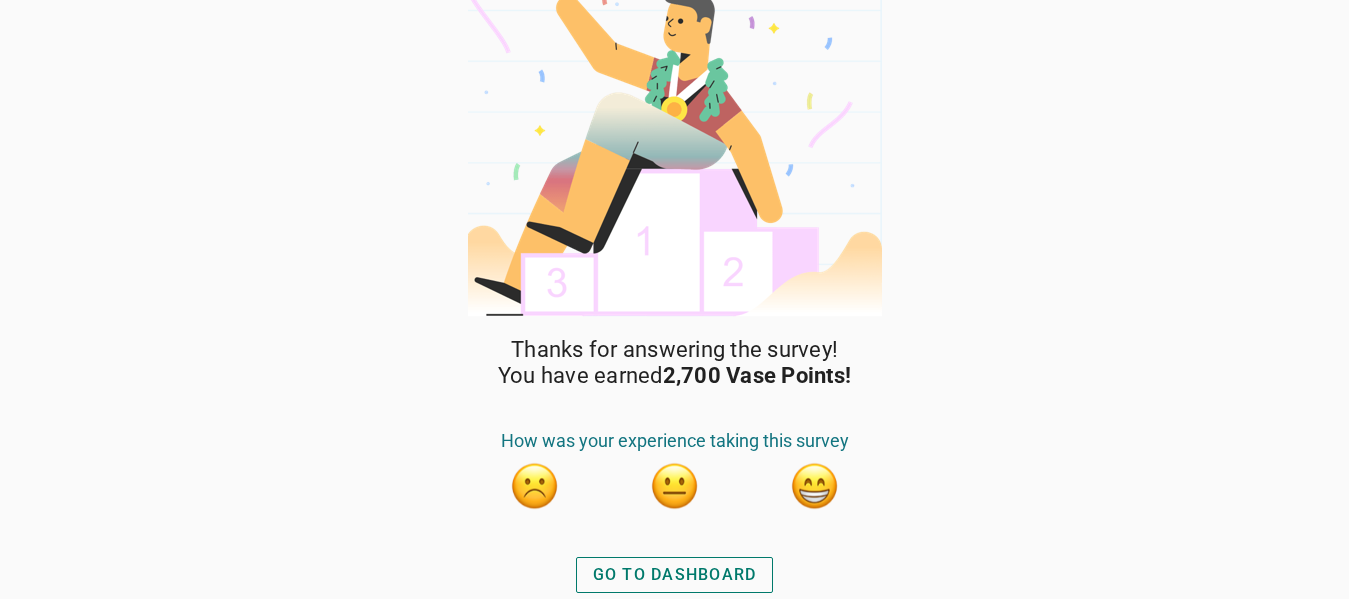 click on "GO TO DASHBOARD" at bounding box center (675, 575) 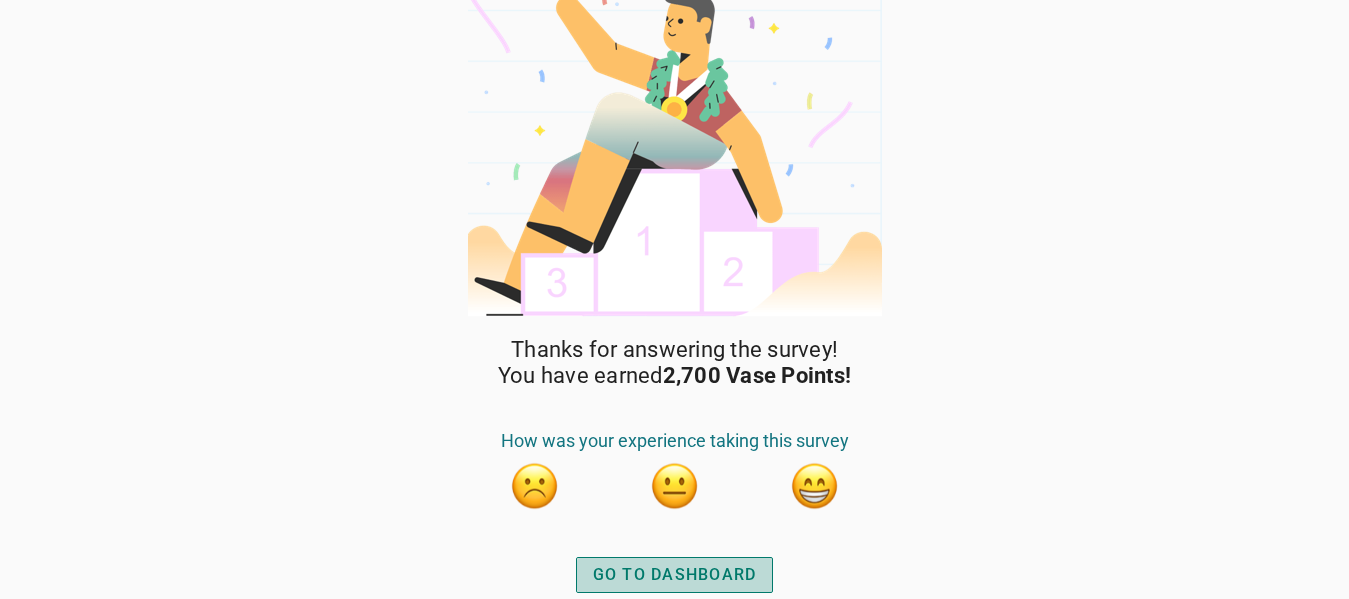 scroll, scrollTop: 0, scrollLeft: 0, axis: both 